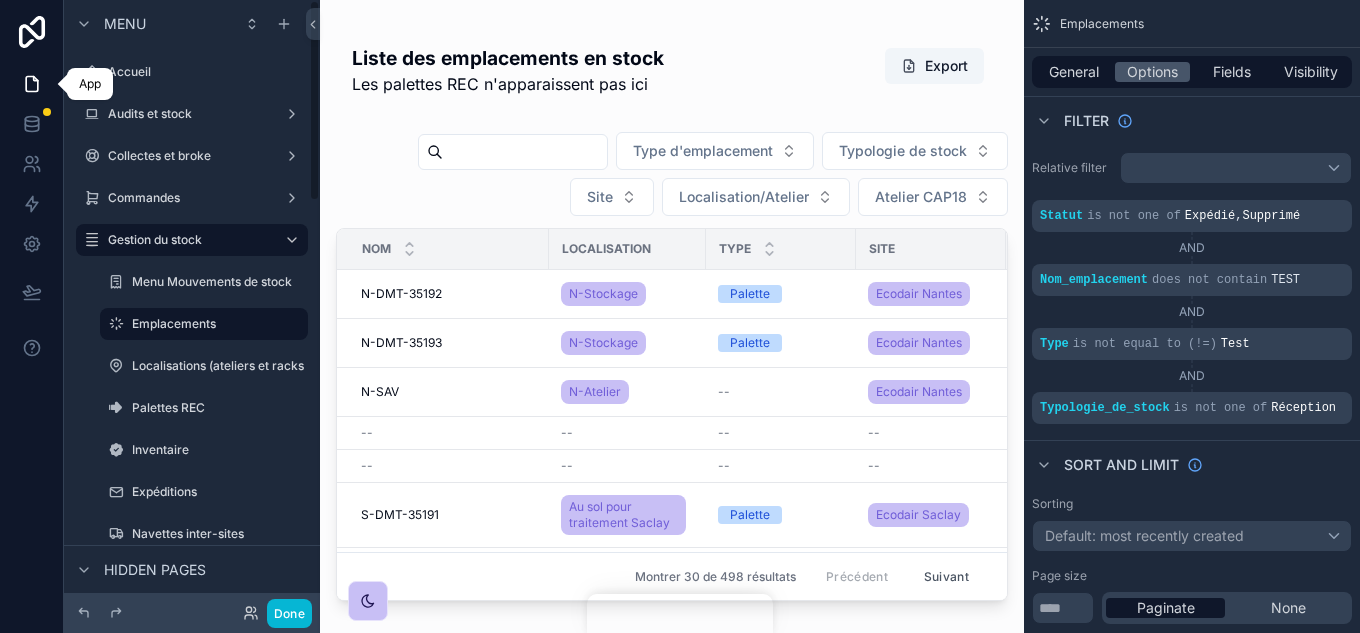 scroll, scrollTop: 0, scrollLeft: 0, axis: both 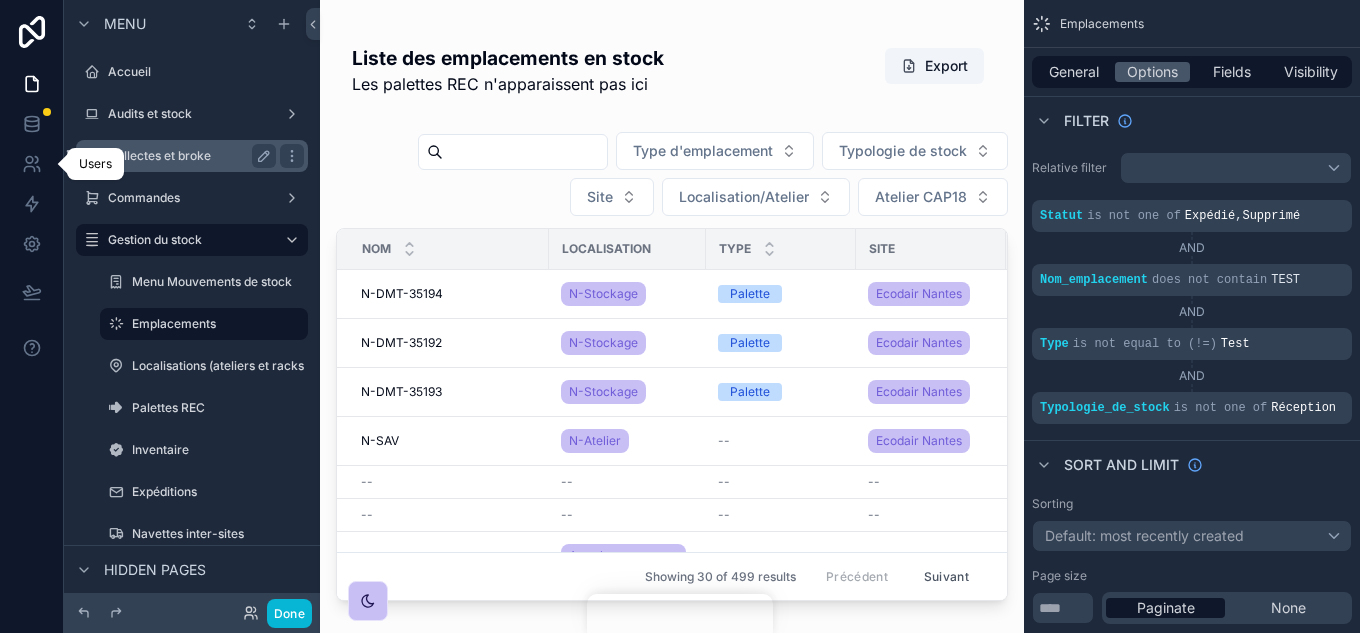click on "Collectes et broke" at bounding box center (192, 156) 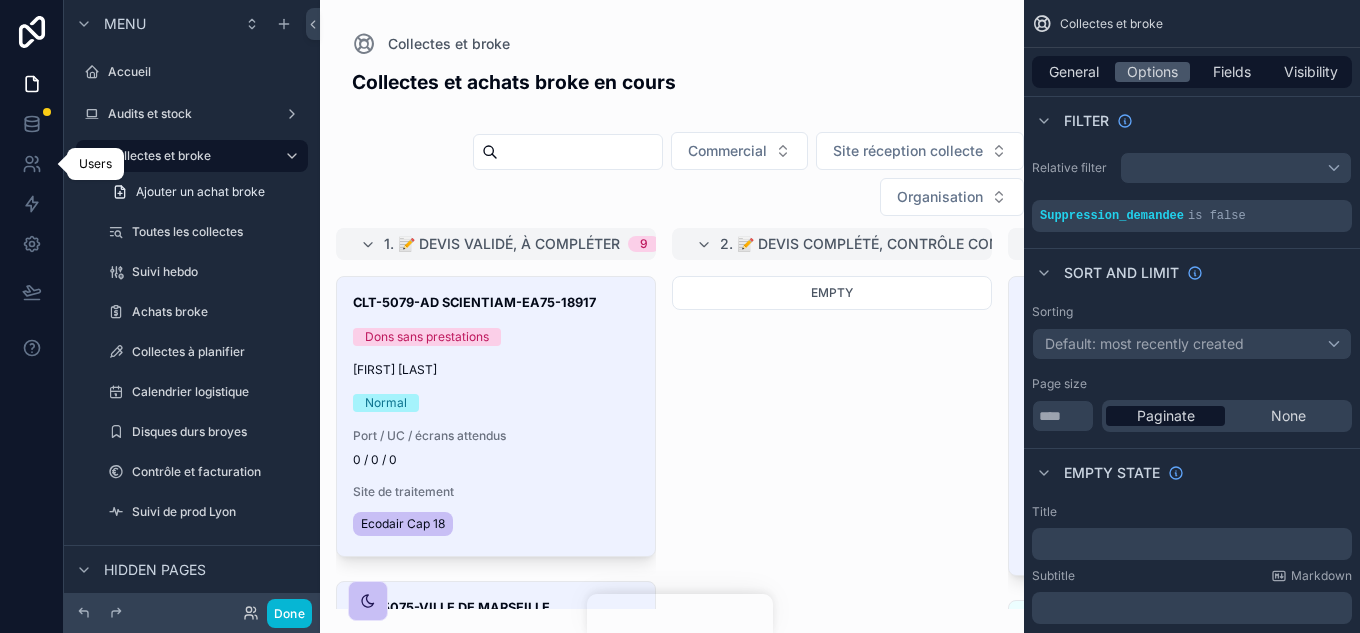 click at bounding box center (672, 316) 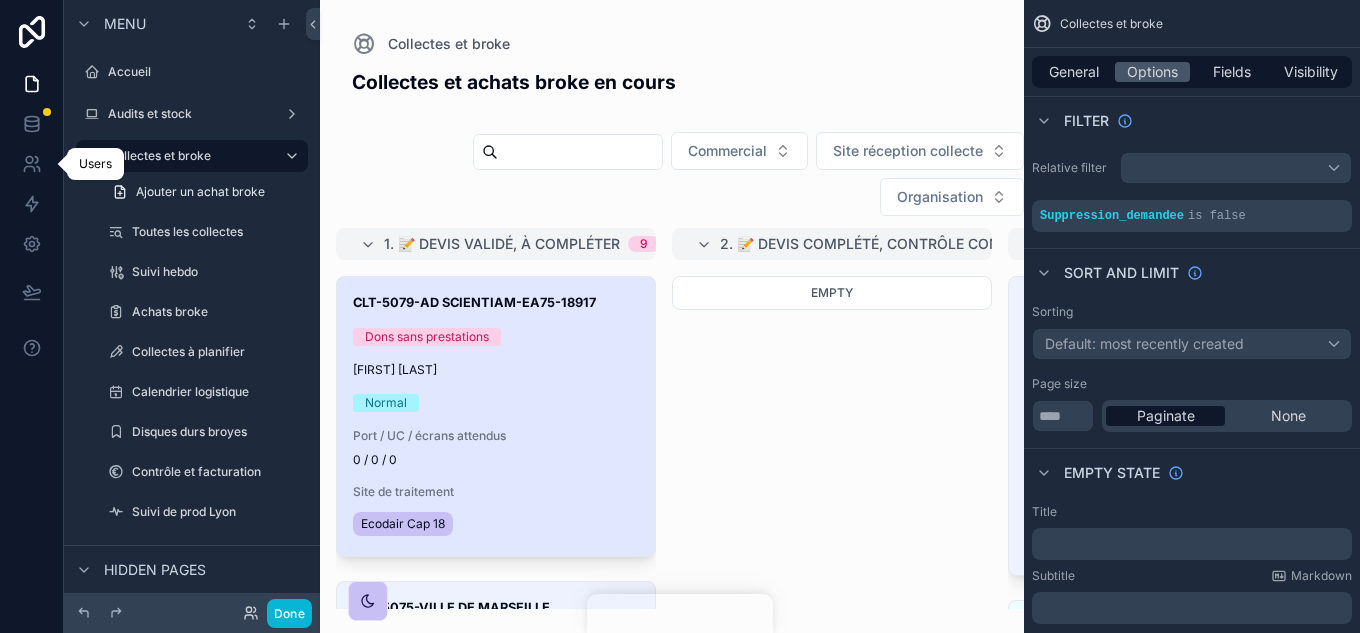 click on "CLT-5079-AD SCIENTIAM-EA75-18917 Dons sans prestations Anthéna GASTON Normal Port / UC / écrans attendus 0 / 0 / 0 Site de traitement Ecodair Cap 18" at bounding box center (496, 416) 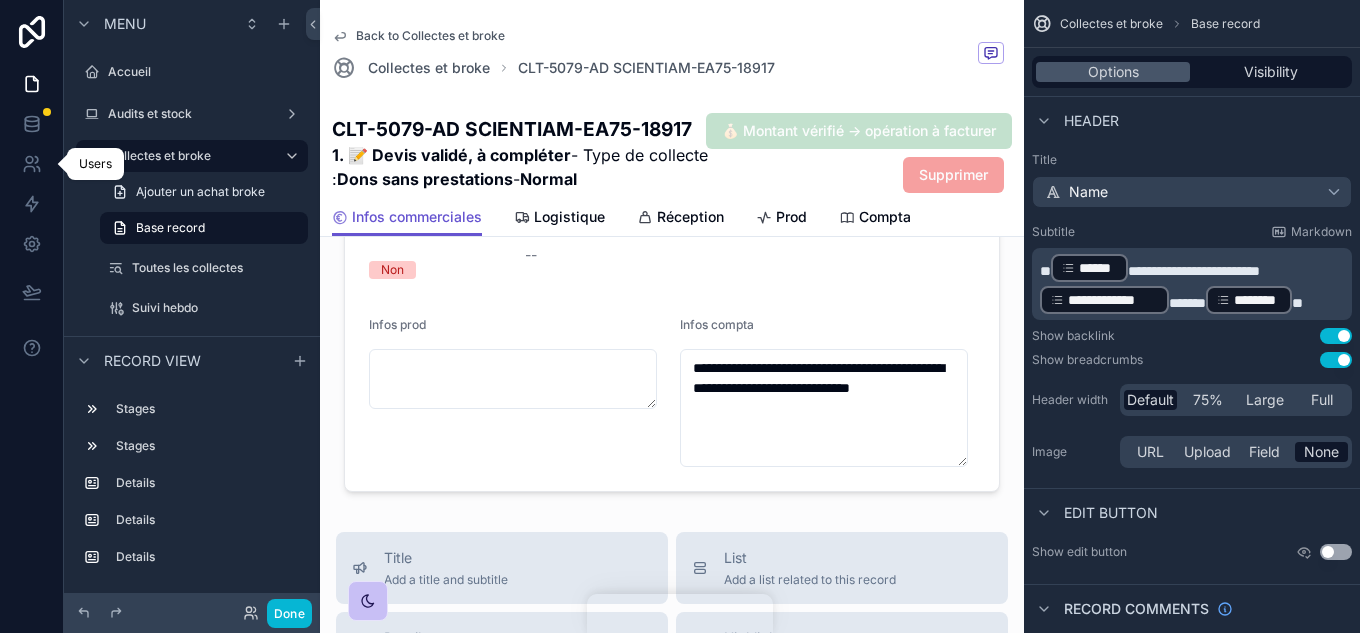 scroll, scrollTop: 1900, scrollLeft: 0, axis: vertical 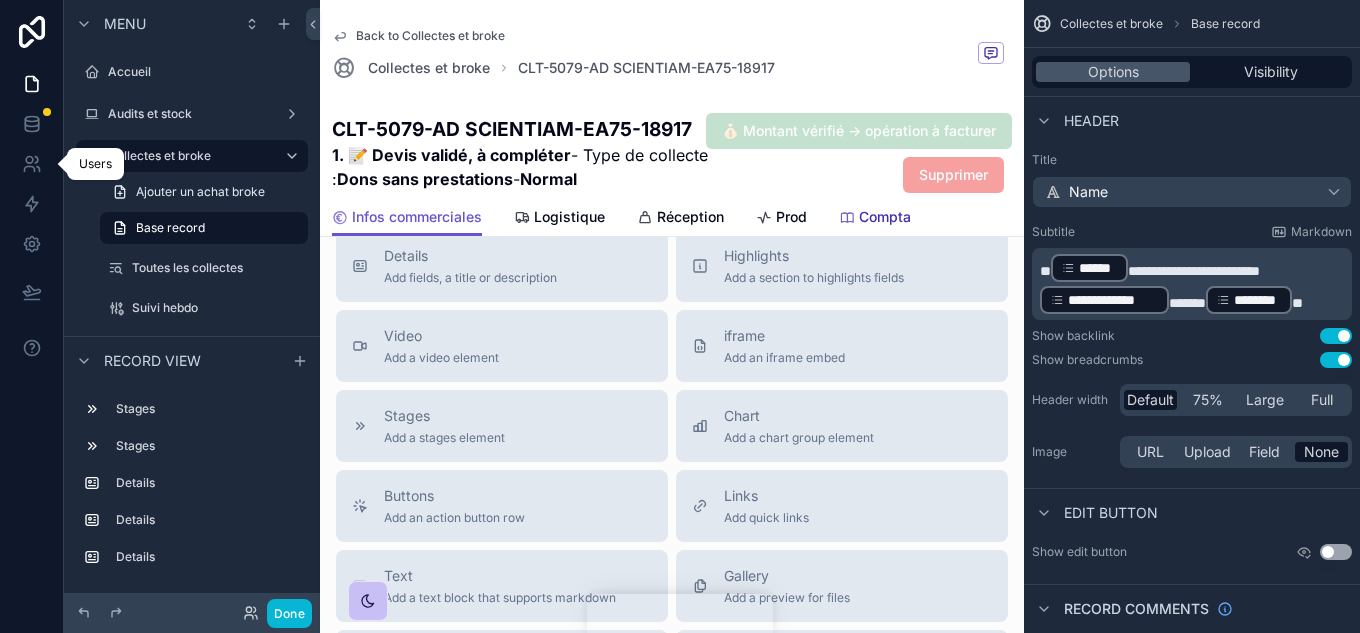 click on "Compta" at bounding box center [885, 217] 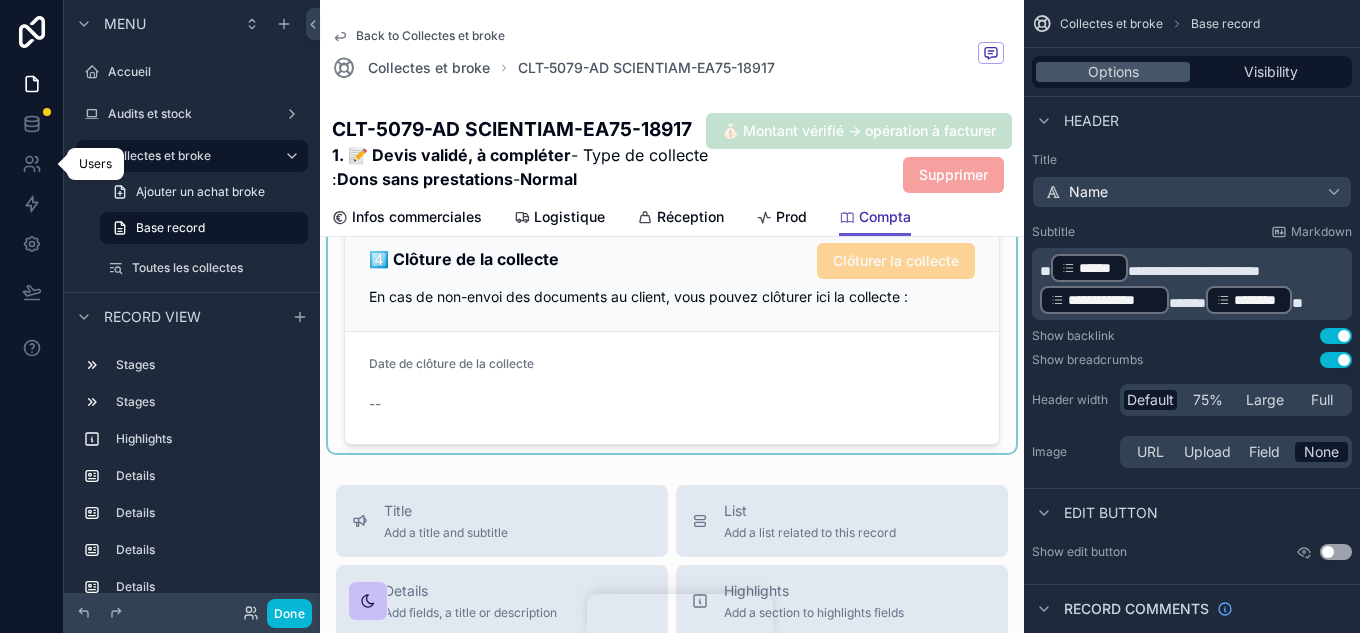 scroll, scrollTop: 2400, scrollLeft: 0, axis: vertical 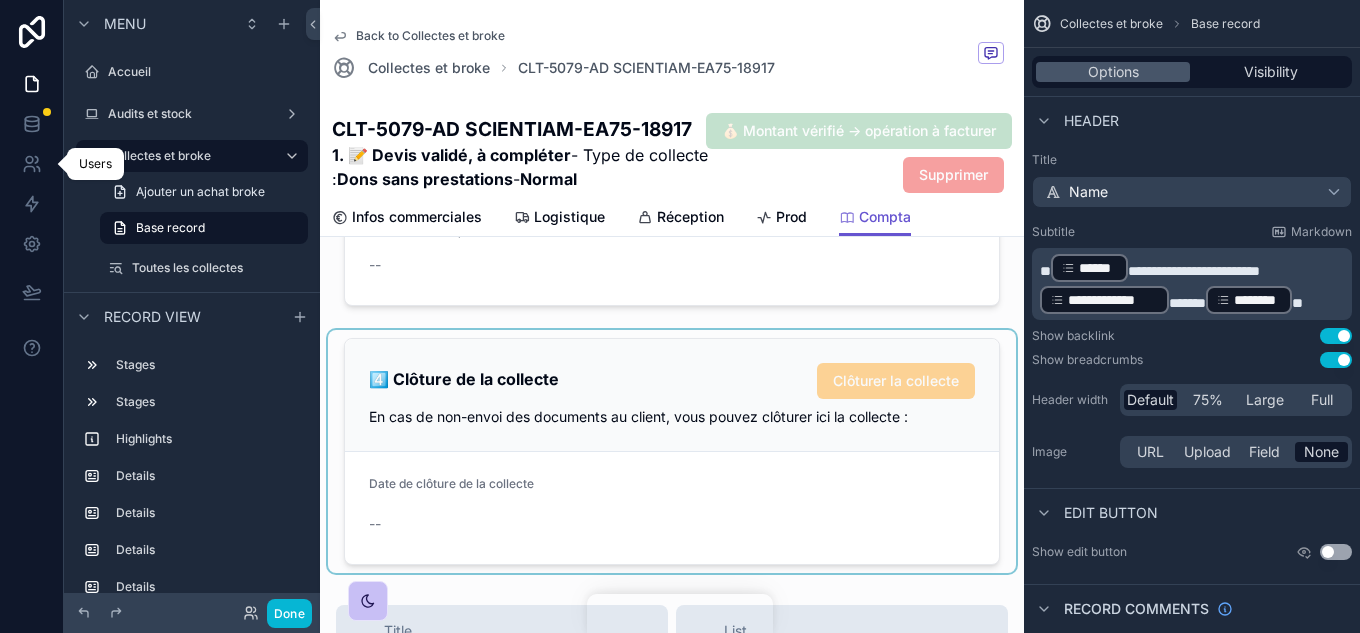 click at bounding box center [672, 451] 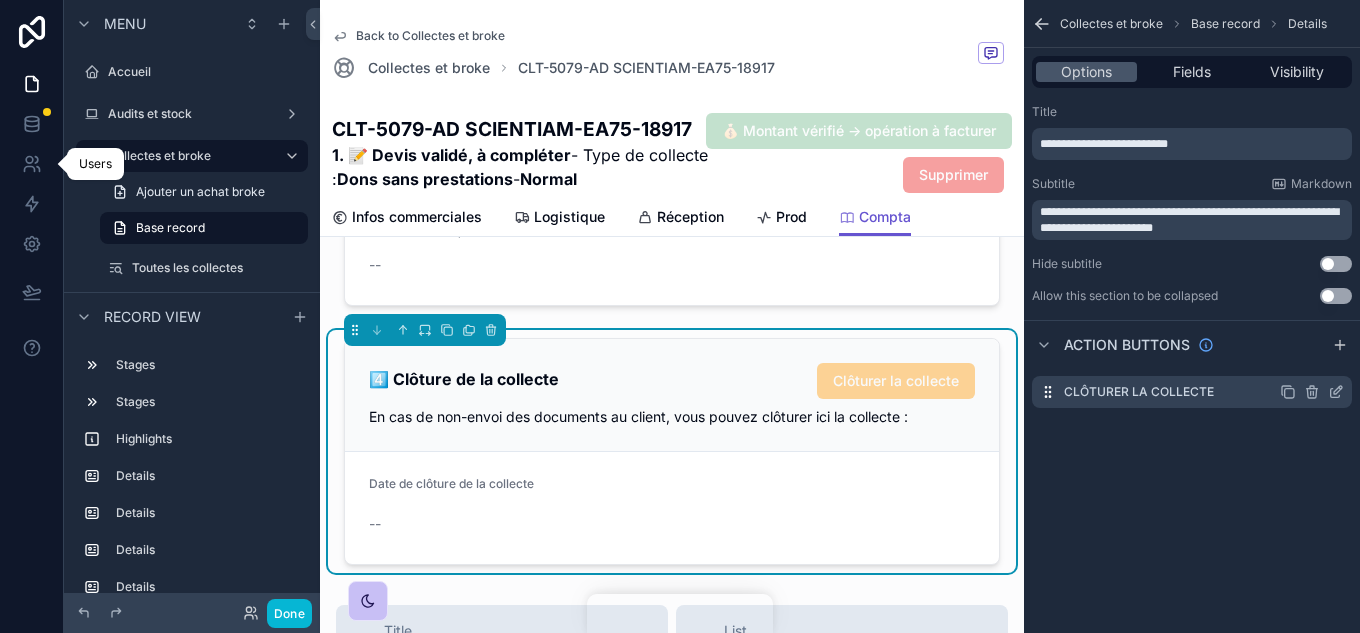 click 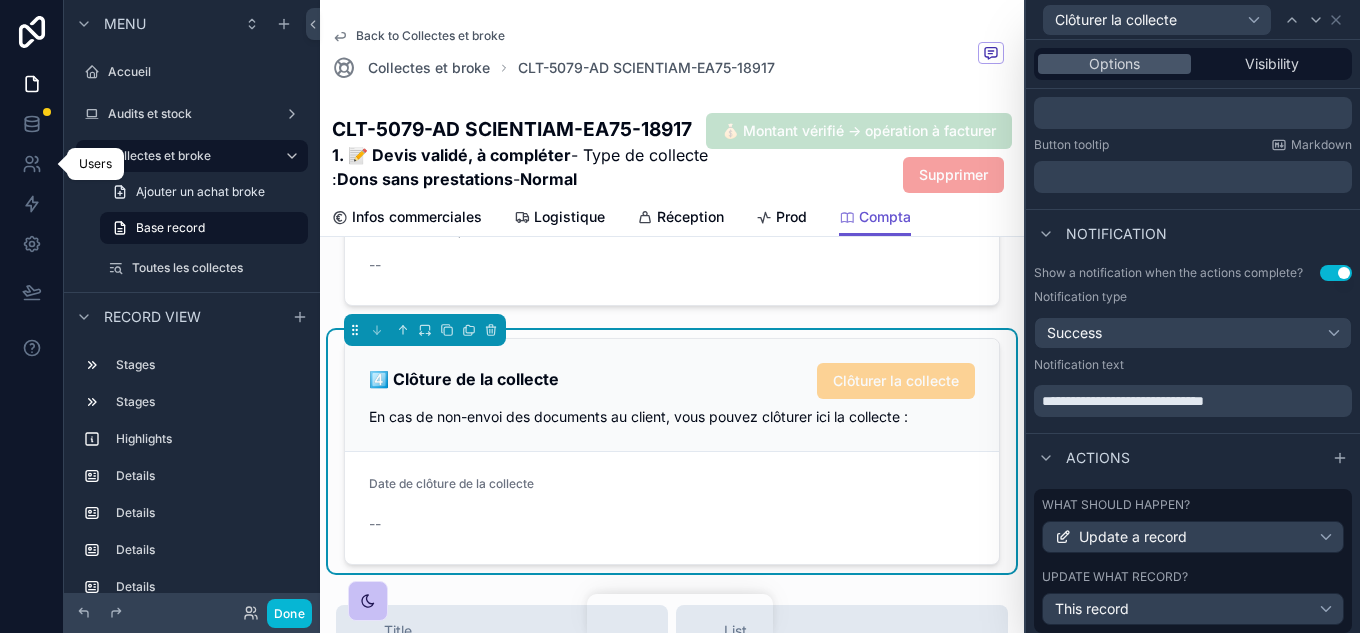 scroll, scrollTop: 460, scrollLeft: 0, axis: vertical 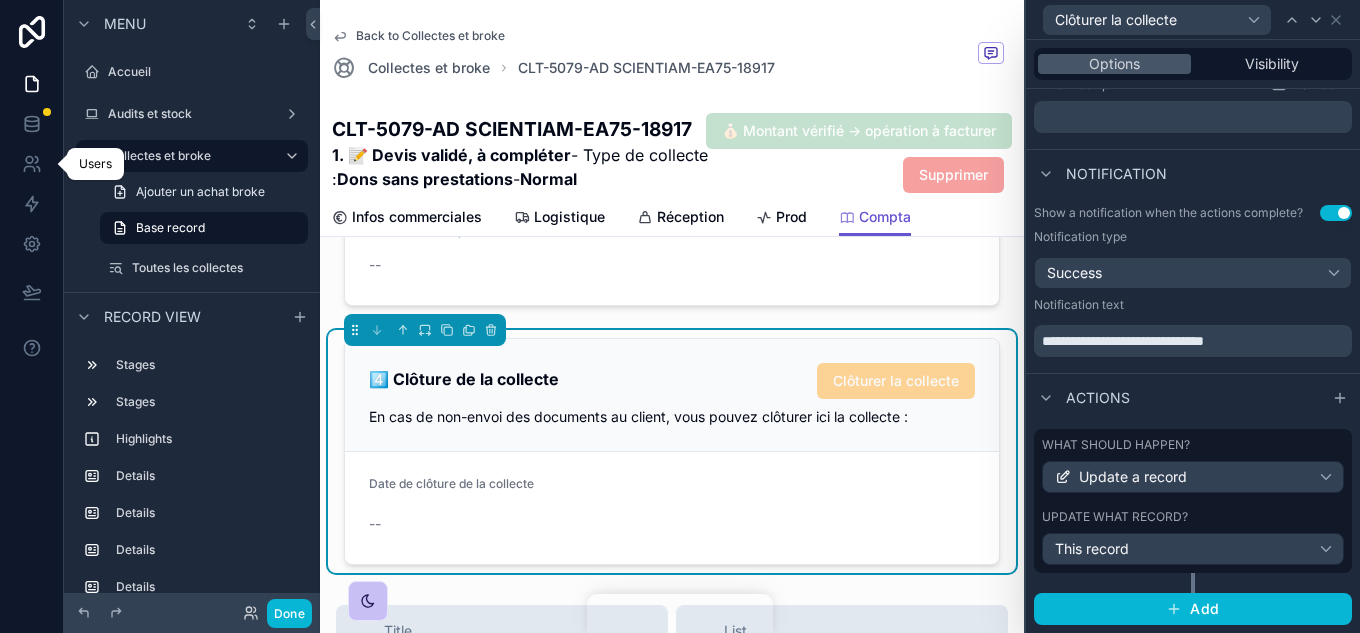 click on "Update what record?" at bounding box center [1193, 517] 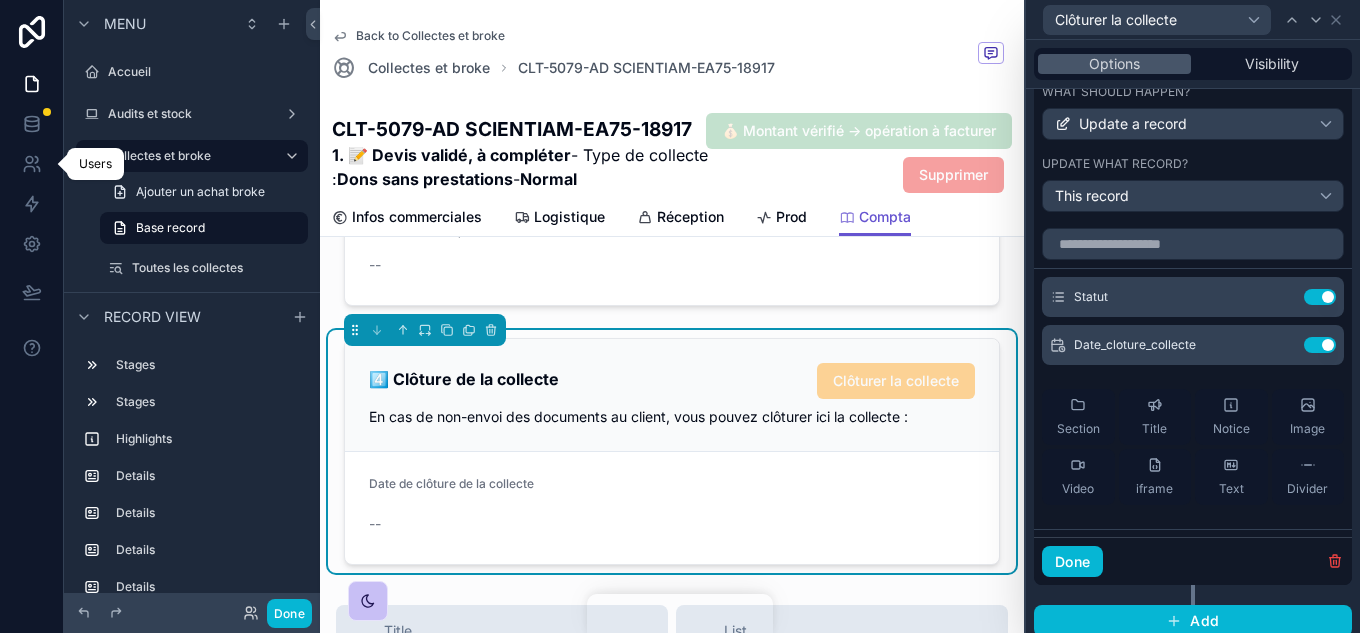 scroll, scrollTop: 825, scrollLeft: 0, axis: vertical 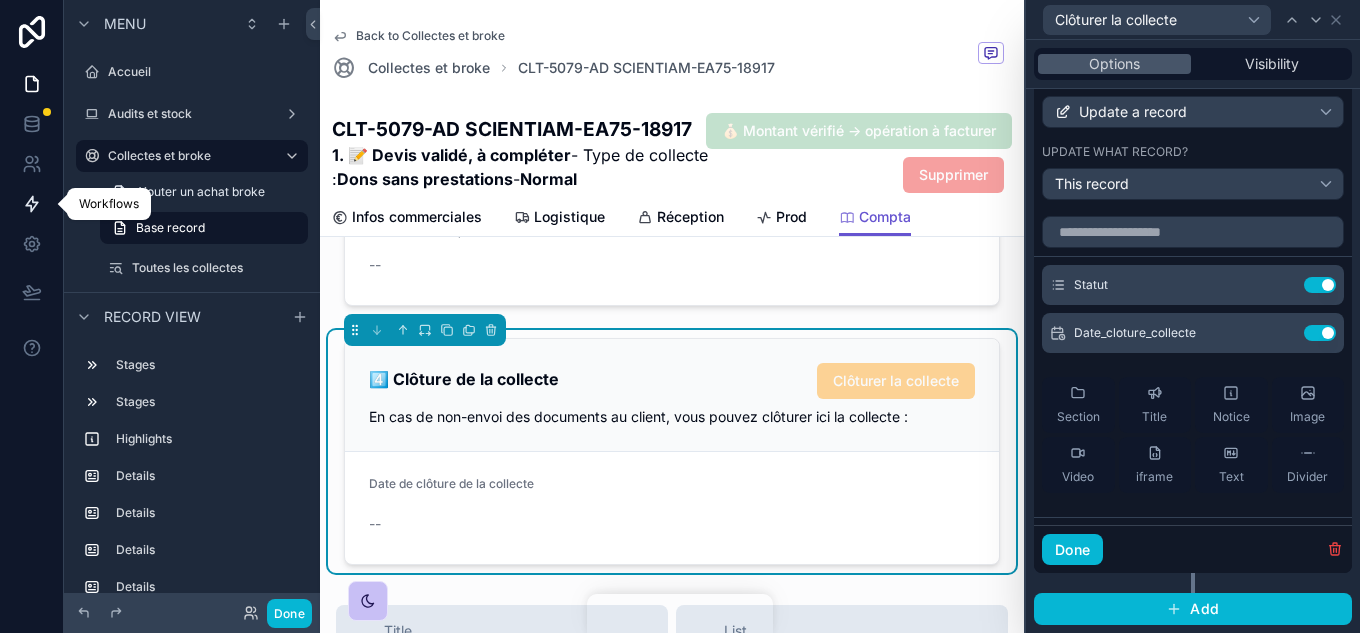 click 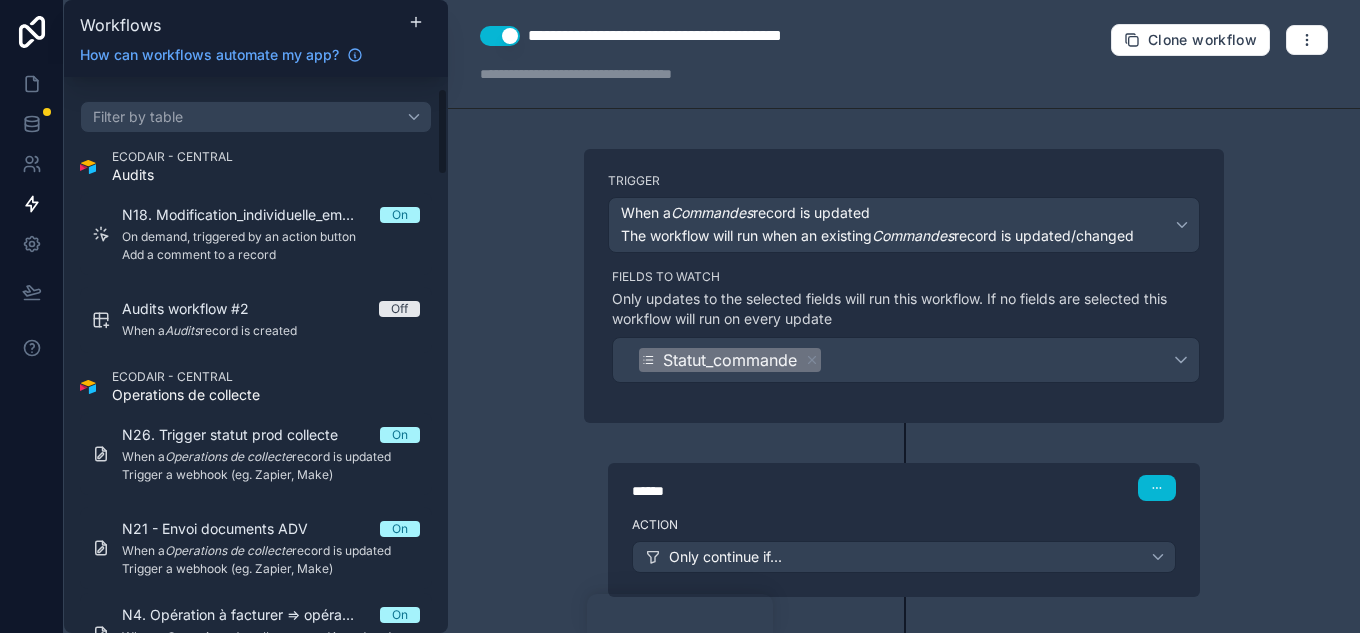 scroll, scrollTop: 200, scrollLeft: 0, axis: vertical 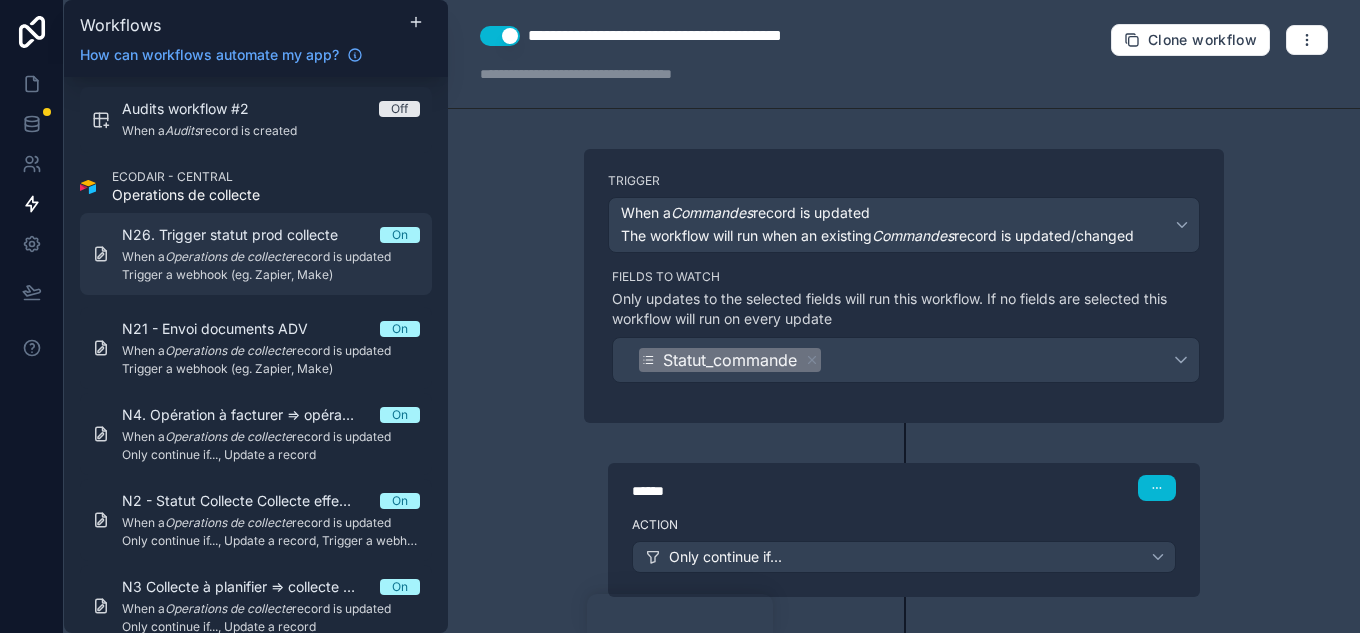 click on "Operations de collecte" at bounding box center (228, 256) 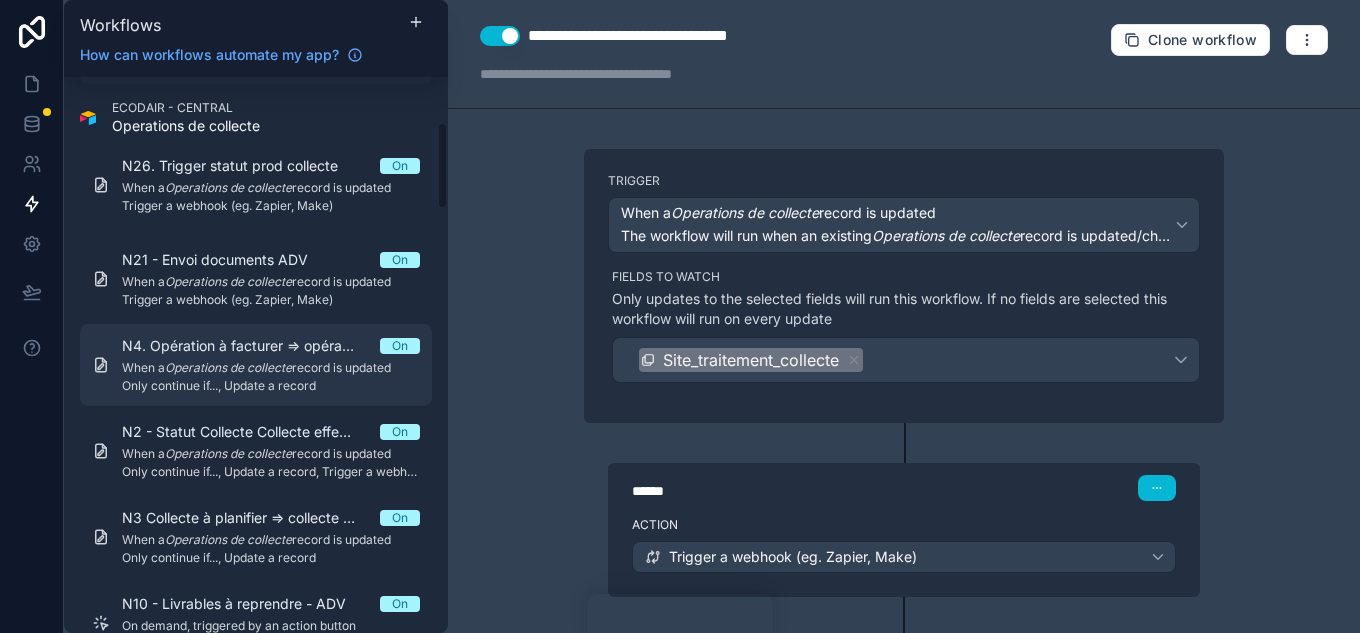 scroll, scrollTop: 300, scrollLeft: 0, axis: vertical 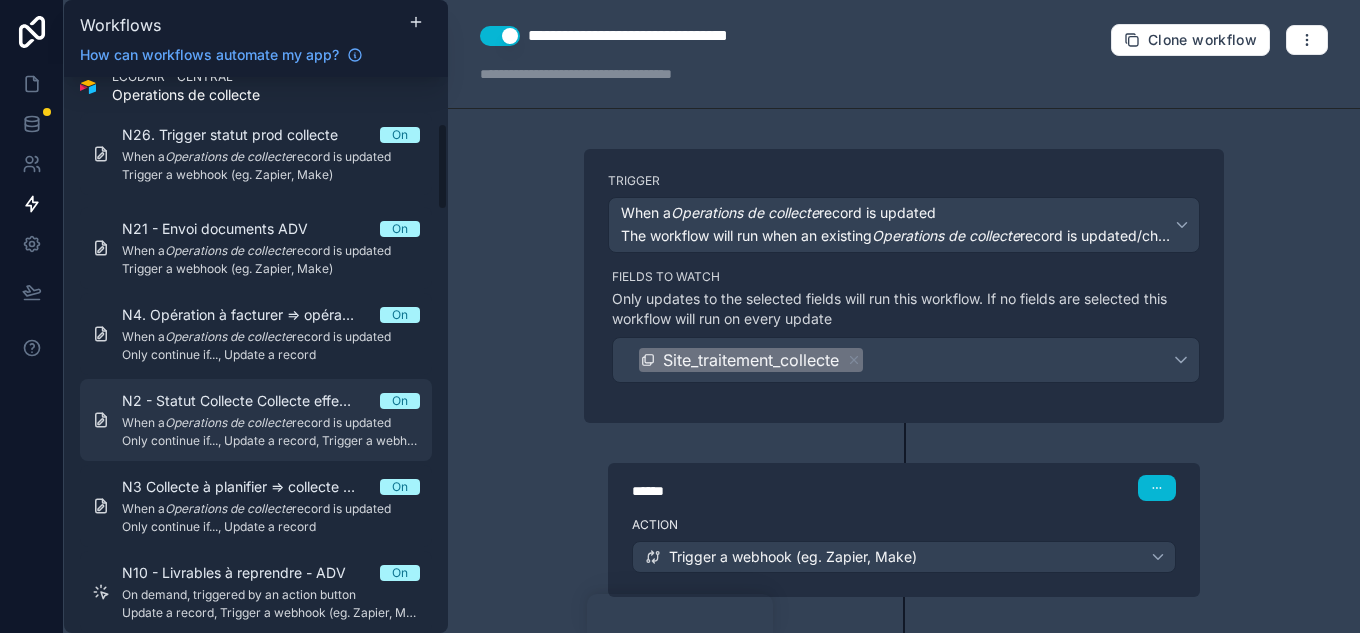 click on "N2 - Statut Collecte Collecte effectuée On When a  Operations de collecte  record is updated Only continue if..., Update a record, Trigger a webhook (eg. Zapier, Make)" at bounding box center (271, 420) 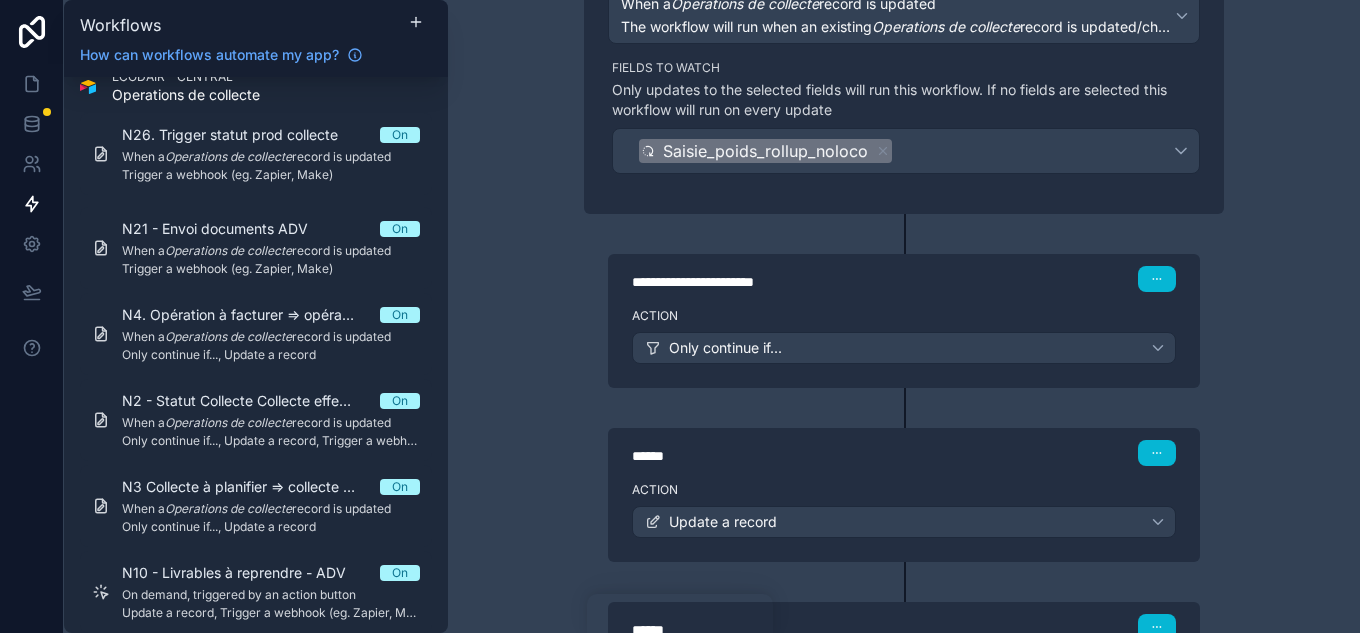 scroll, scrollTop: 300, scrollLeft: 0, axis: vertical 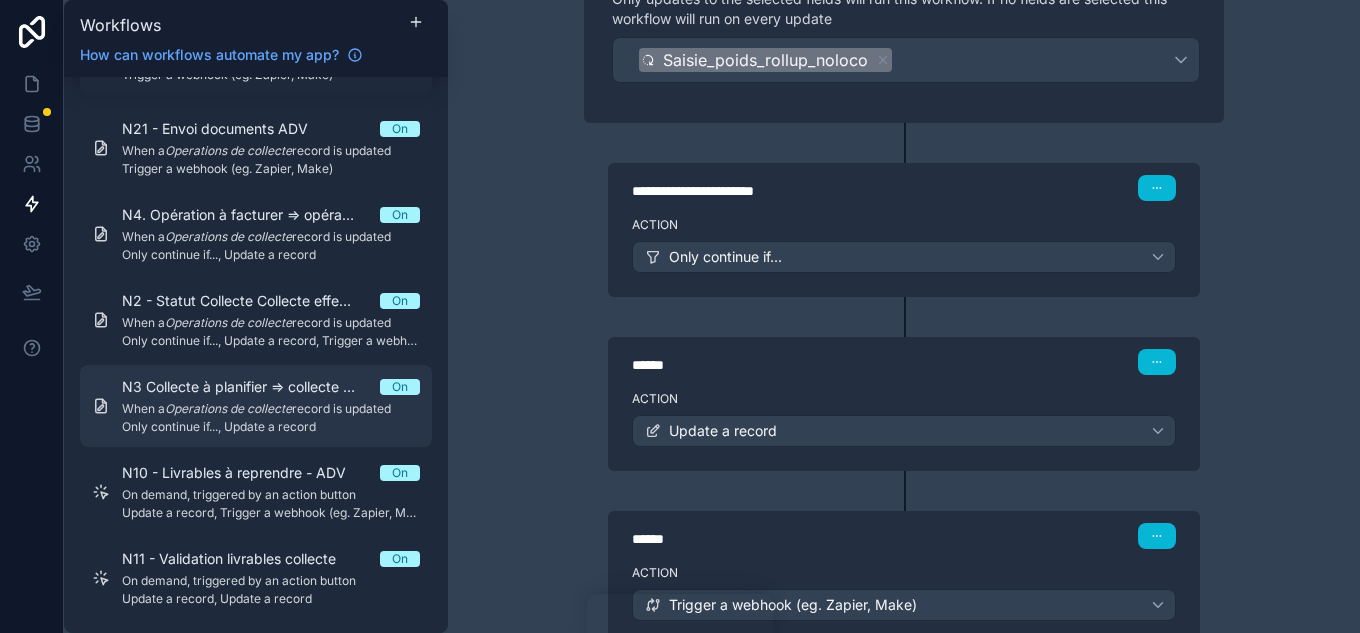 click on "Operations de collecte" at bounding box center (228, 408) 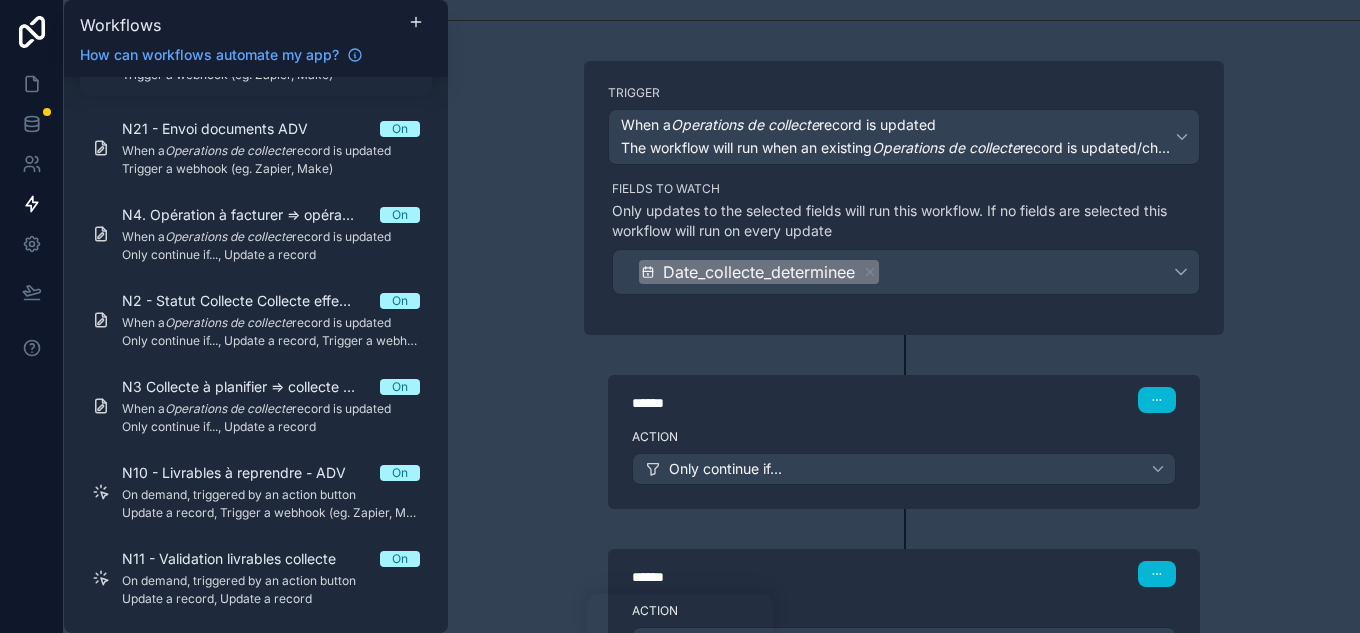 scroll, scrollTop: 71, scrollLeft: 0, axis: vertical 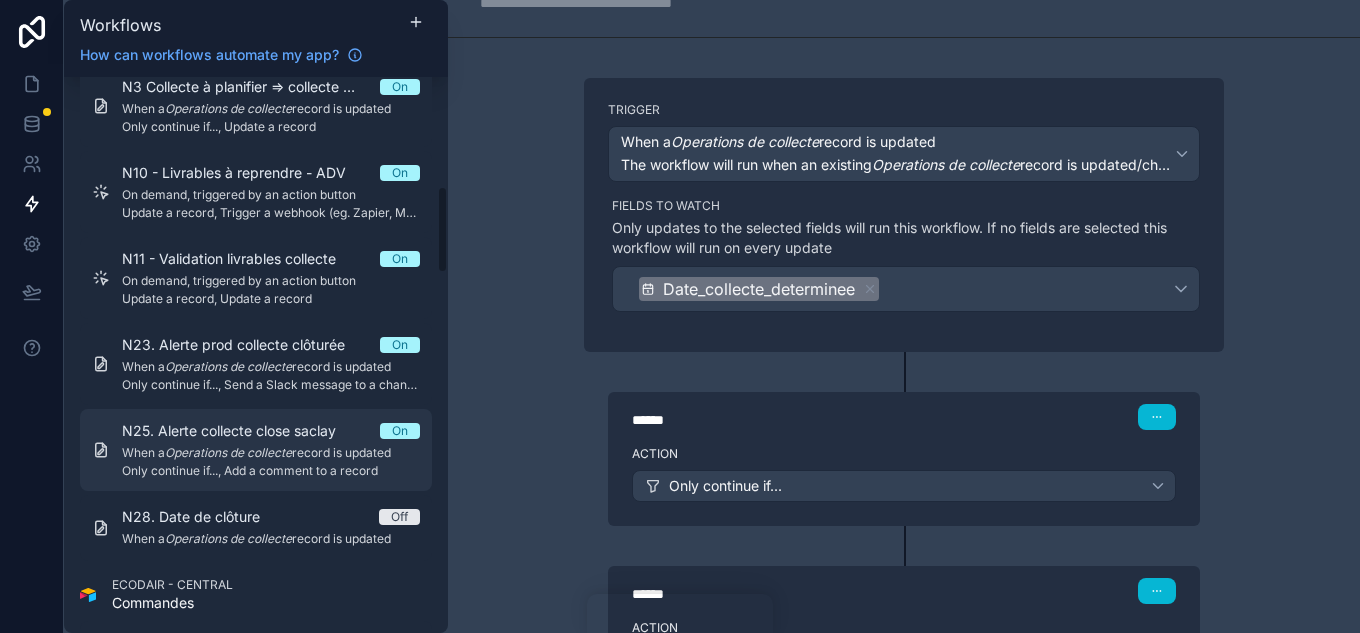 click on "Operations de collecte" at bounding box center [228, 452] 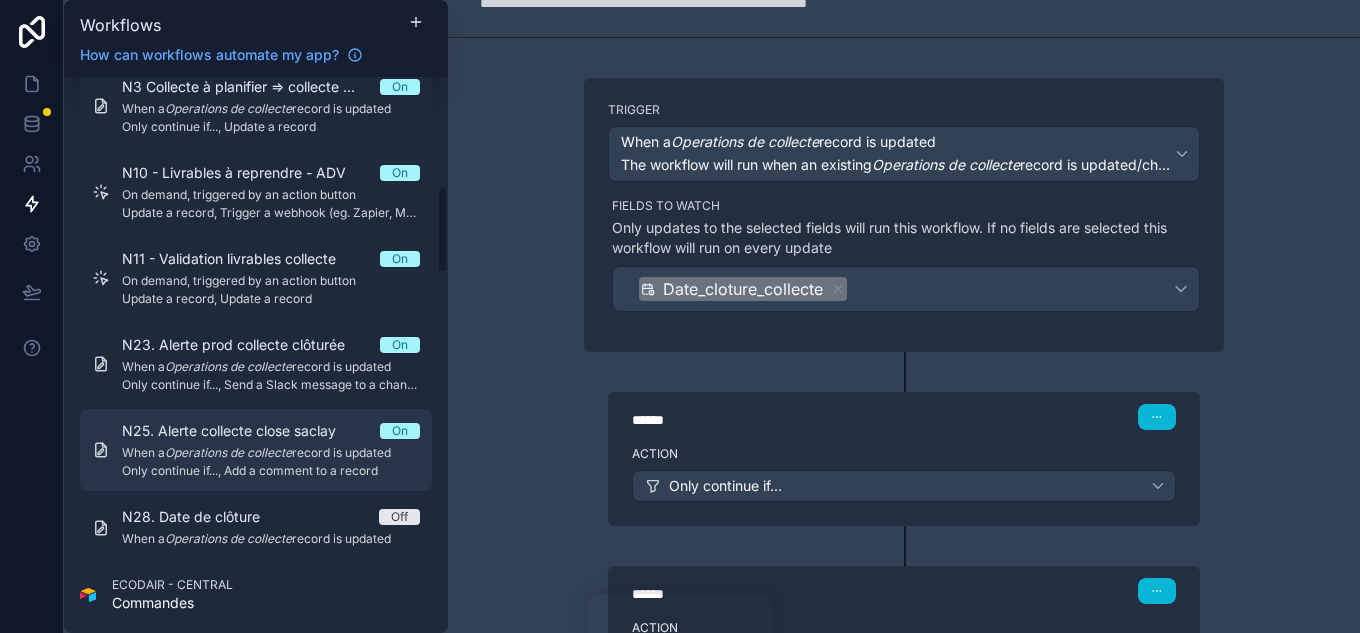 click on "Operations de collecte" at bounding box center (228, 452) 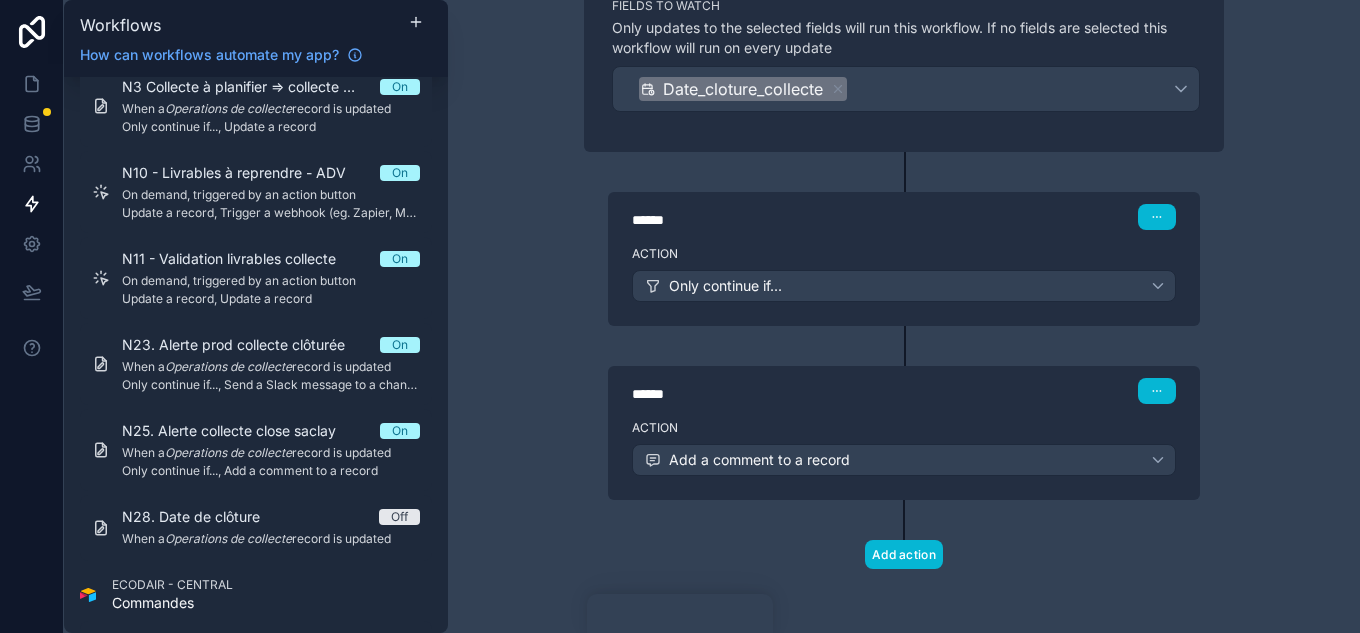 scroll, scrollTop: 171, scrollLeft: 0, axis: vertical 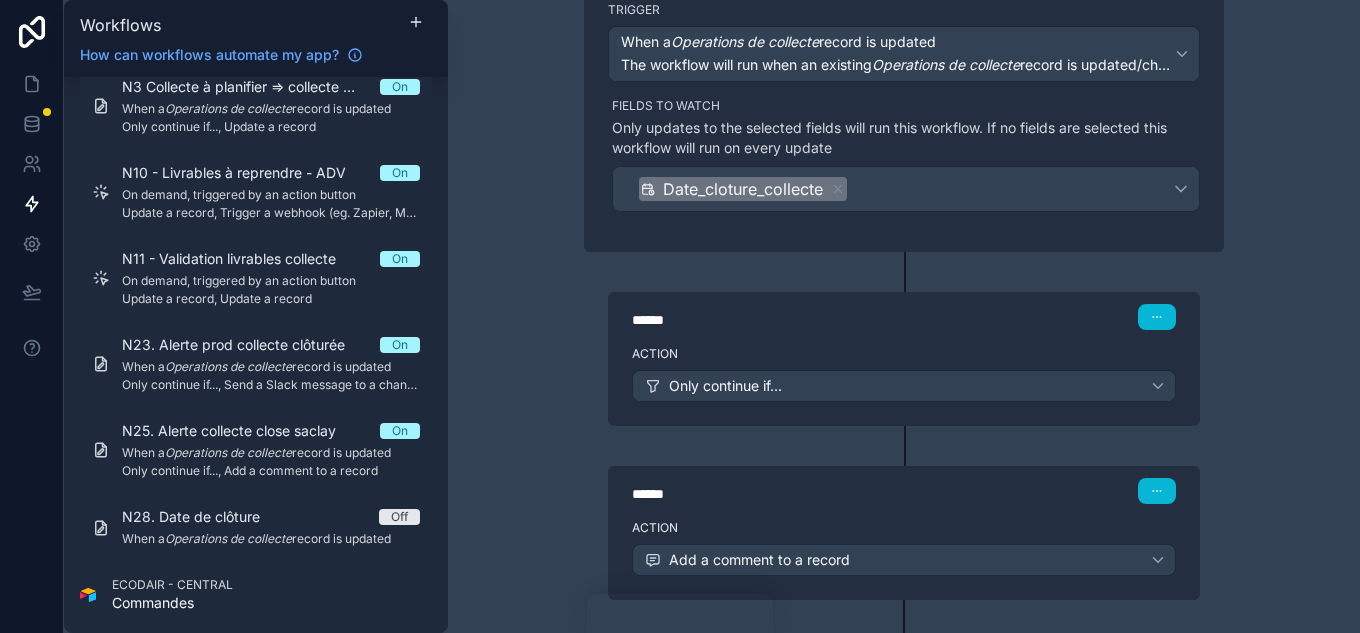 click on "Action" at bounding box center (904, 354) 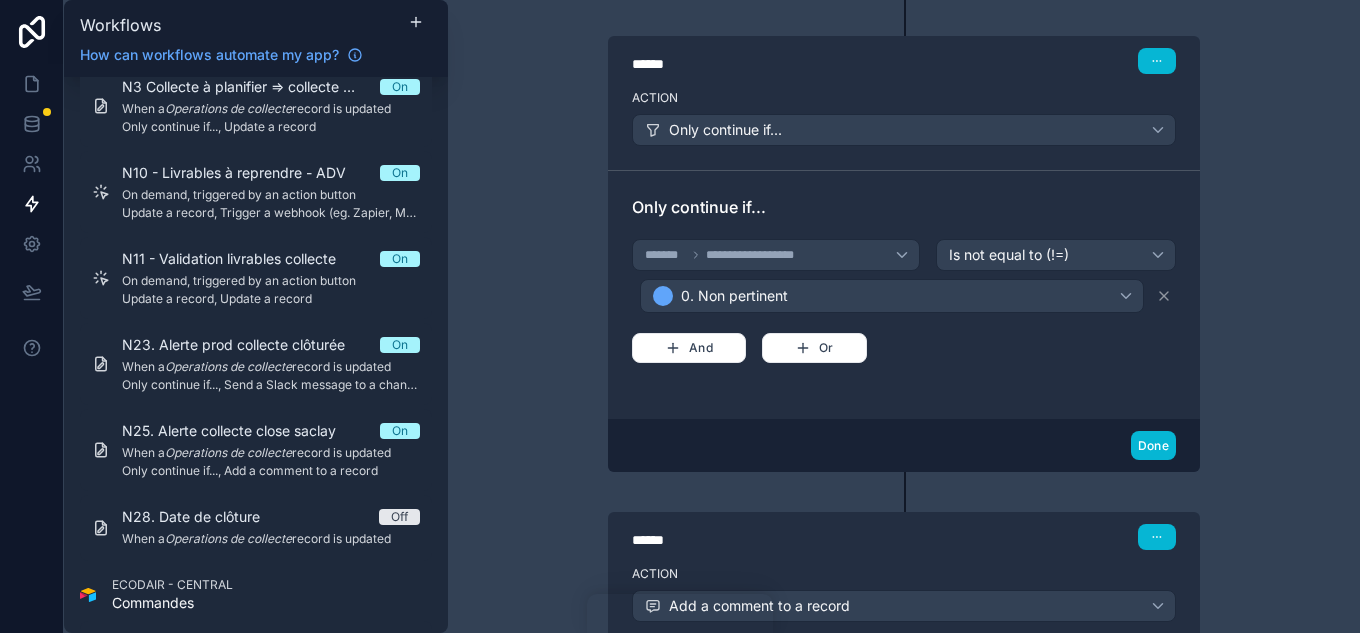 scroll, scrollTop: 471, scrollLeft: 0, axis: vertical 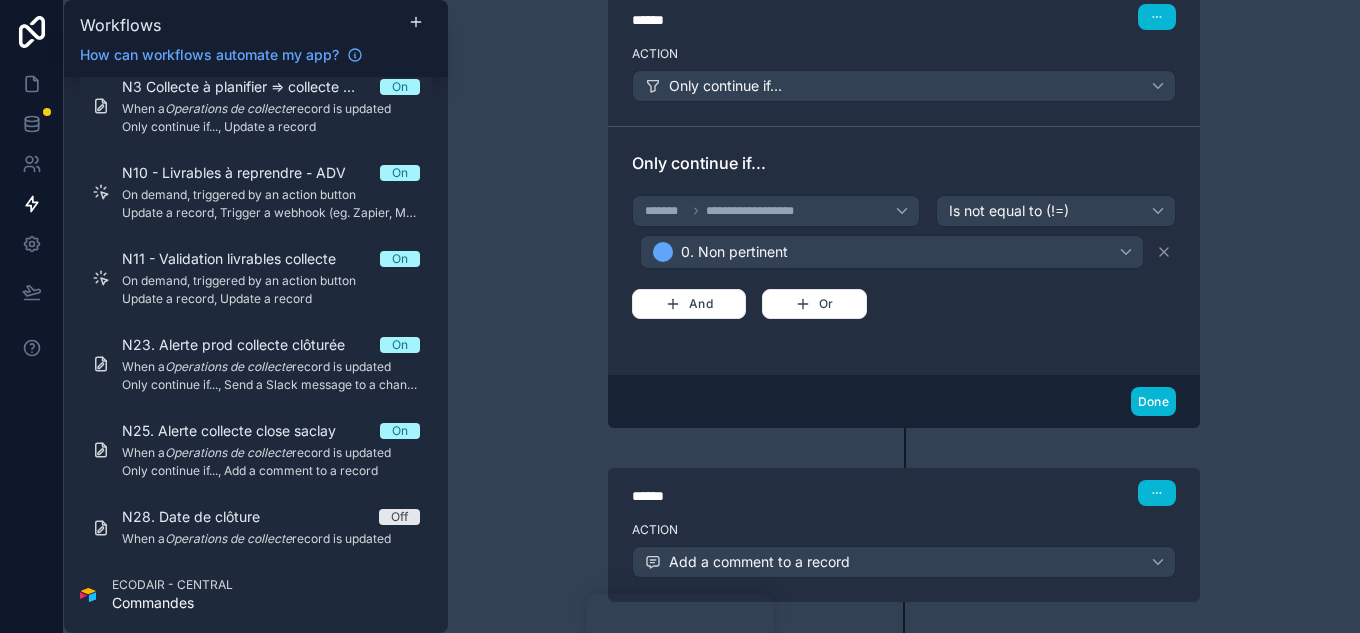 click on "******" at bounding box center (782, 496) 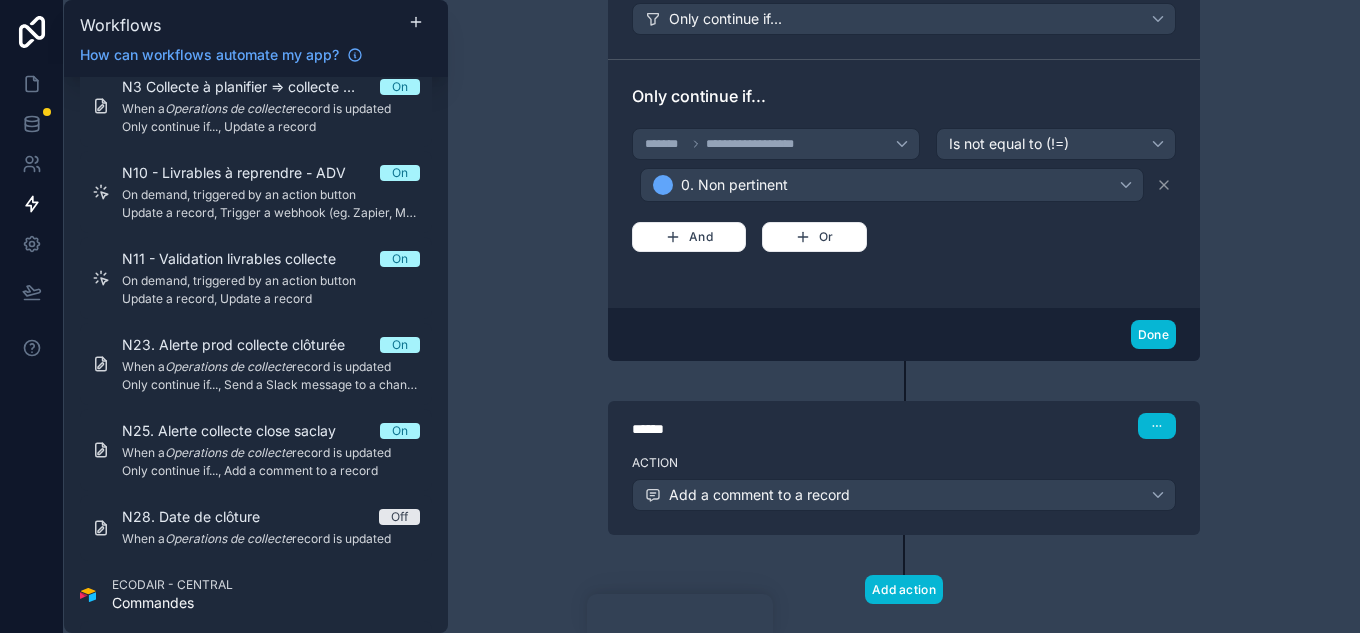 scroll, scrollTop: 573, scrollLeft: 0, axis: vertical 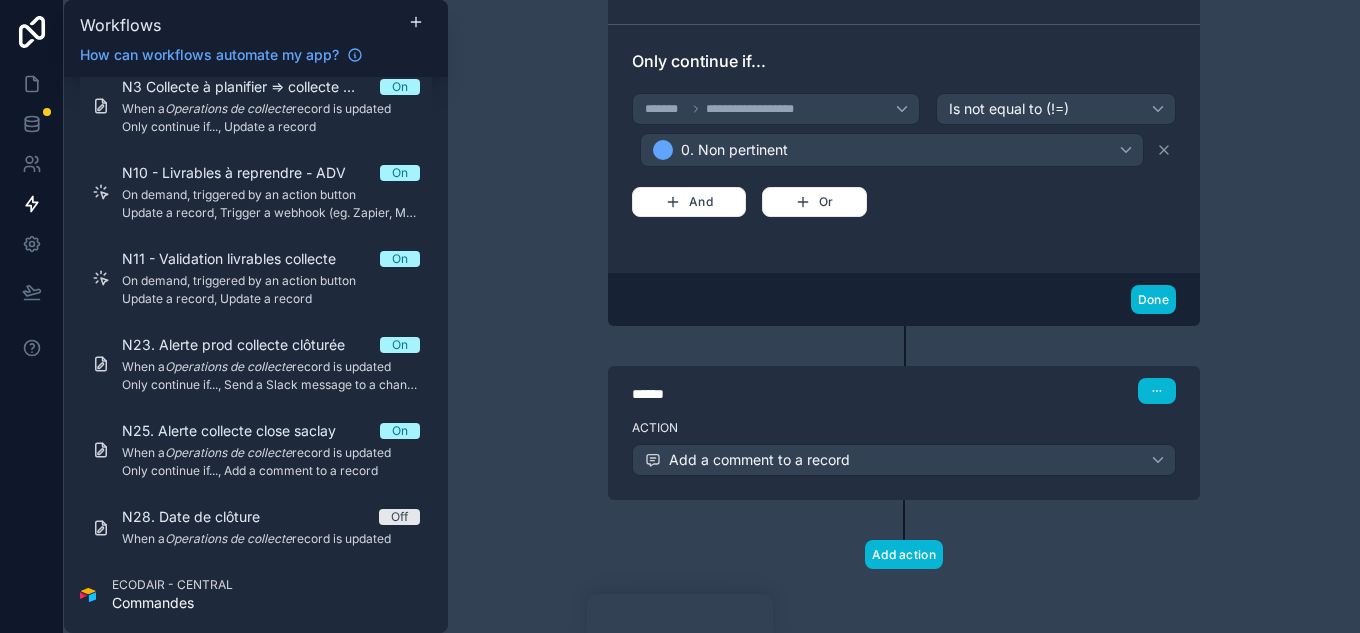 click on "******" at bounding box center [782, 394] 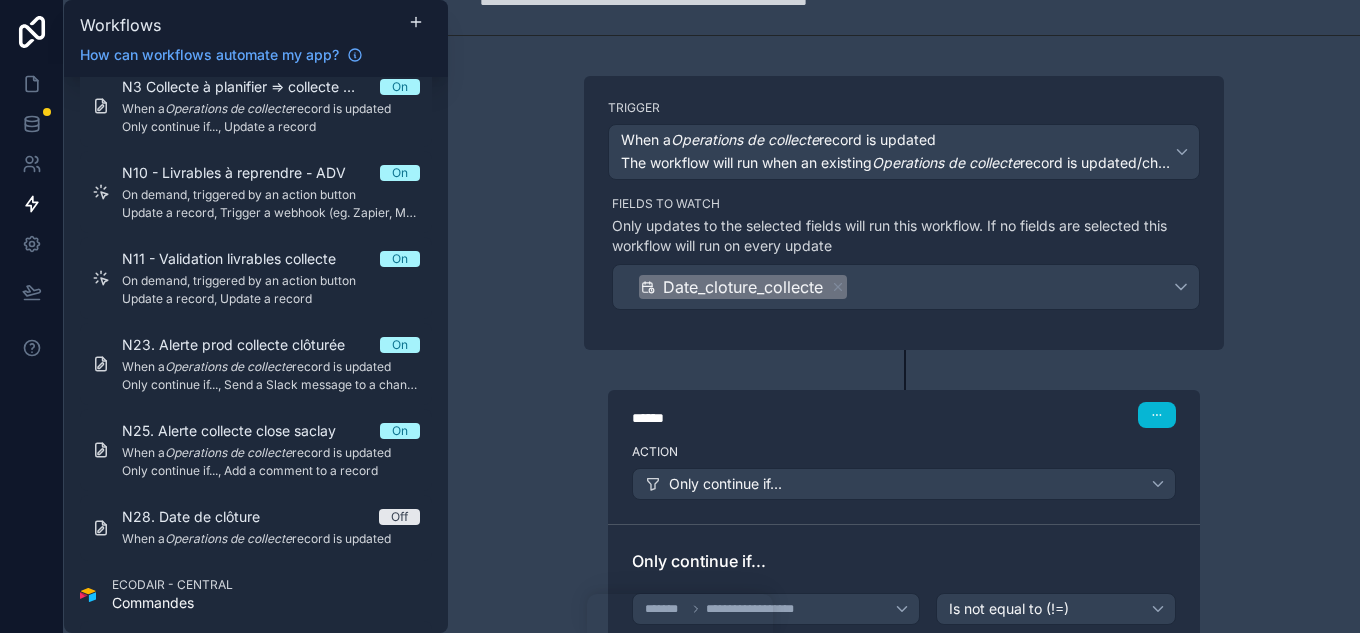 scroll, scrollTop: 0, scrollLeft: 0, axis: both 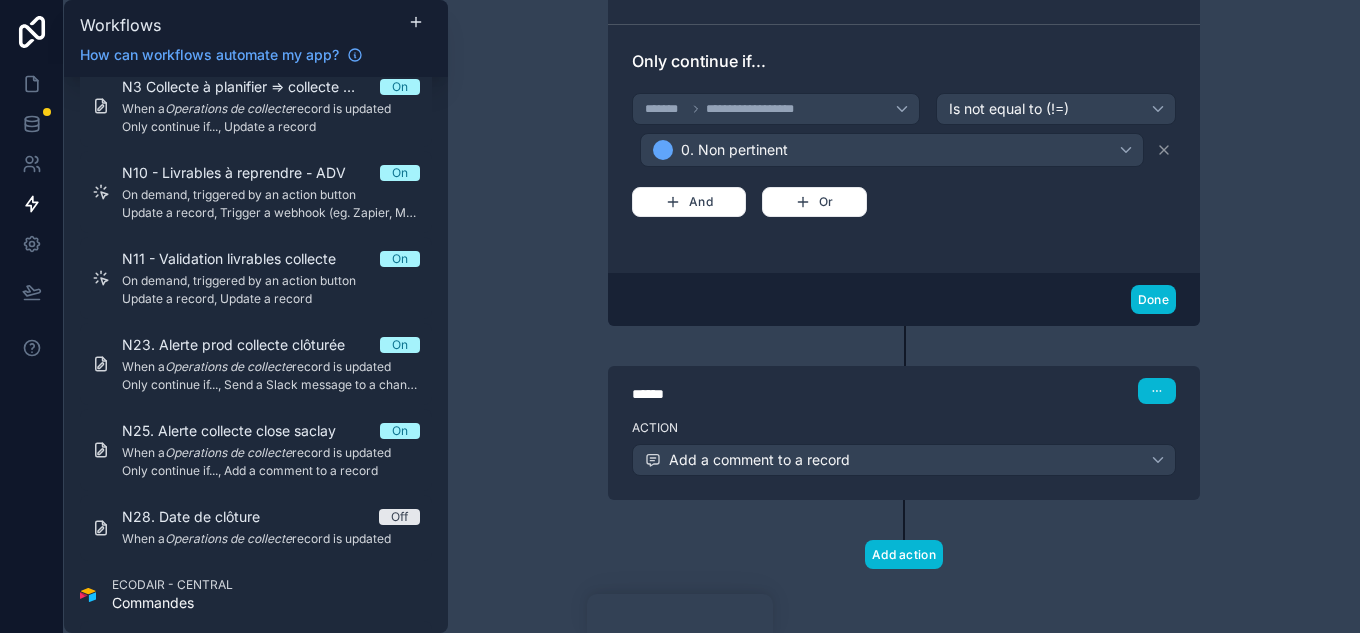 click on "******" at bounding box center [782, 394] 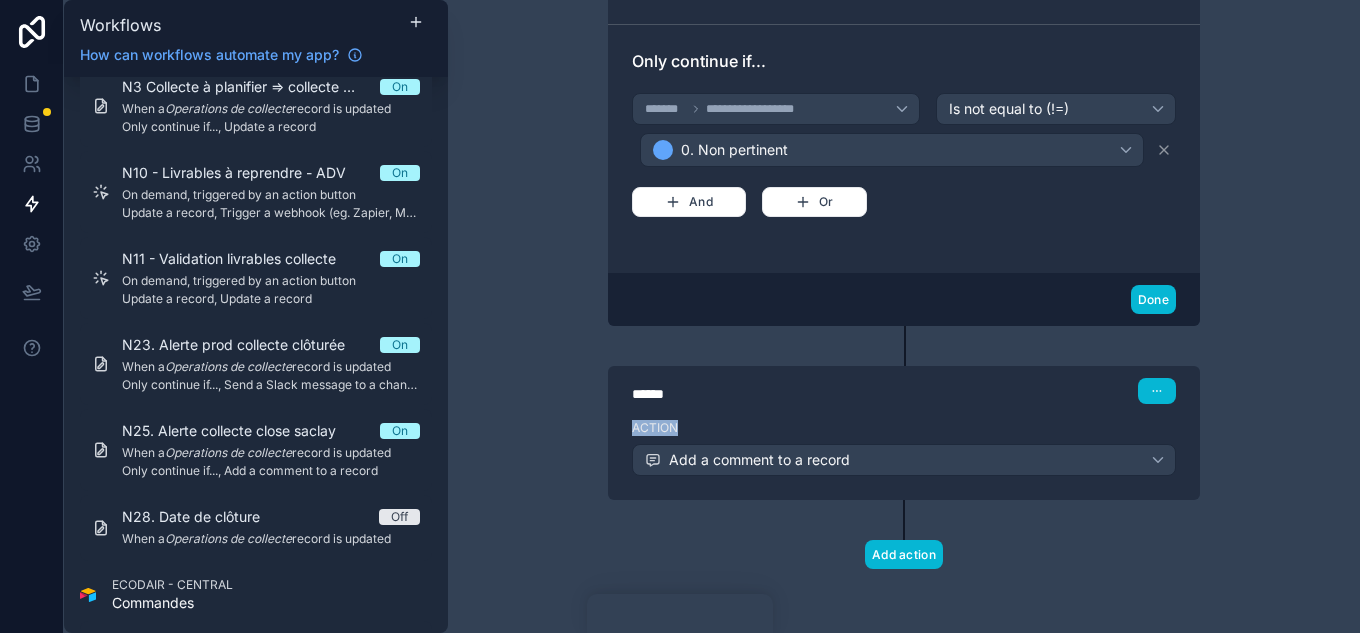 click on "****** Step 2" at bounding box center (904, 391) 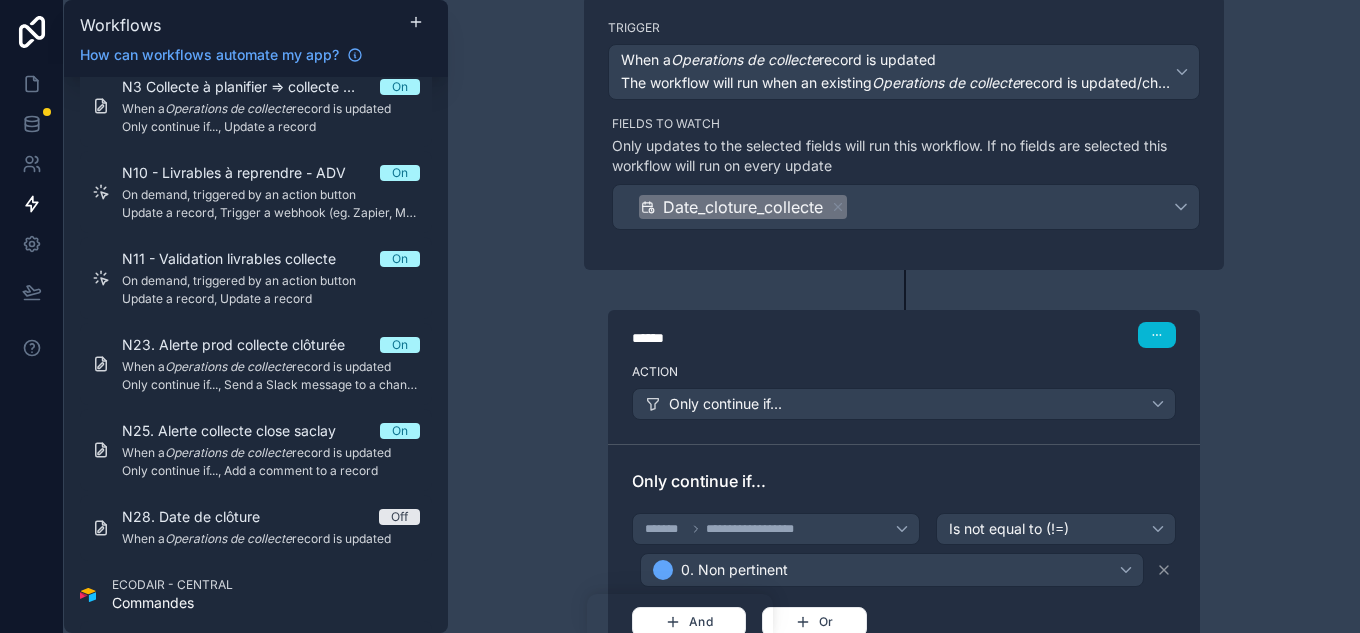 scroll, scrollTop: 0, scrollLeft: 0, axis: both 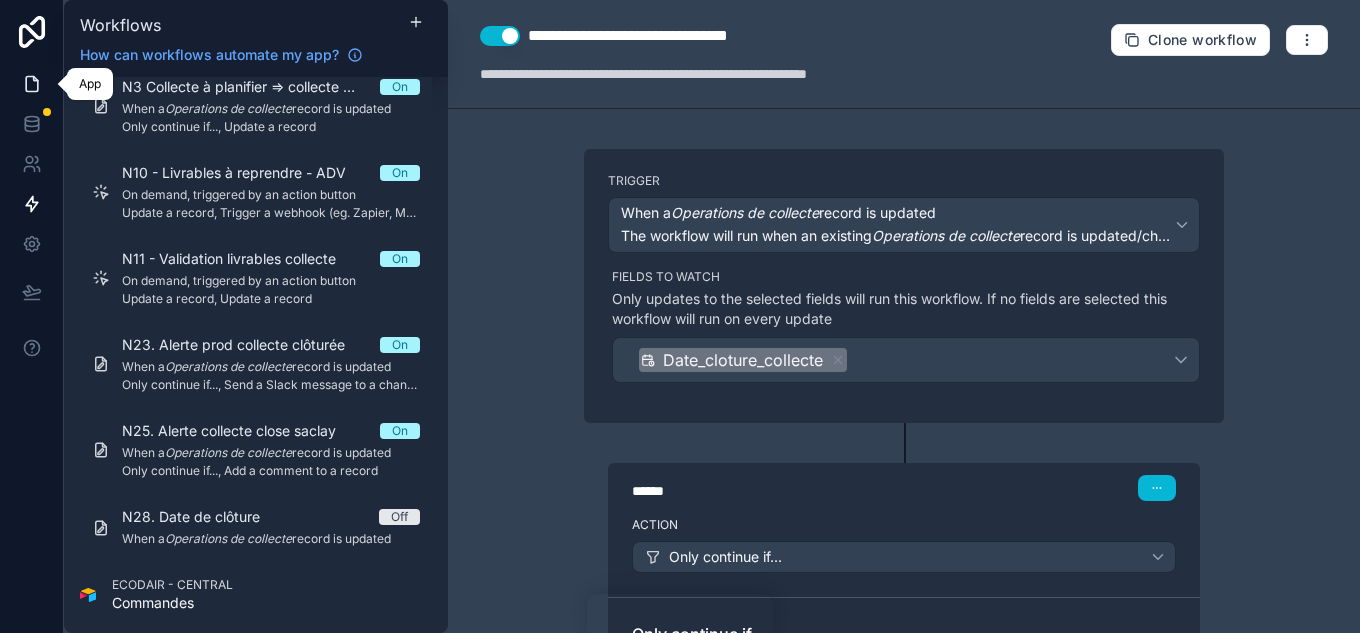 click 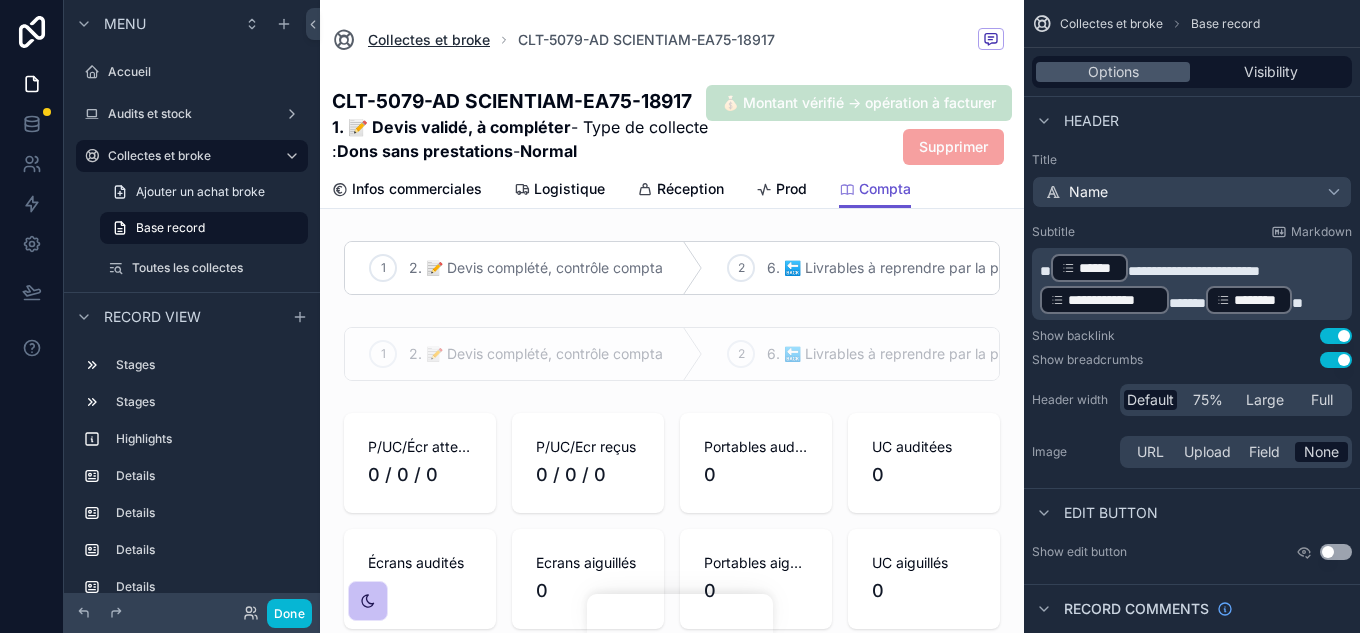 click on "Collectes et broke" at bounding box center (429, 40) 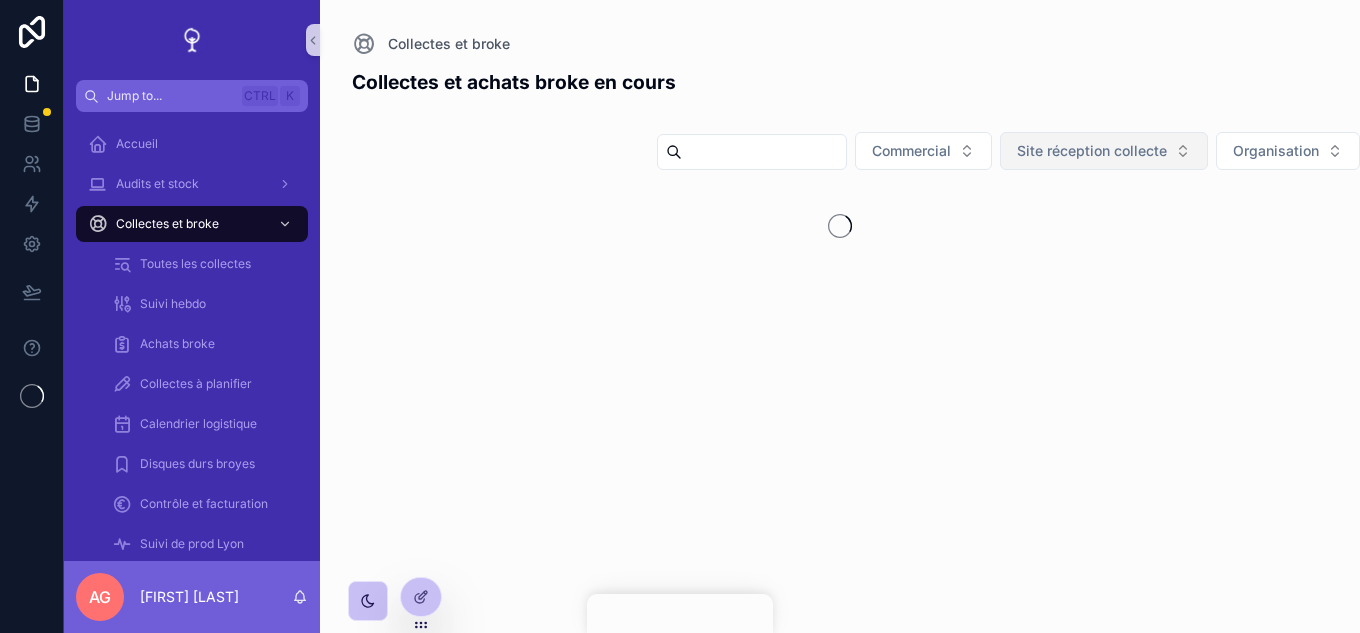 click on "Site réception collecte" at bounding box center (1092, 151) 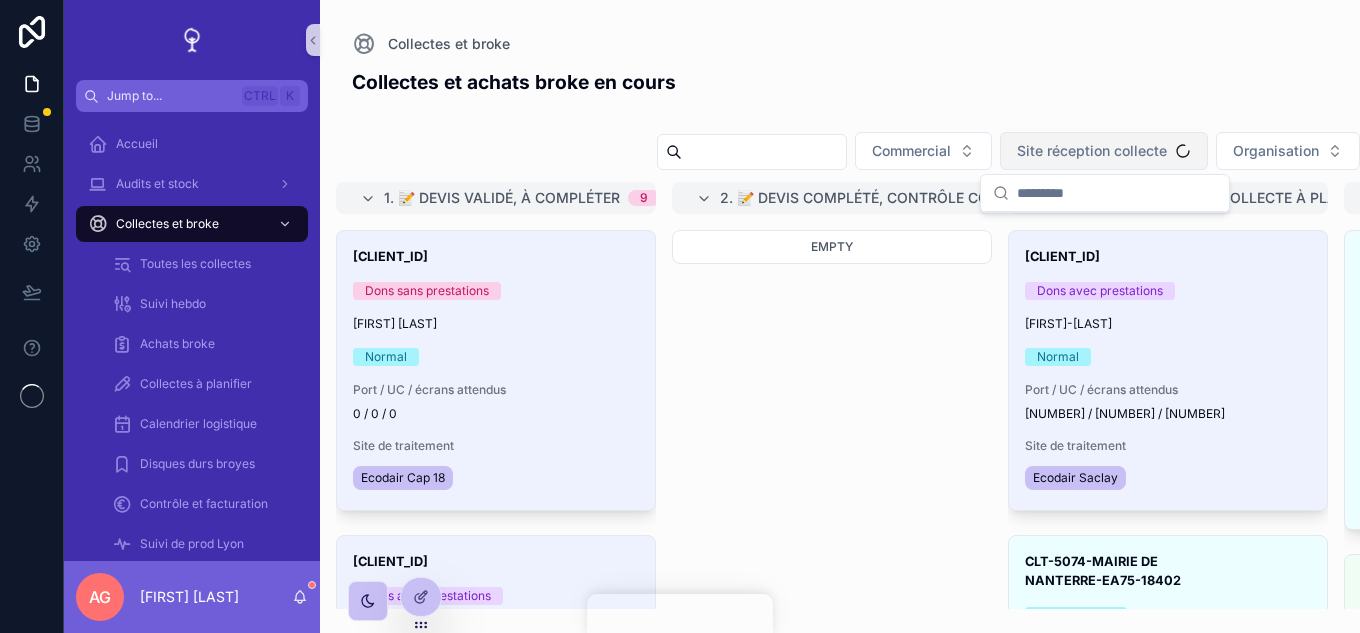 scroll, scrollTop: 0, scrollLeft: 0, axis: both 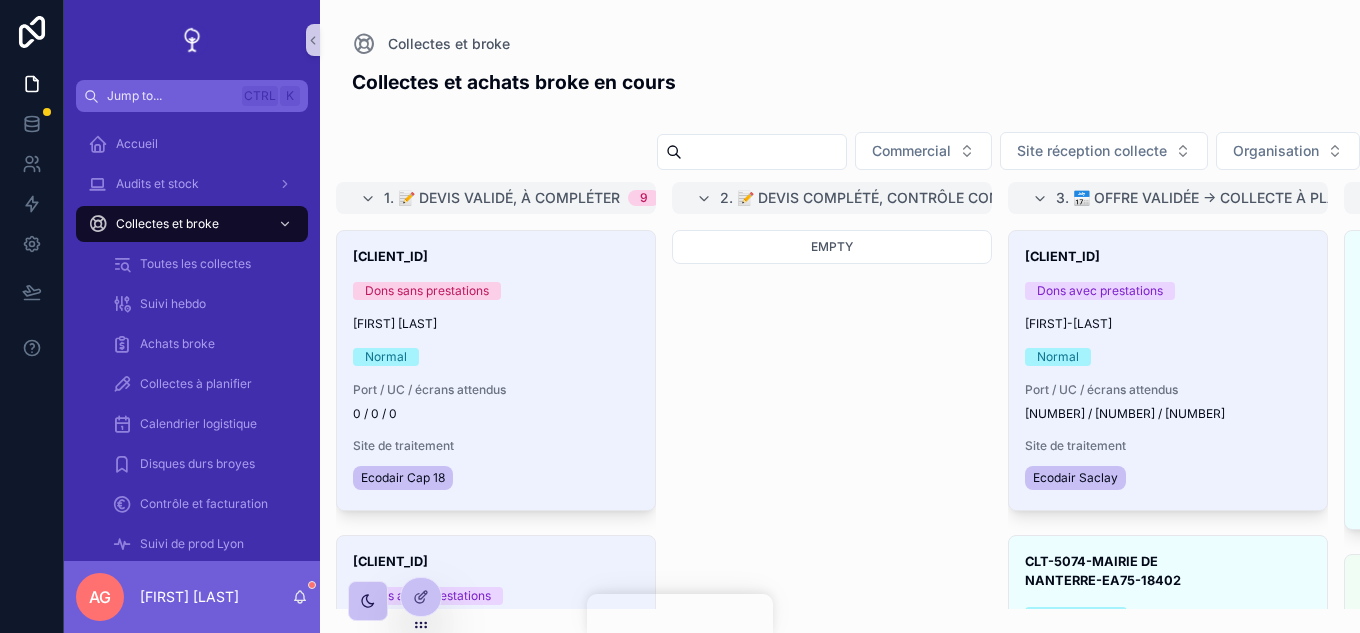 click on "Dons avec prestations [FIRST] [LAST] Normal Port / UC / écrans attendus 22 / 67 / 2 Site de traitement Ecodair Saclay" at bounding box center (1168, 370) 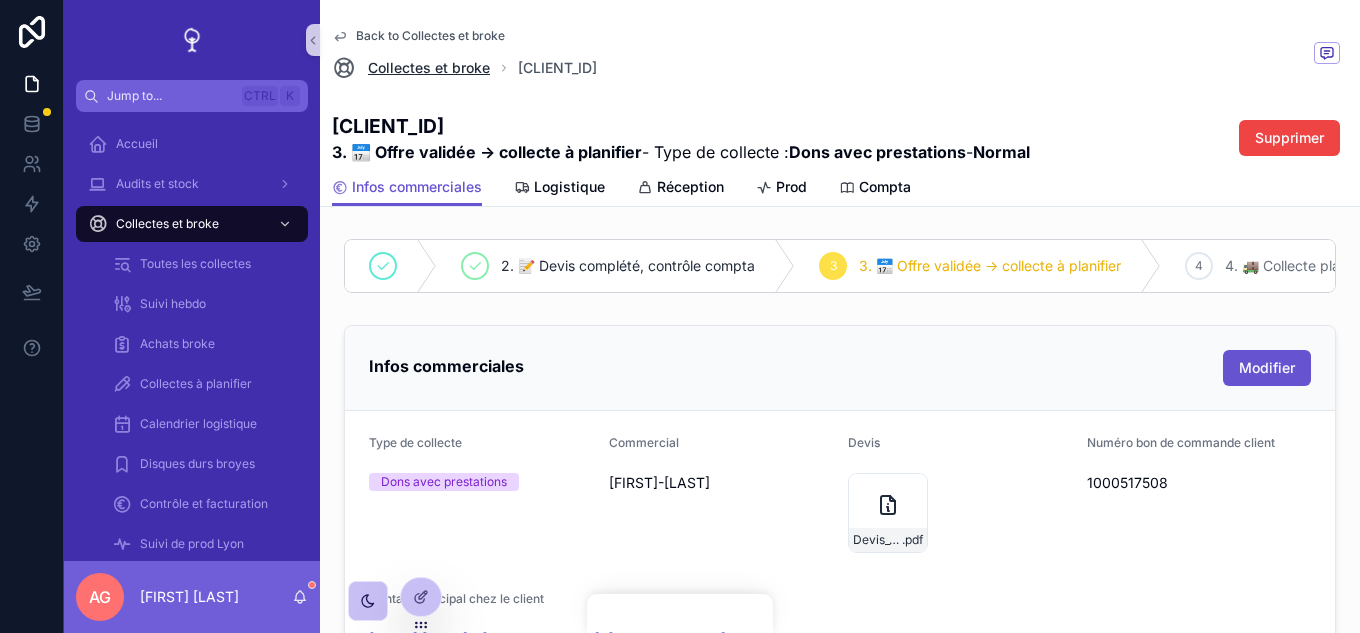 click on "Collectes et broke" at bounding box center (429, 68) 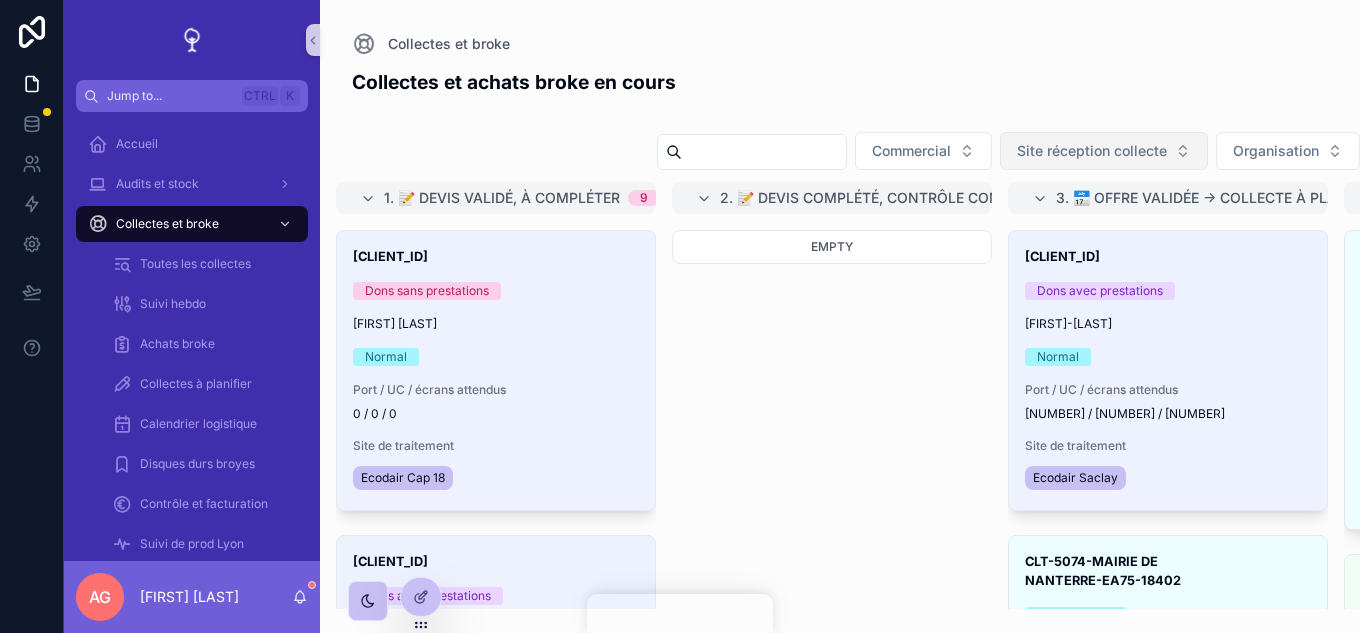 drag, startPoint x: 1157, startPoint y: 147, endPoint x: 1170, endPoint y: 161, distance: 19.104973 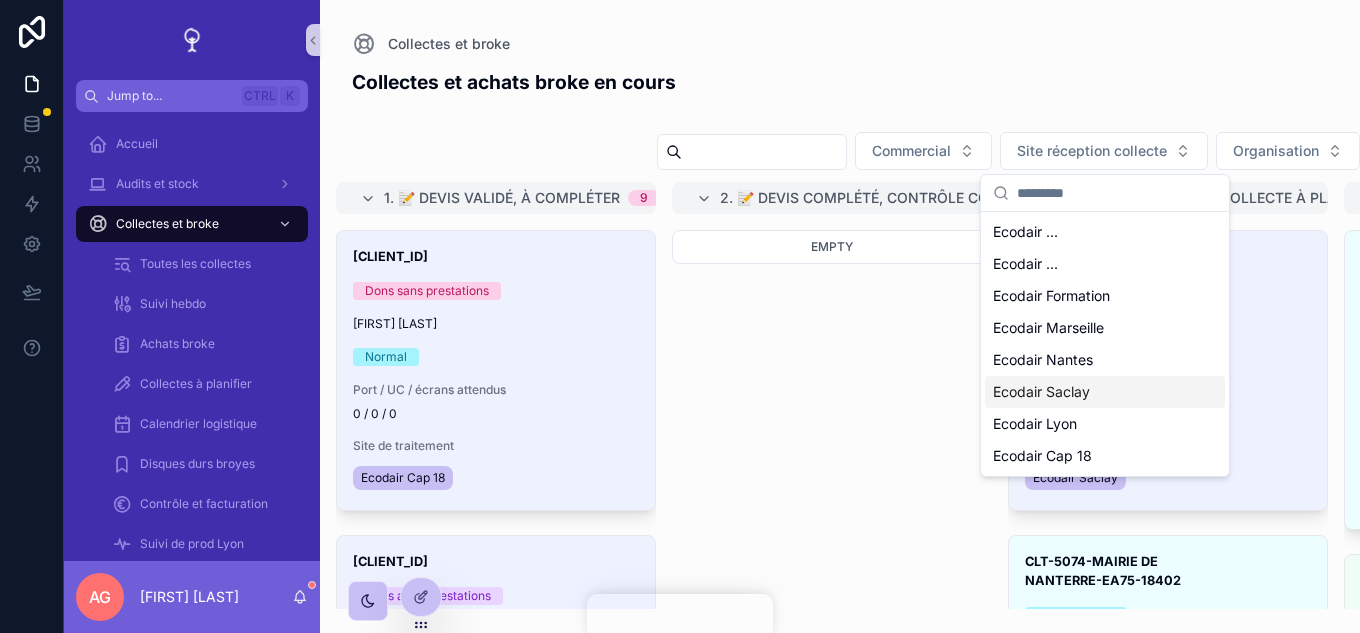 click on "Ecodair Saclay" at bounding box center [1041, 392] 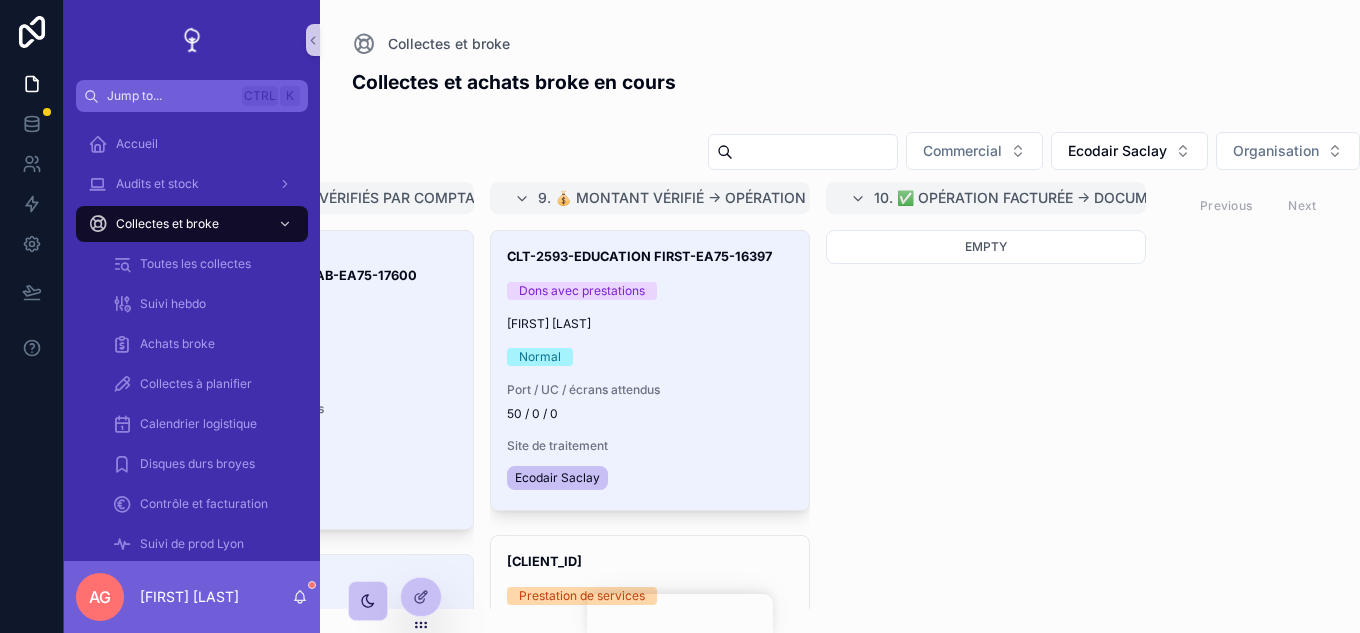 scroll, scrollTop: 0, scrollLeft: 2559, axis: horizontal 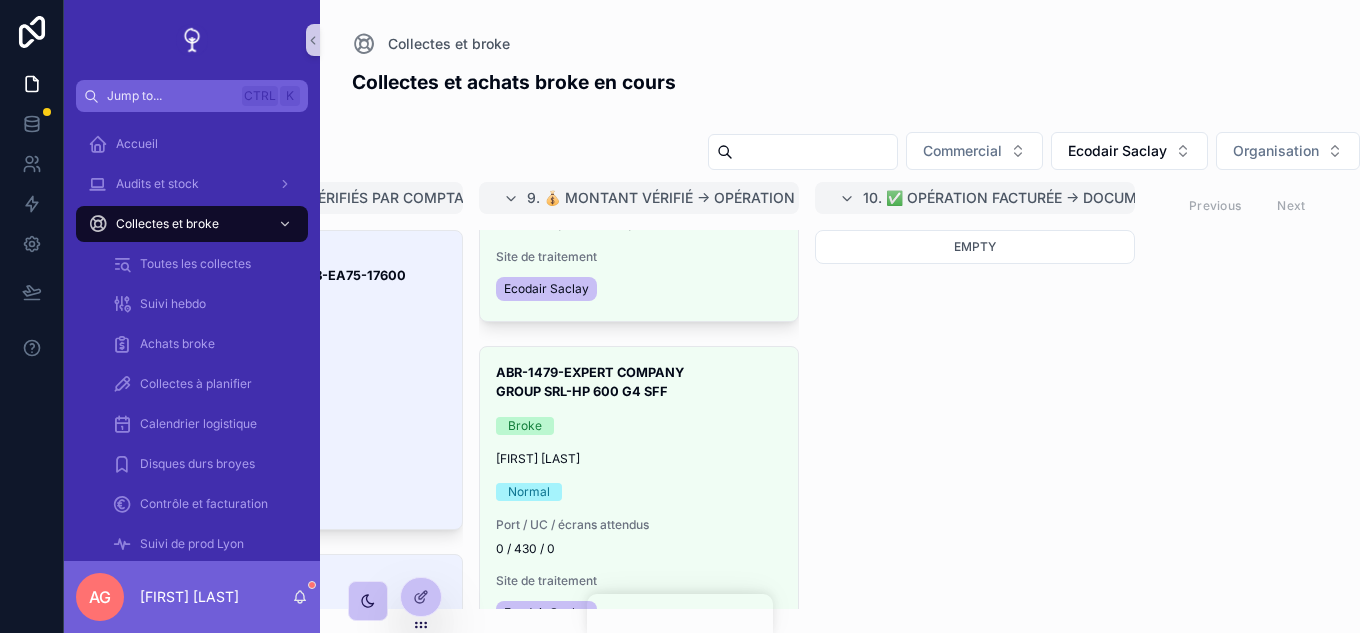 click on "Previous Next" at bounding box center [1247, 205] 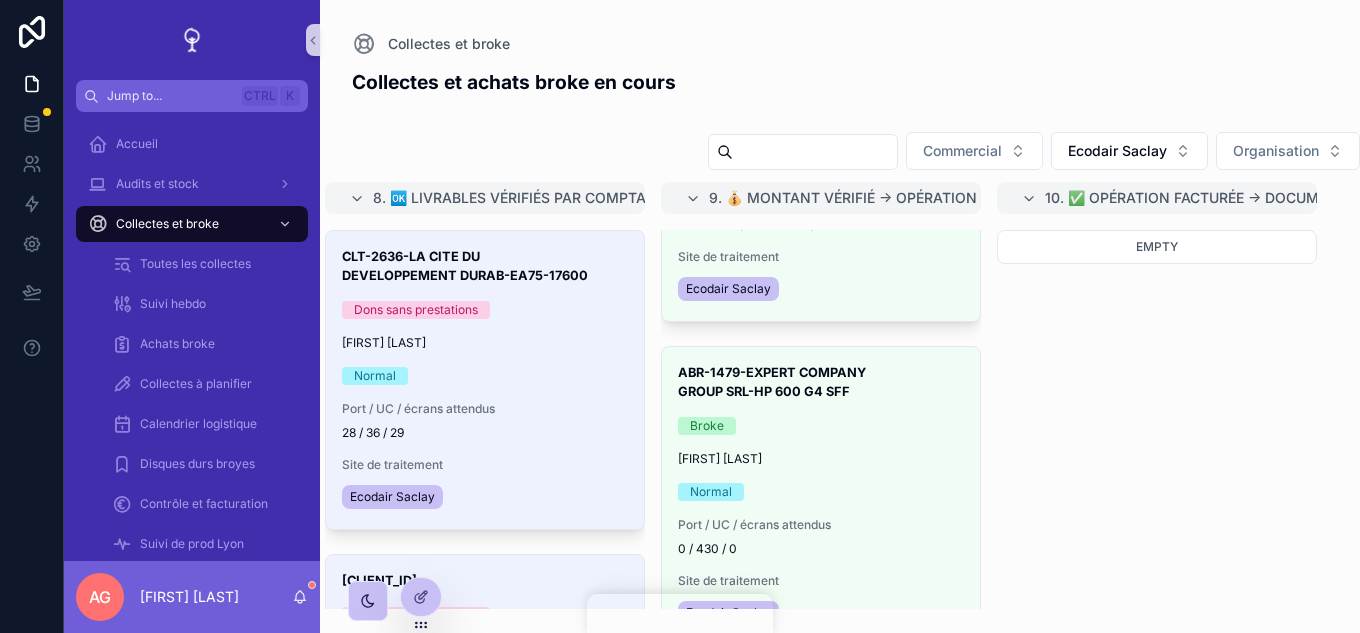 scroll, scrollTop: 0, scrollLeft: 2559, axis: horizontal 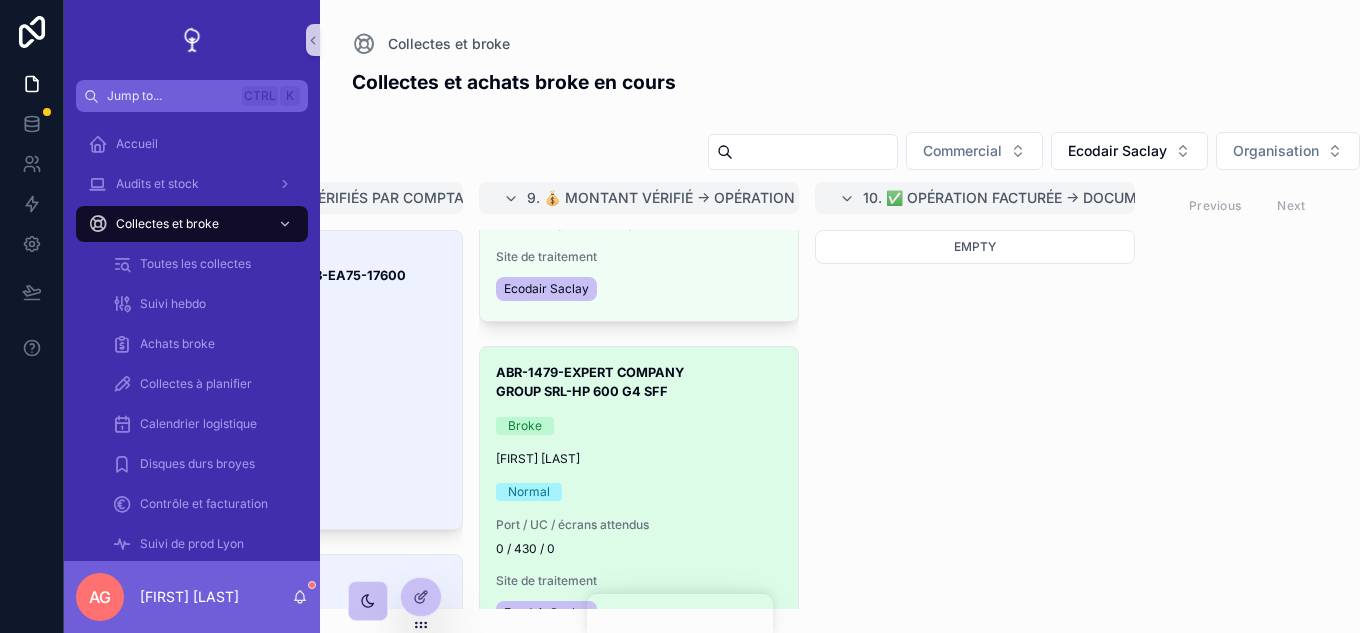 click on "[FIRST] [LAST]" at bounding box center [639, 459] 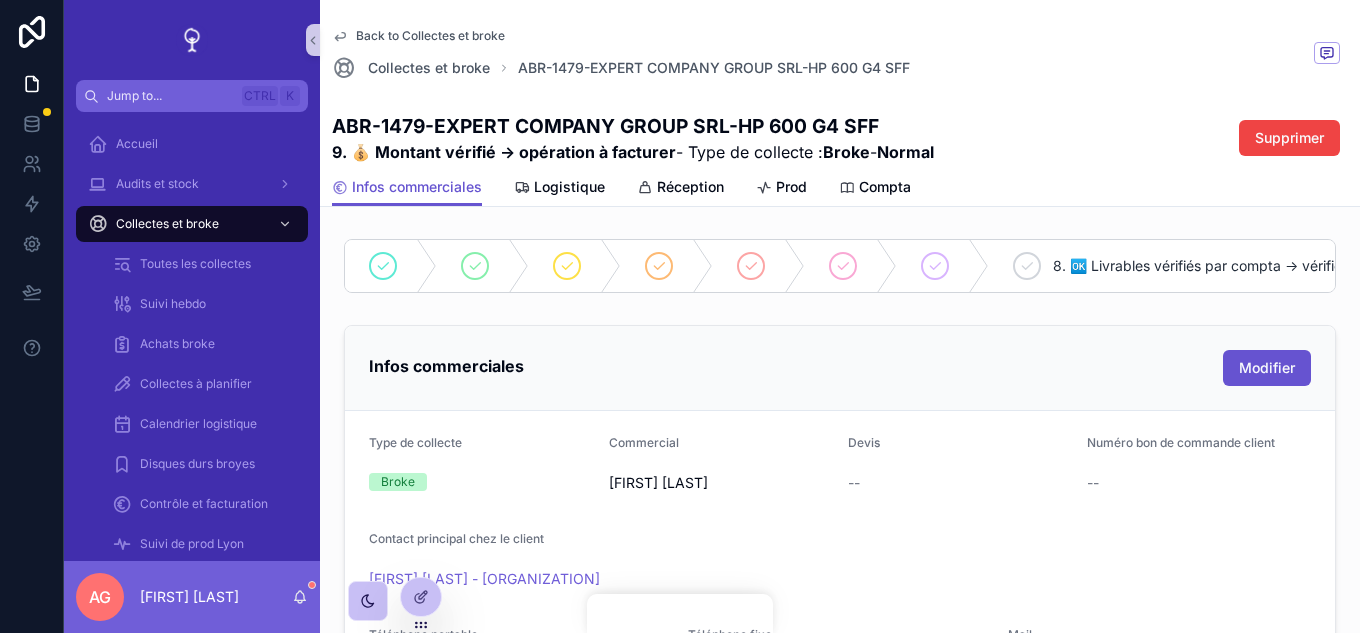 click on "Back to Collectes et broke Collectes et broke [CLIENT_ID]" at bounding box center (840, 54) 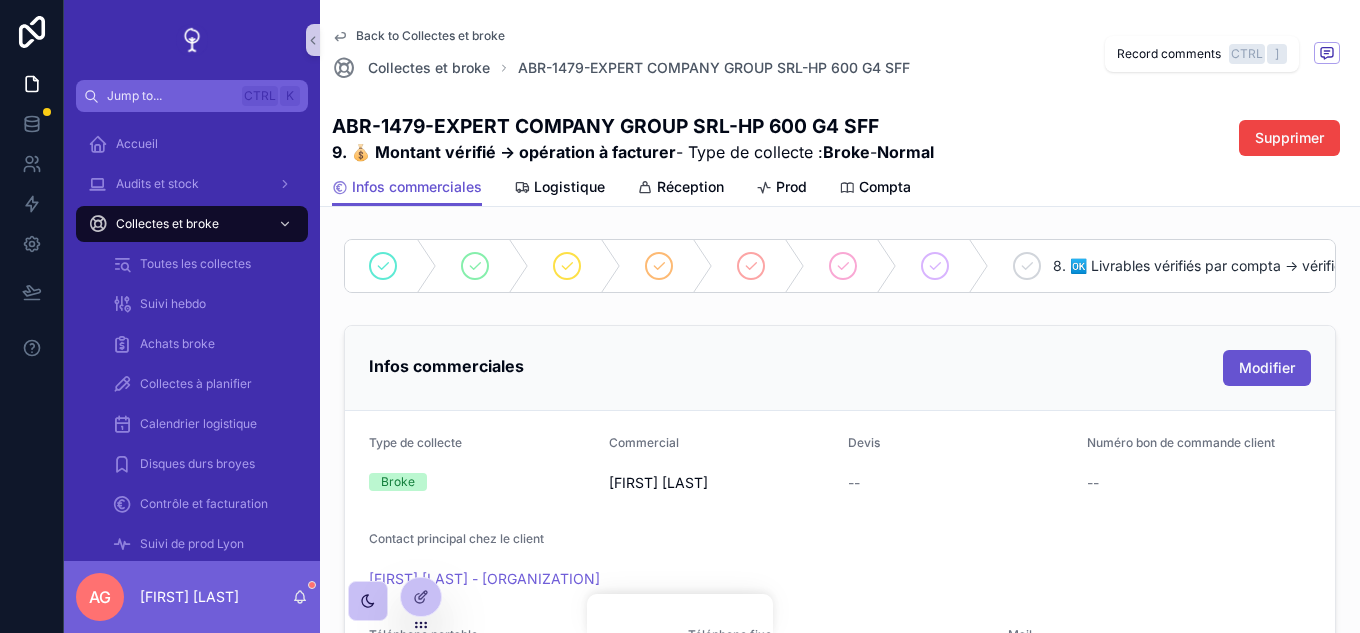 click 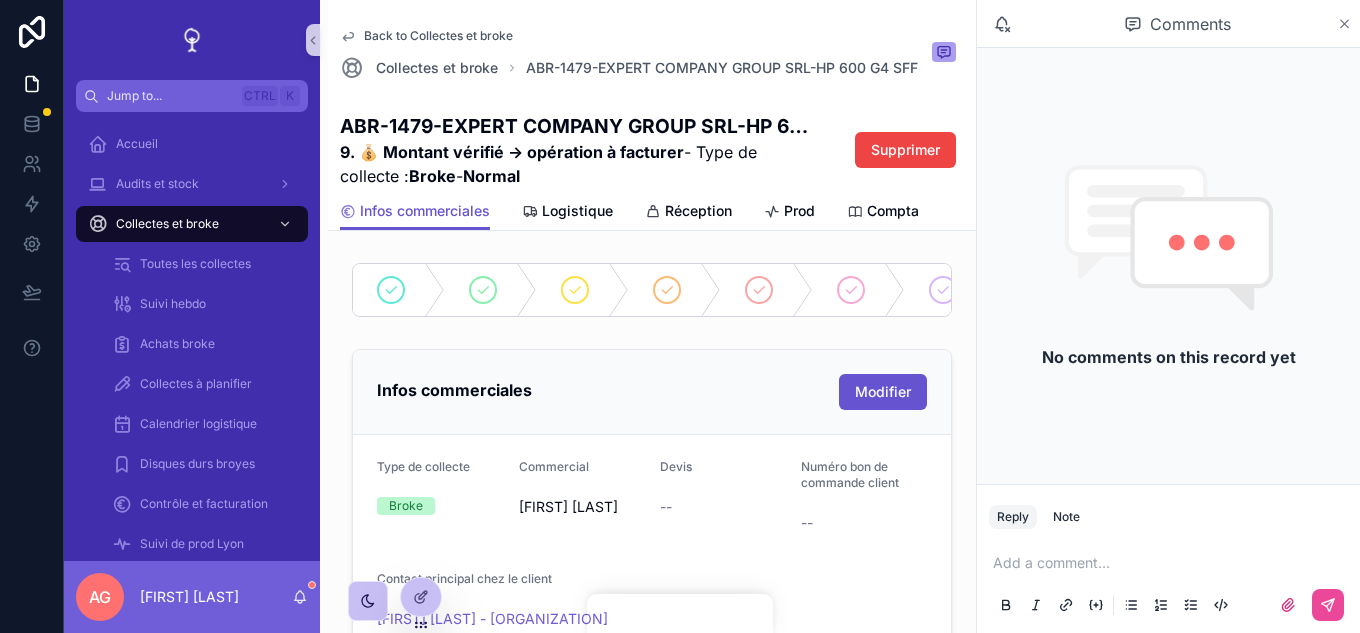 click 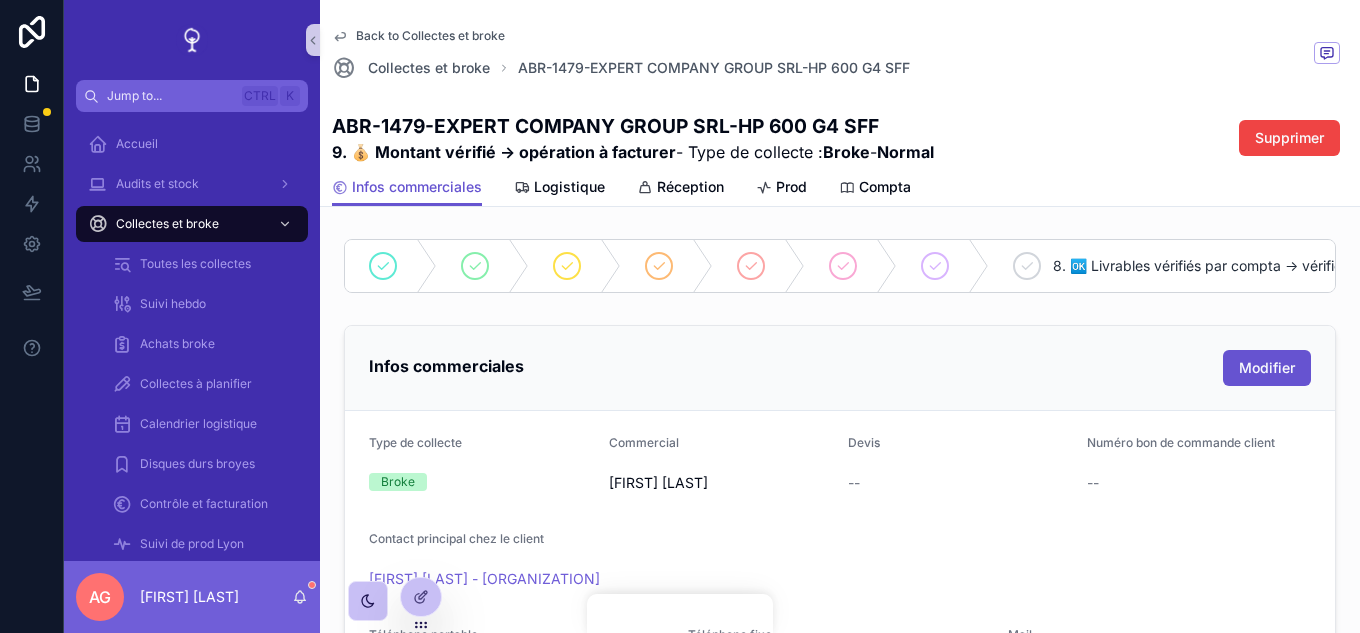 click 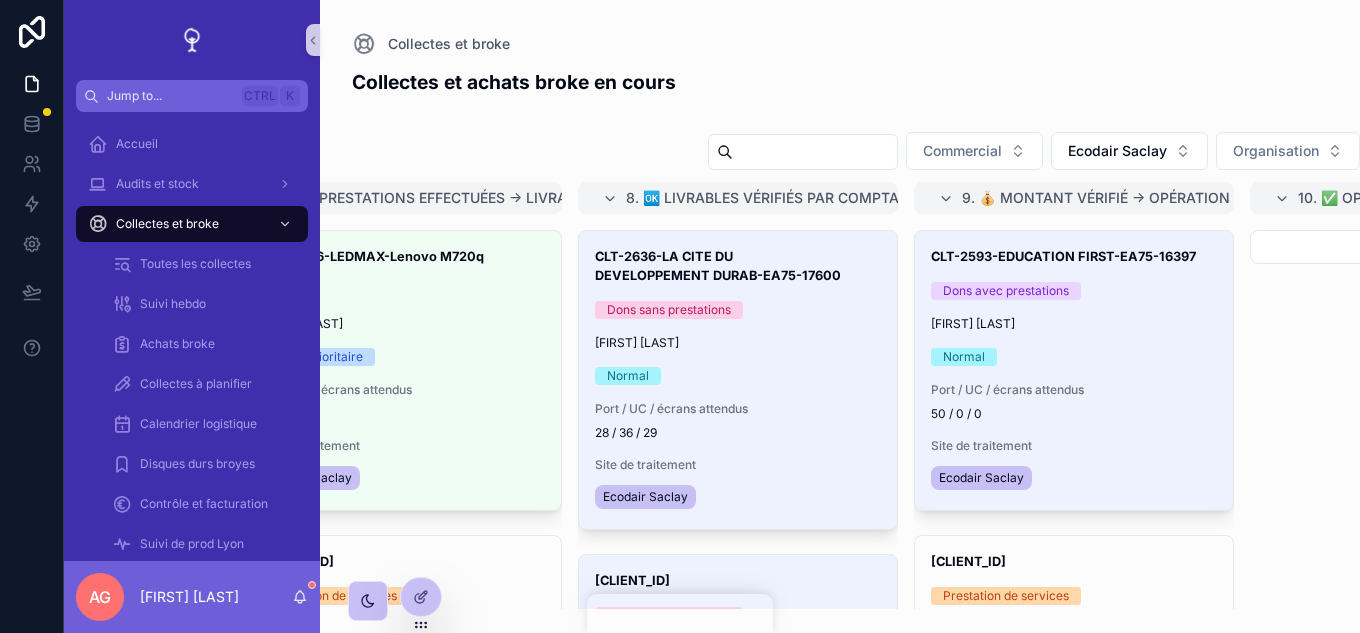 scroll, scrollTop: 0, scrollLeft: 2559, axis: horizontal 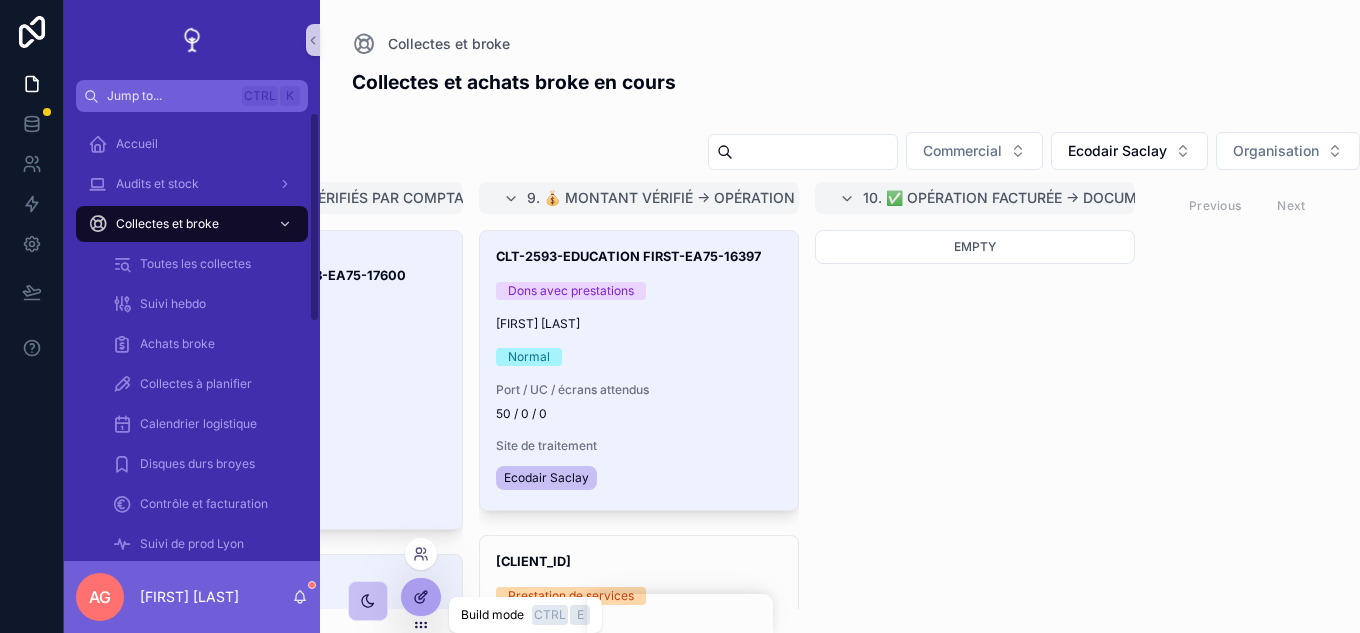 click 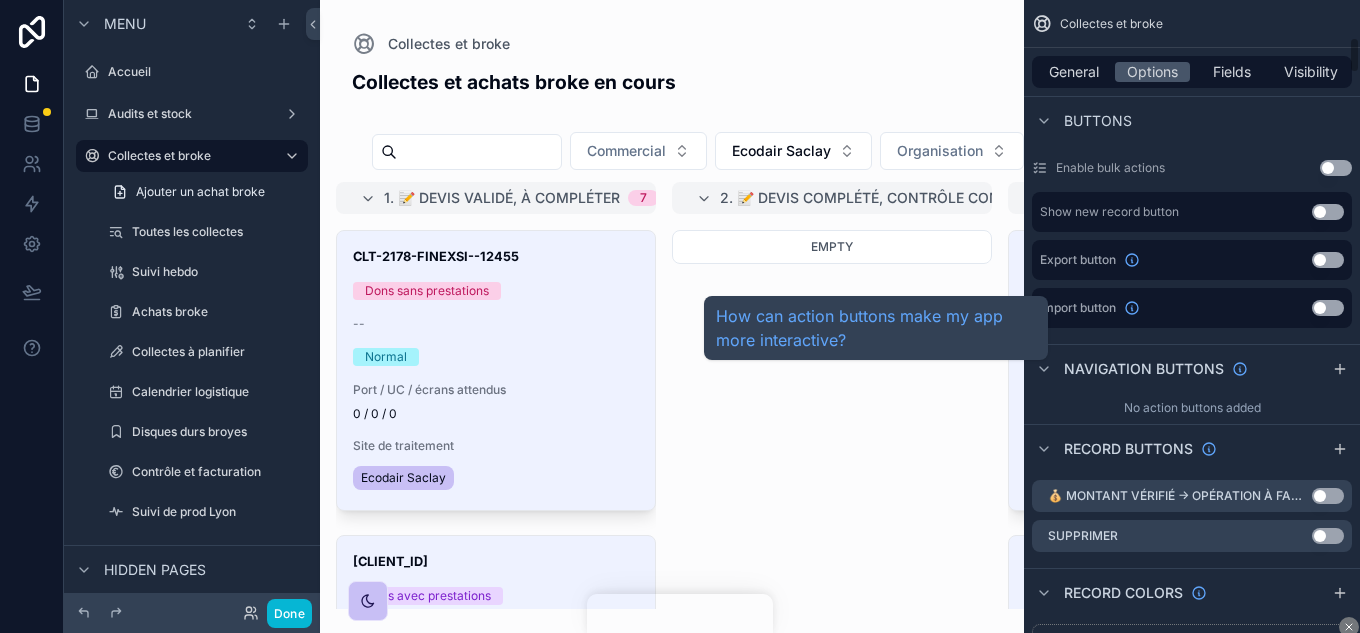 scroll, scrollTop: 700, scrollLeft: 0, axis: vertical 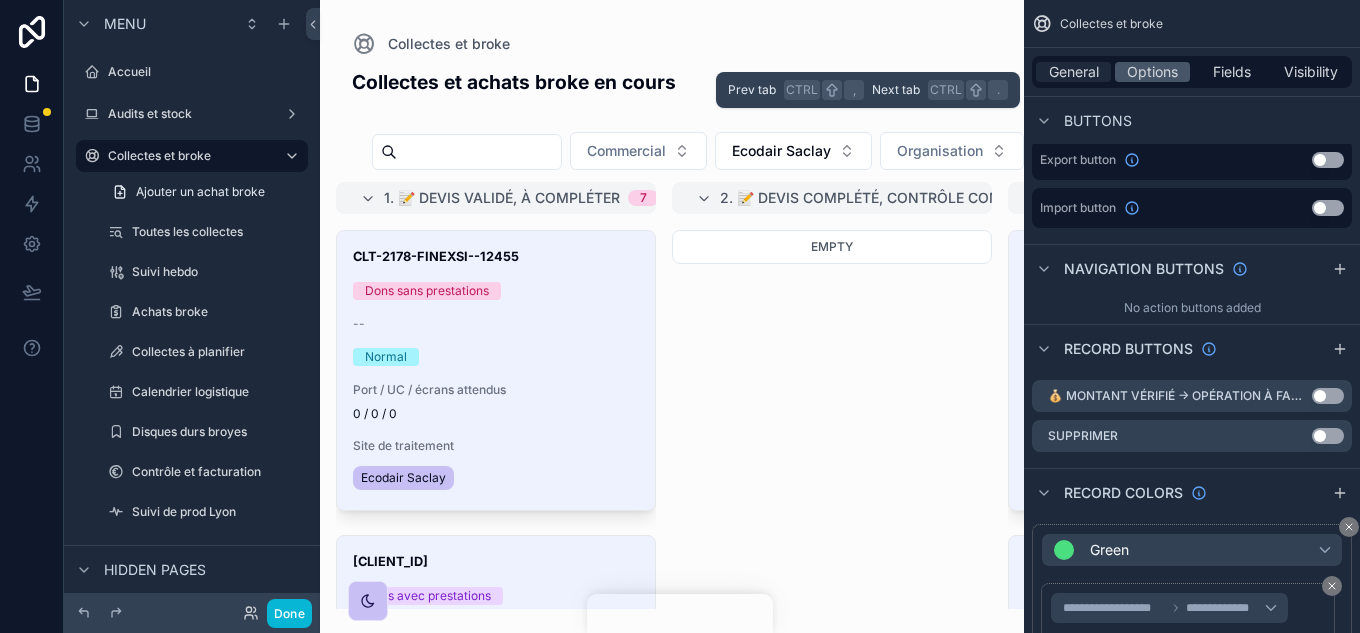 click on "General" at bounding box center (1074, 72) 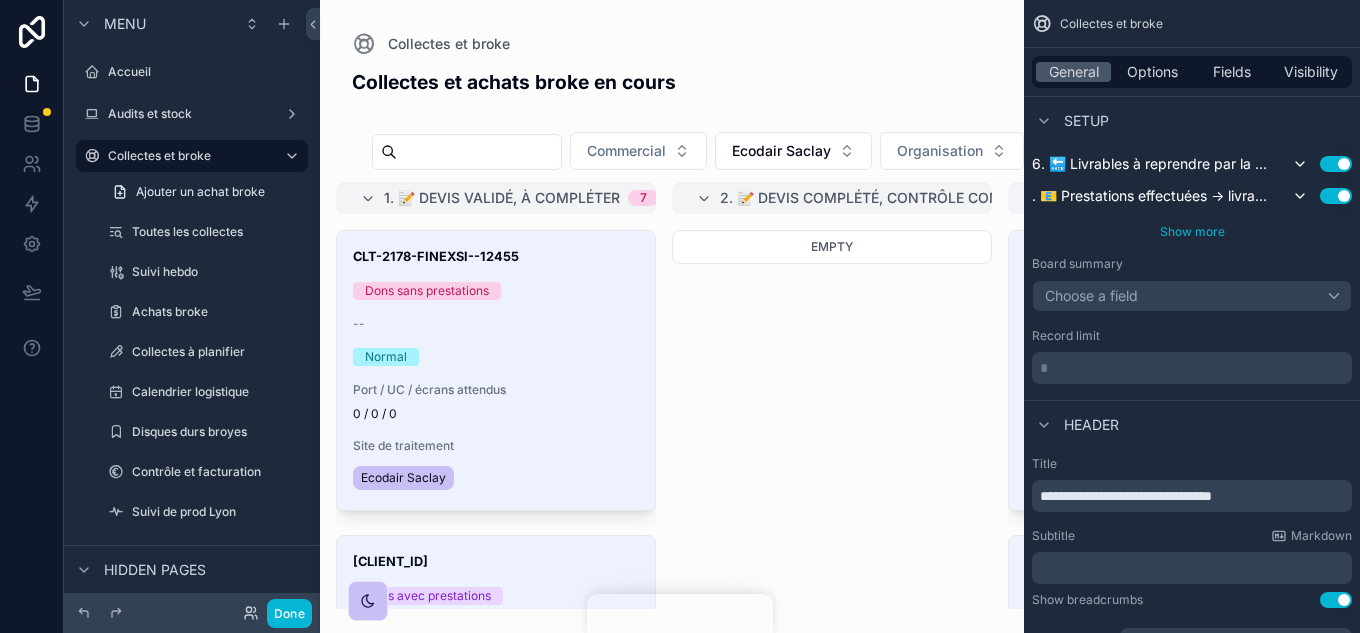 click on "Show more" at bounding box center [1192, 231] 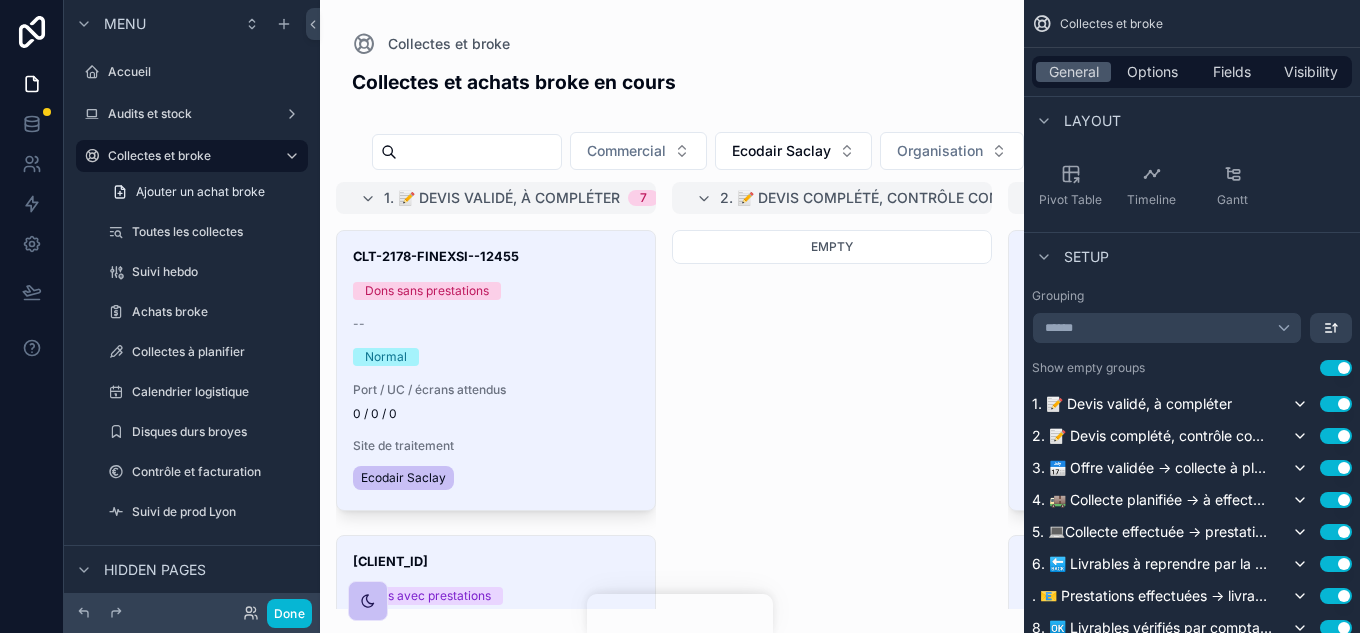 scroll, scrollTop: 0, scrollLeft: 0, axis: both 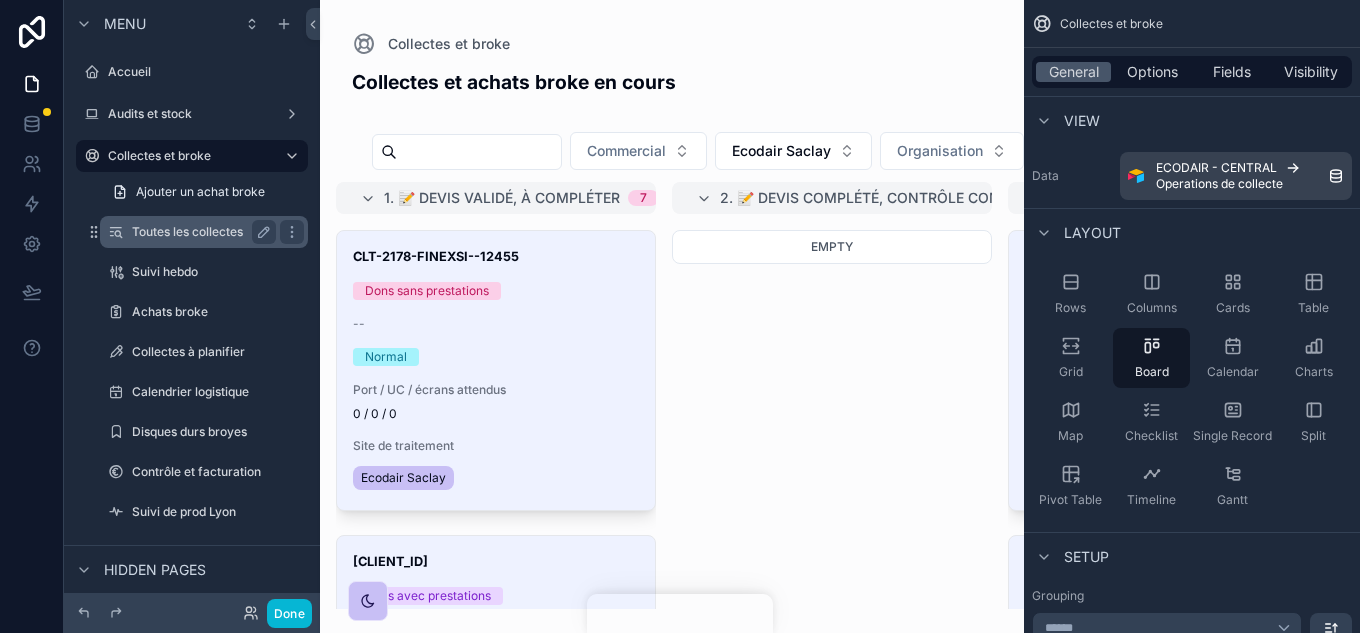 click on "Toutes les collectes" at bounding box center [204, 232] 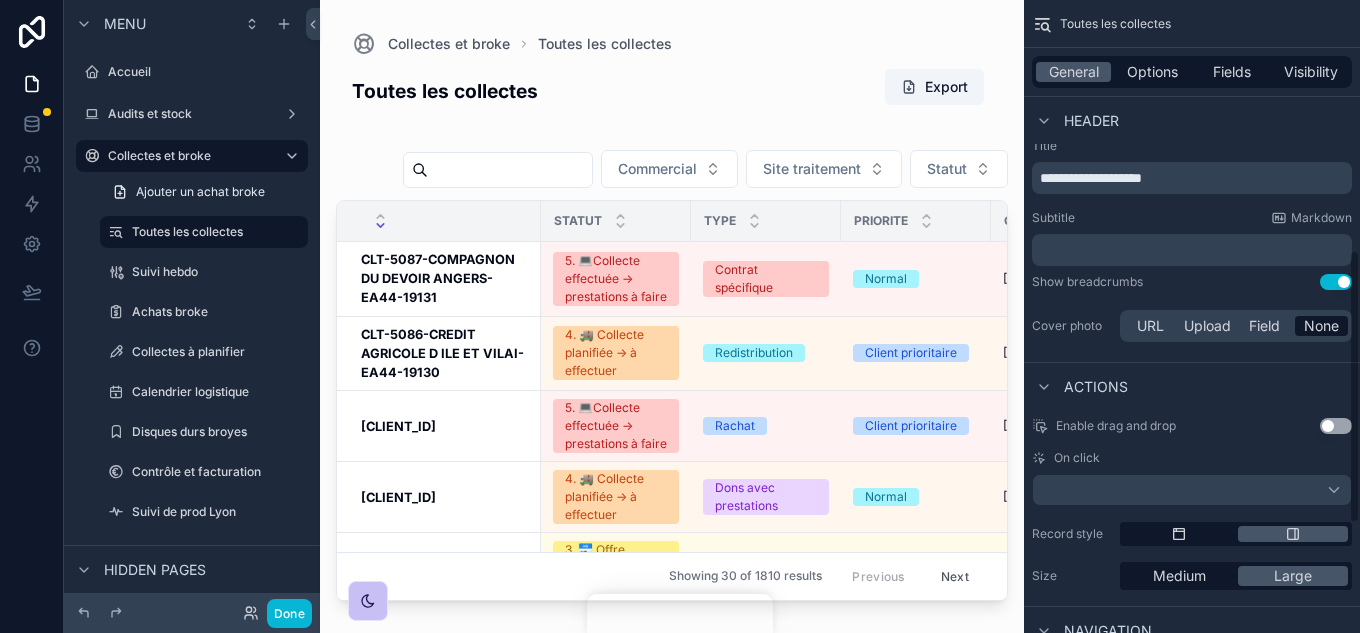 scroll, scrollTop: 531, scrollLeft: 0, axis: vertical 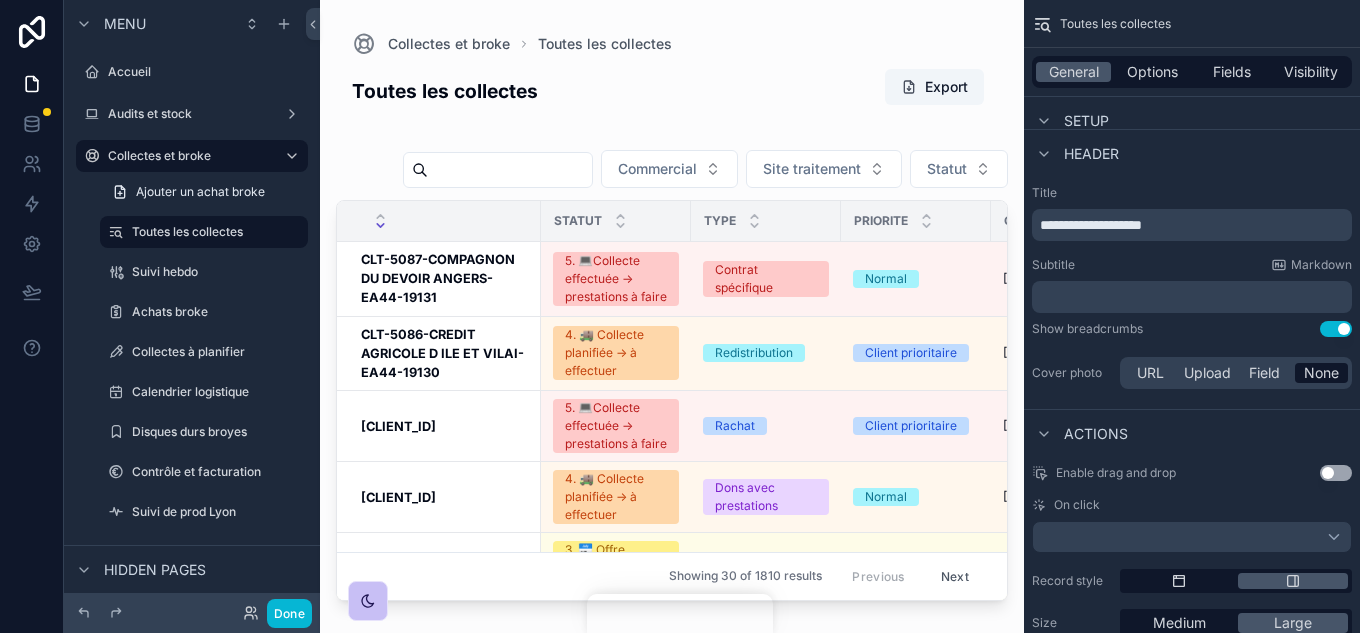 click at bounding box center [672, 304] 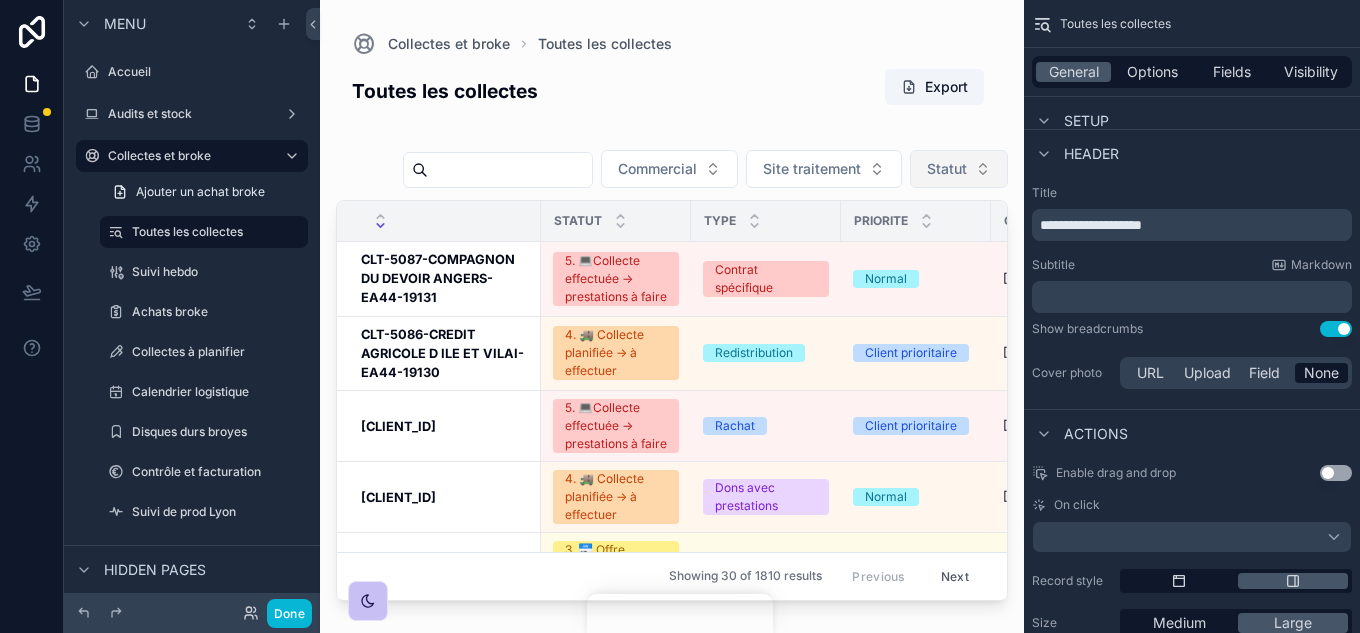 click on "Statut" at bounding box center [959, 169] 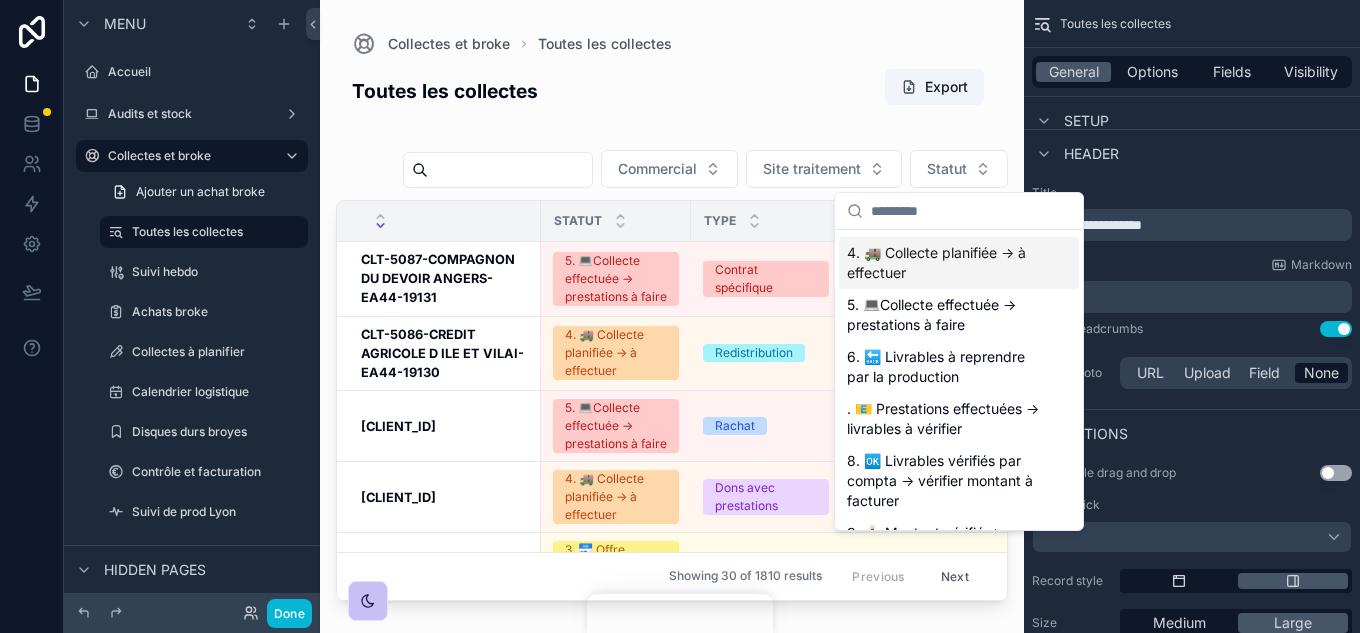 scroll, scrollTop: 332, scrollLeft: 0, axis: vertical 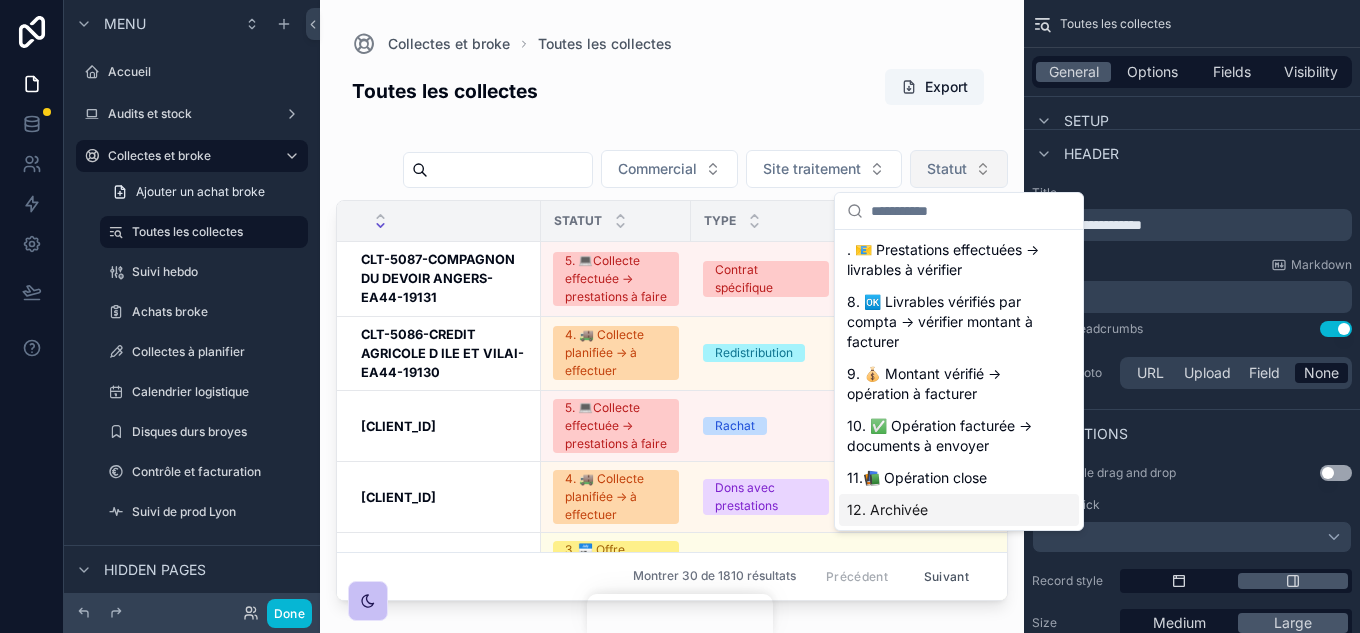 click on "Statut" at bounding box center [947, 169] 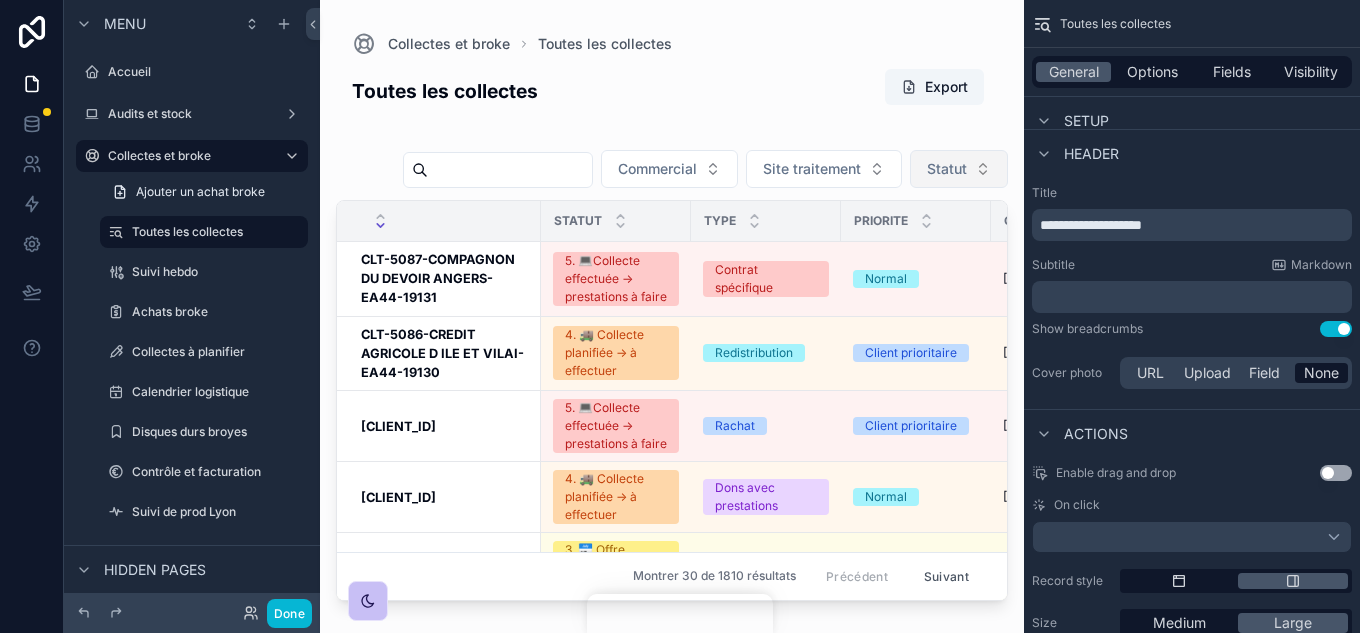 click on "Statut" at bounding box center (947, 169) 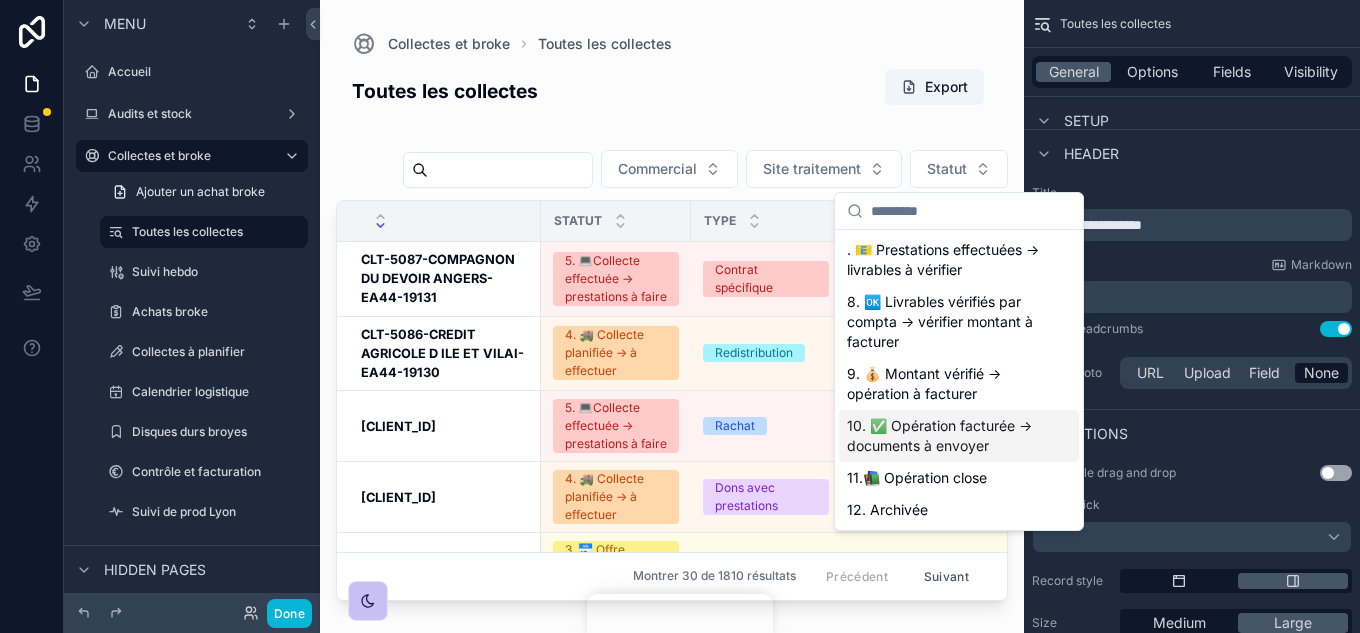 scroll, scrollTop: 332, scrollLeft: 0, axis: vertical 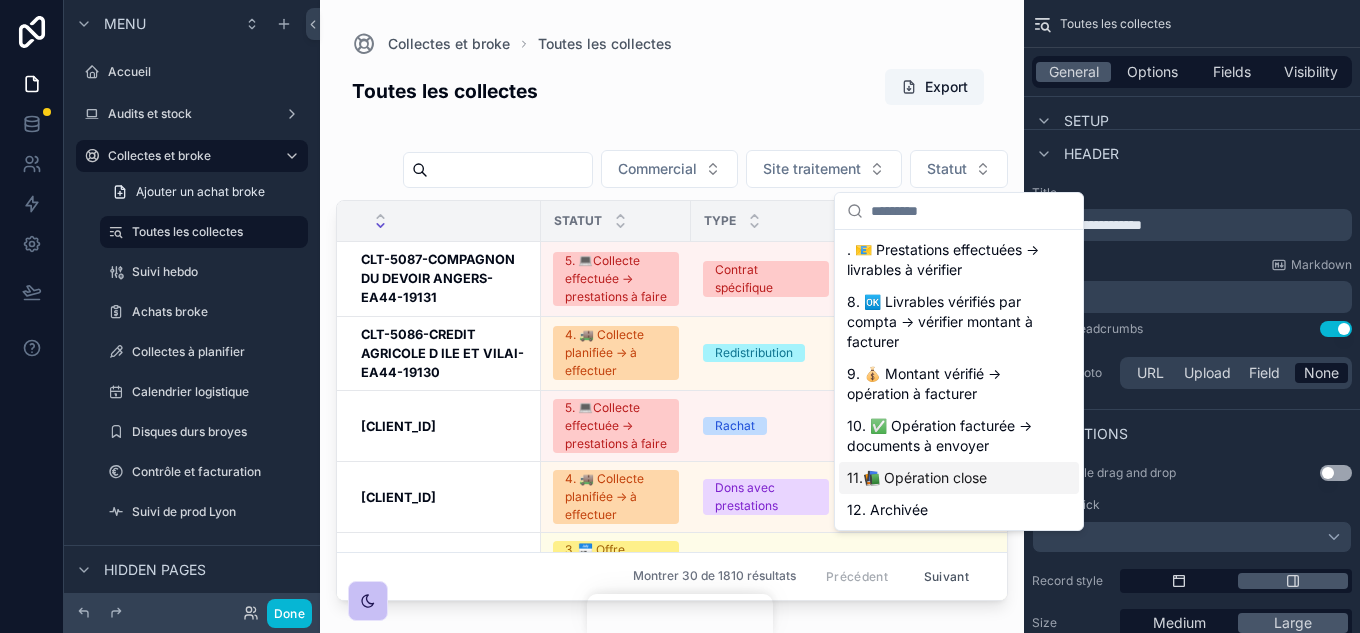click on "11.📚 Opération close" at bounding box center [959, 478] 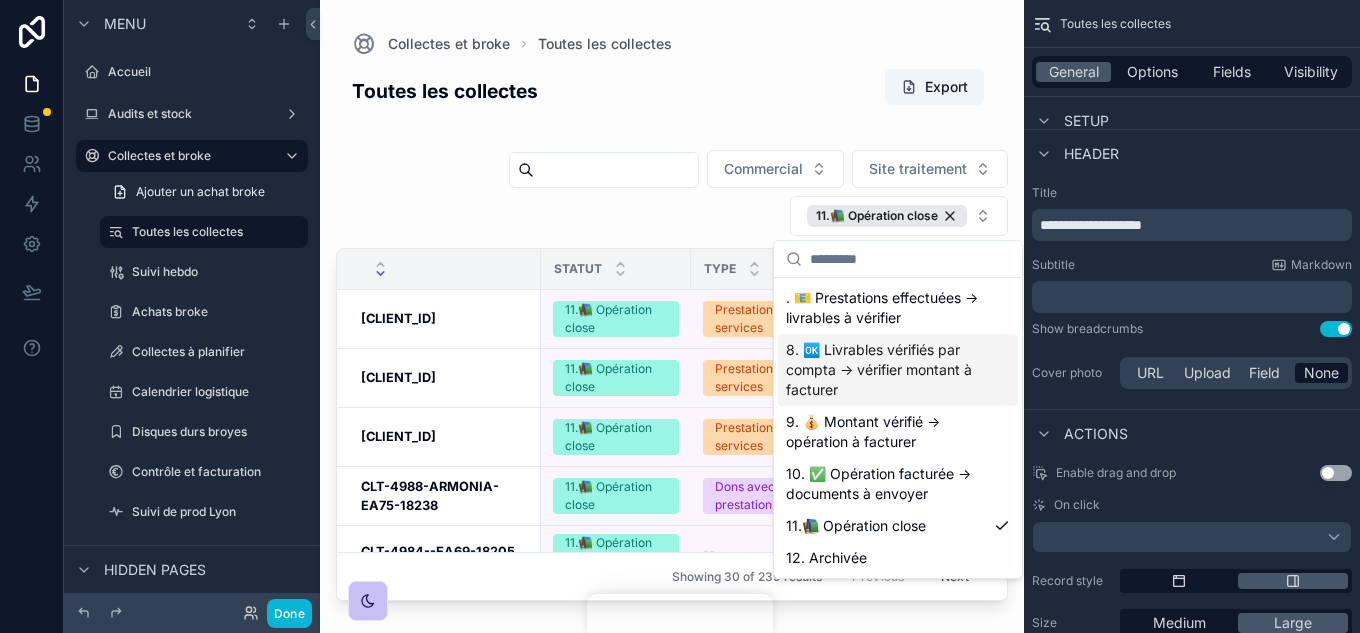 click on "Commercial Site traitement 11.📚 Opération close" at bounding box center (672, 193) 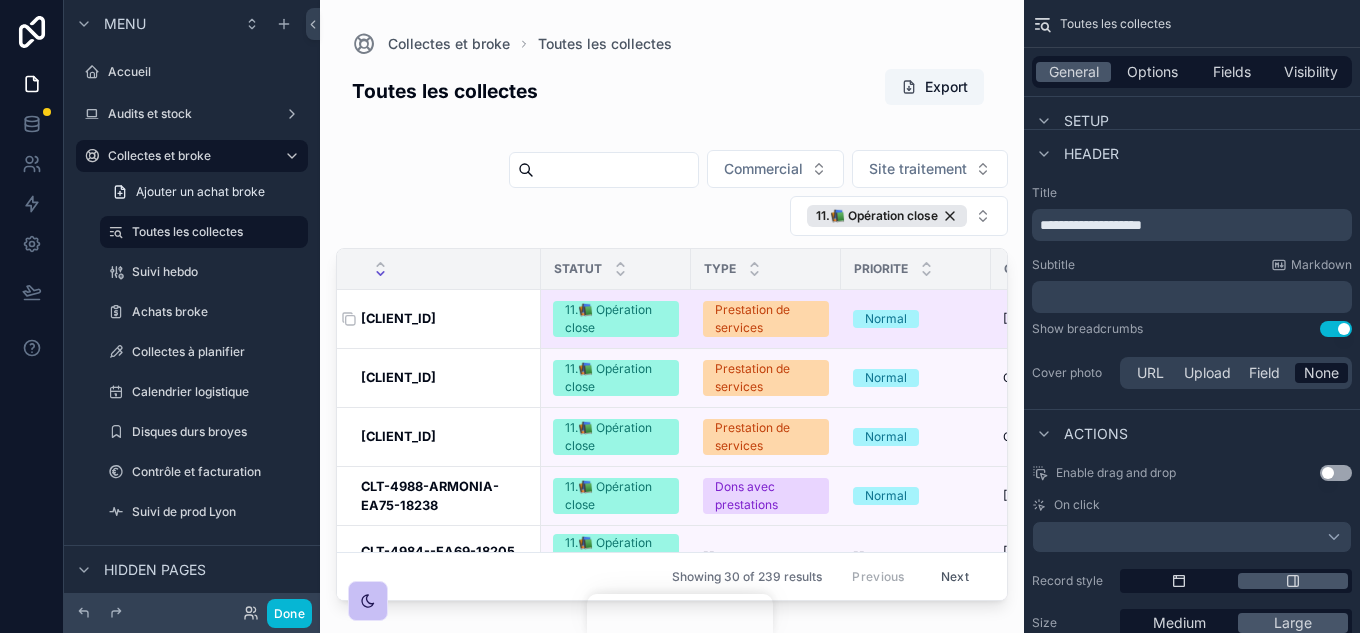 click on "[CLIENT_ID]" at bounding box center [398, 318] 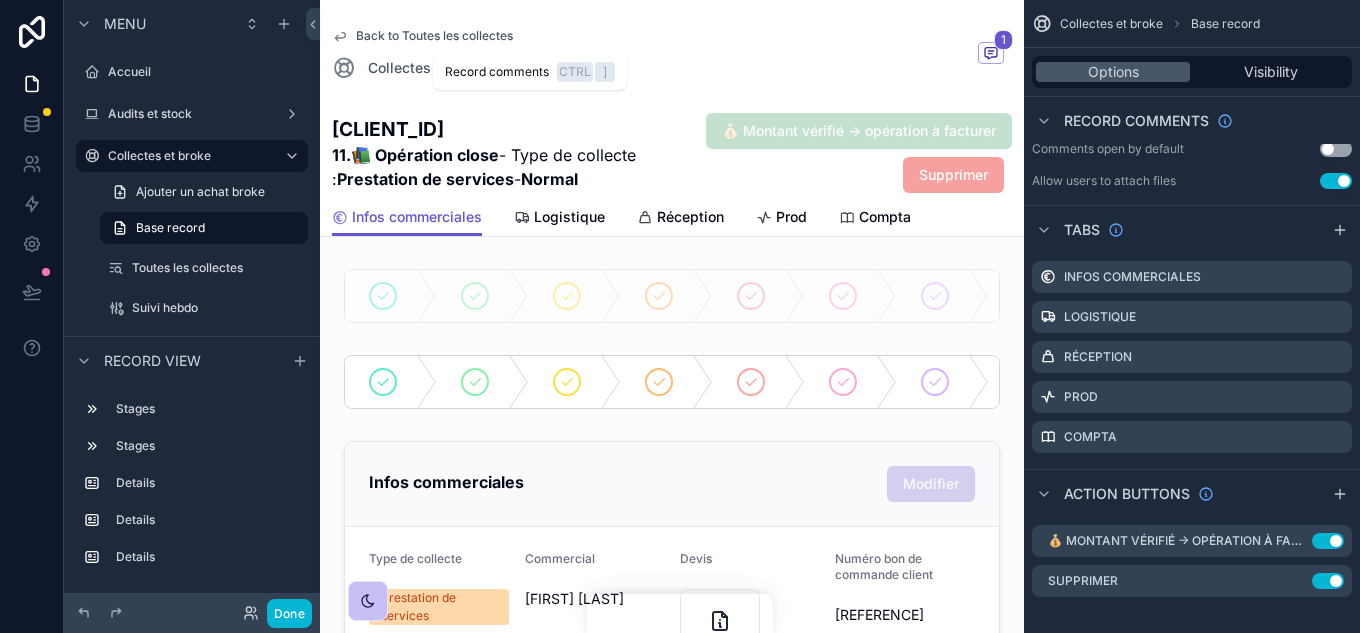 click on "1" at bounding box center [1003, 40] 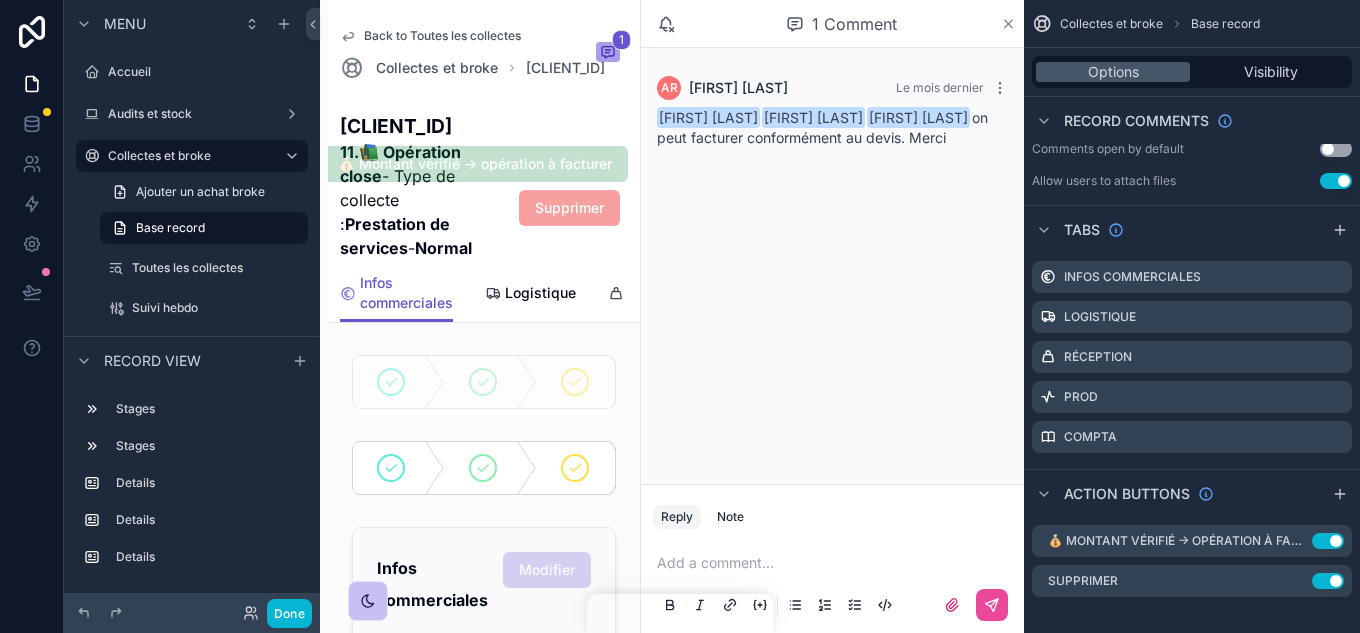 click 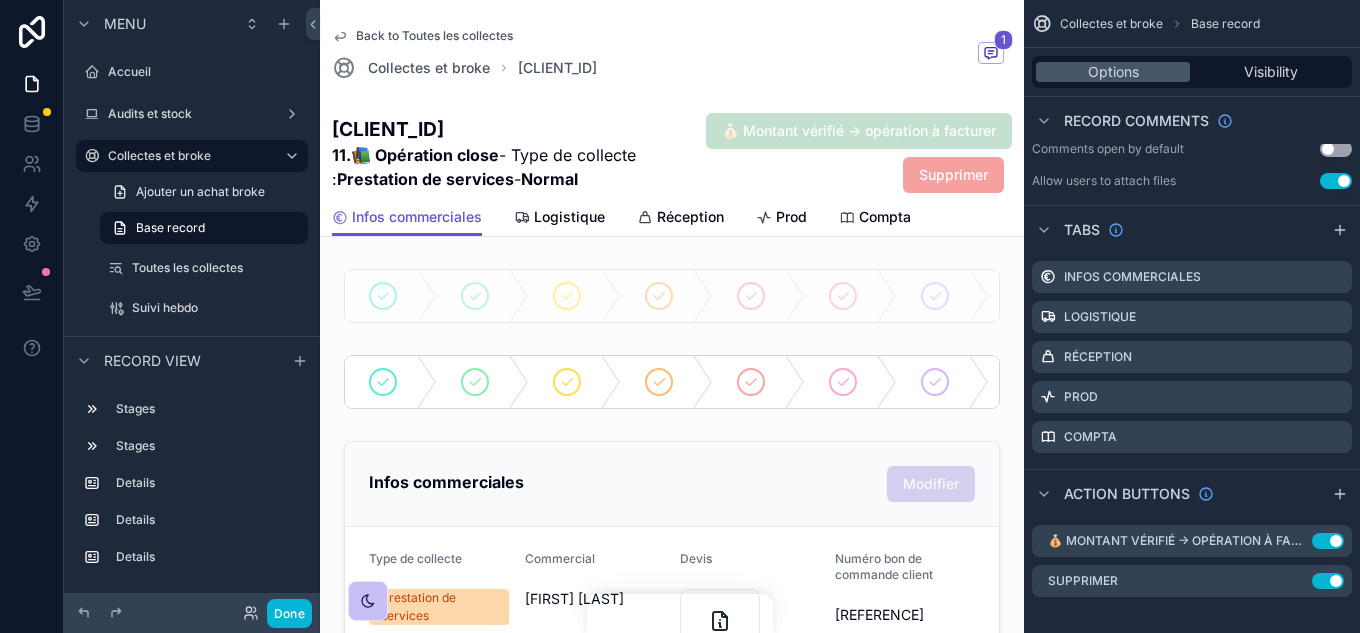 click on "Back to Toutes les collectes" at bounding box center [434, 36] 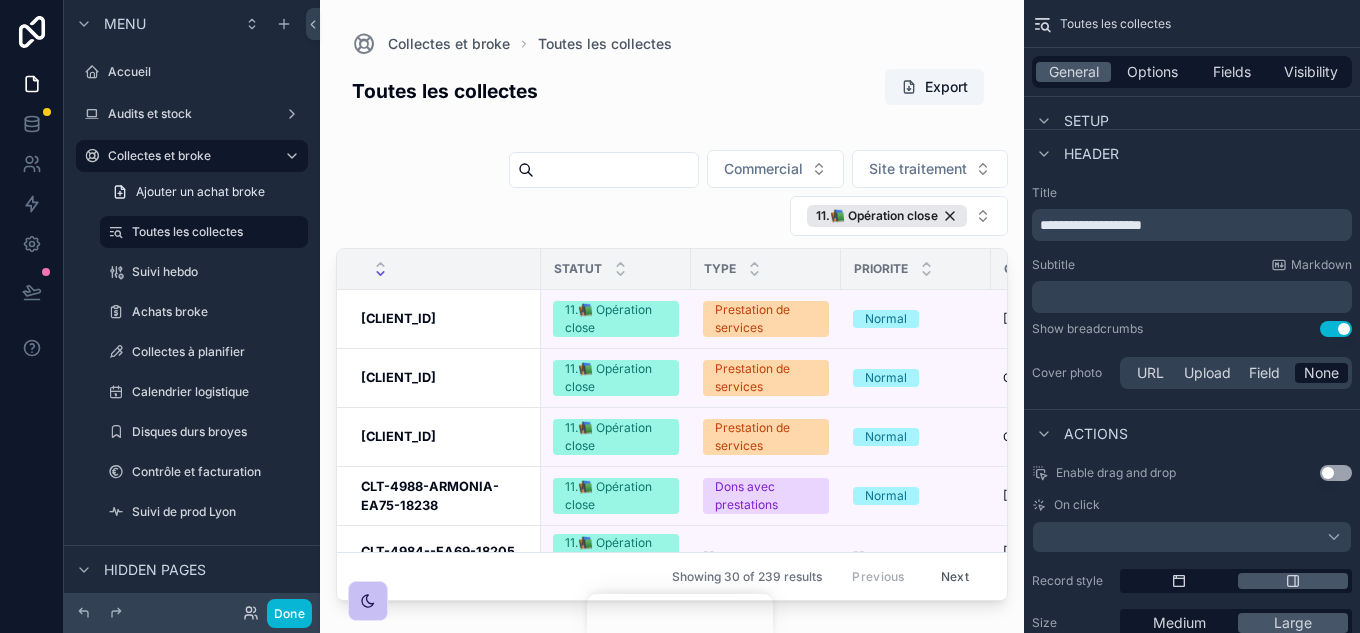 click at bounding box center [672, 304] 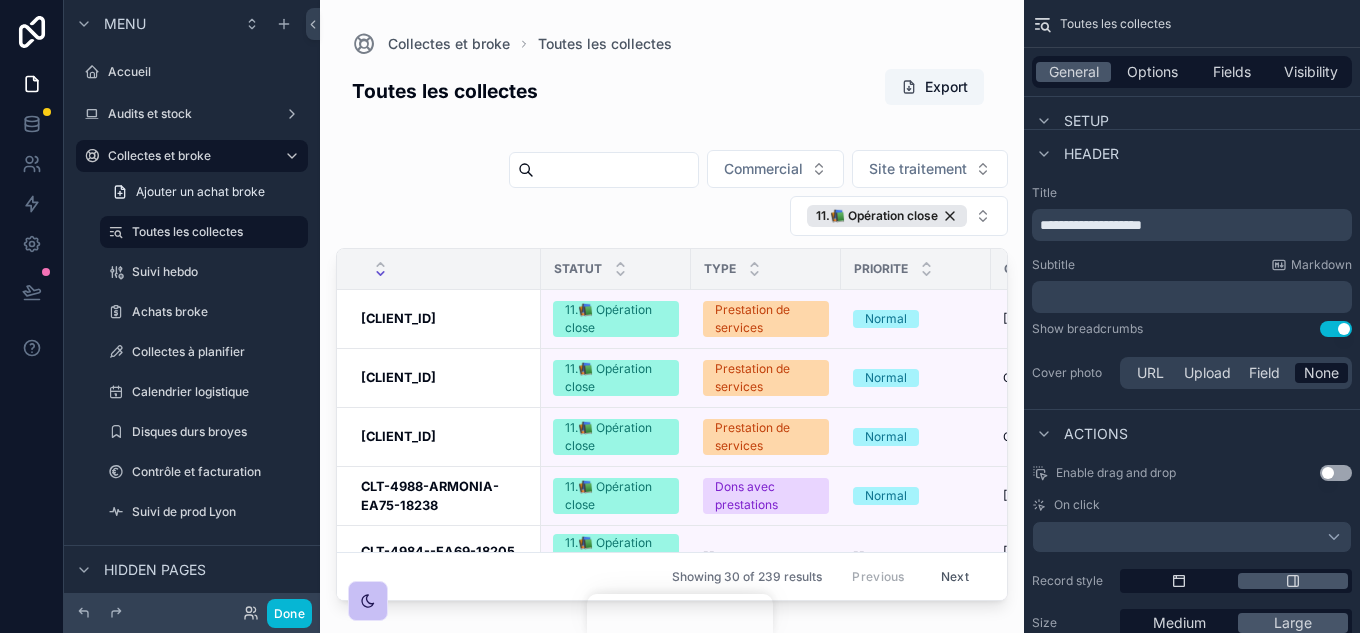 click on "Site traitement" at bounding box center [930, 169] 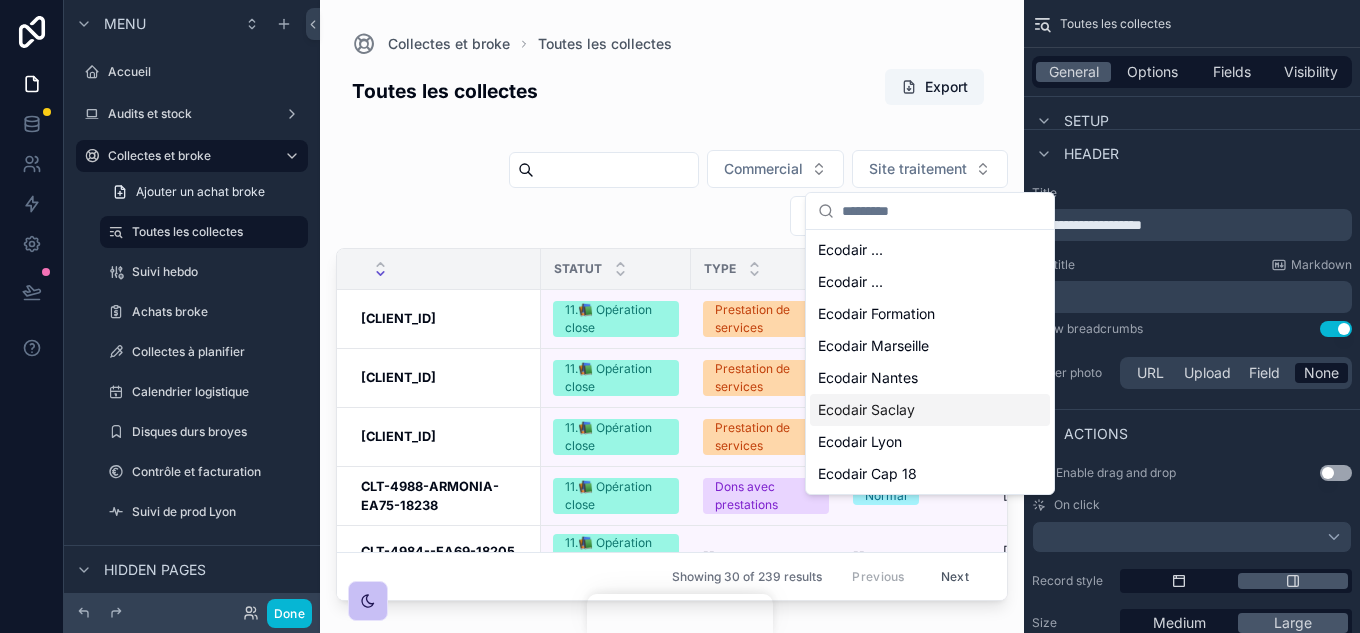 click on "Ecodair Saclay" at bounding box center [866, 410] 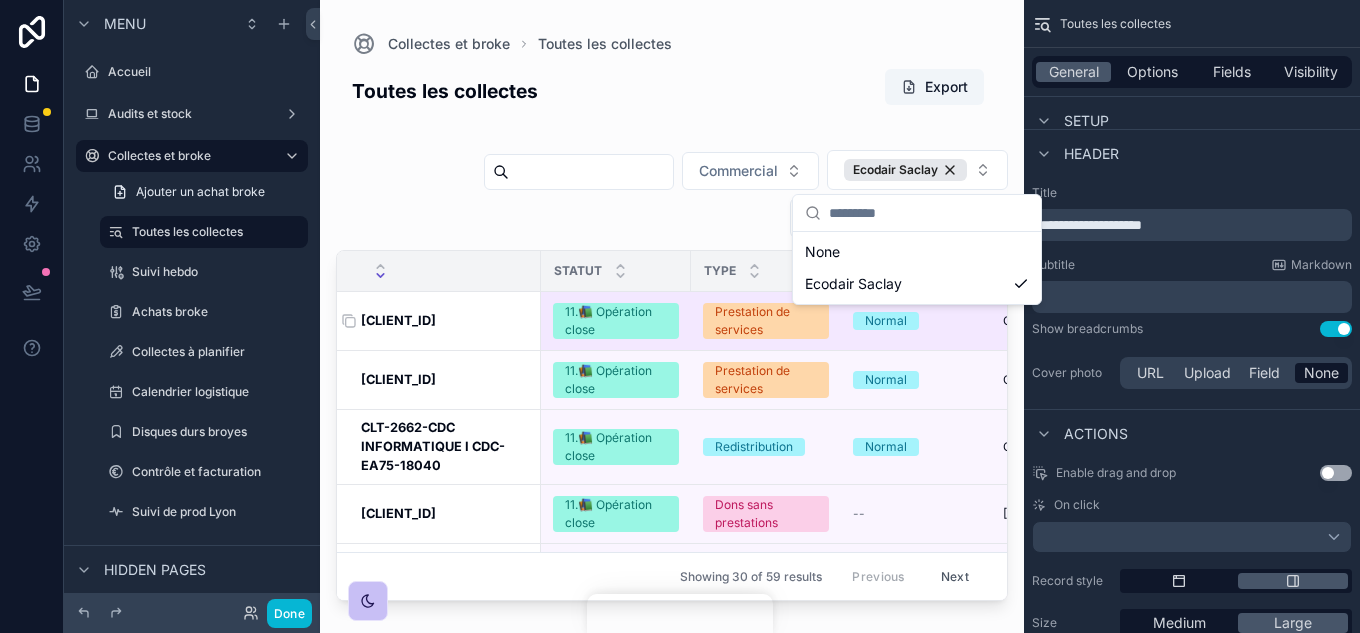 click on "[CLIENT_ID]" at bounding box center [398, 320] 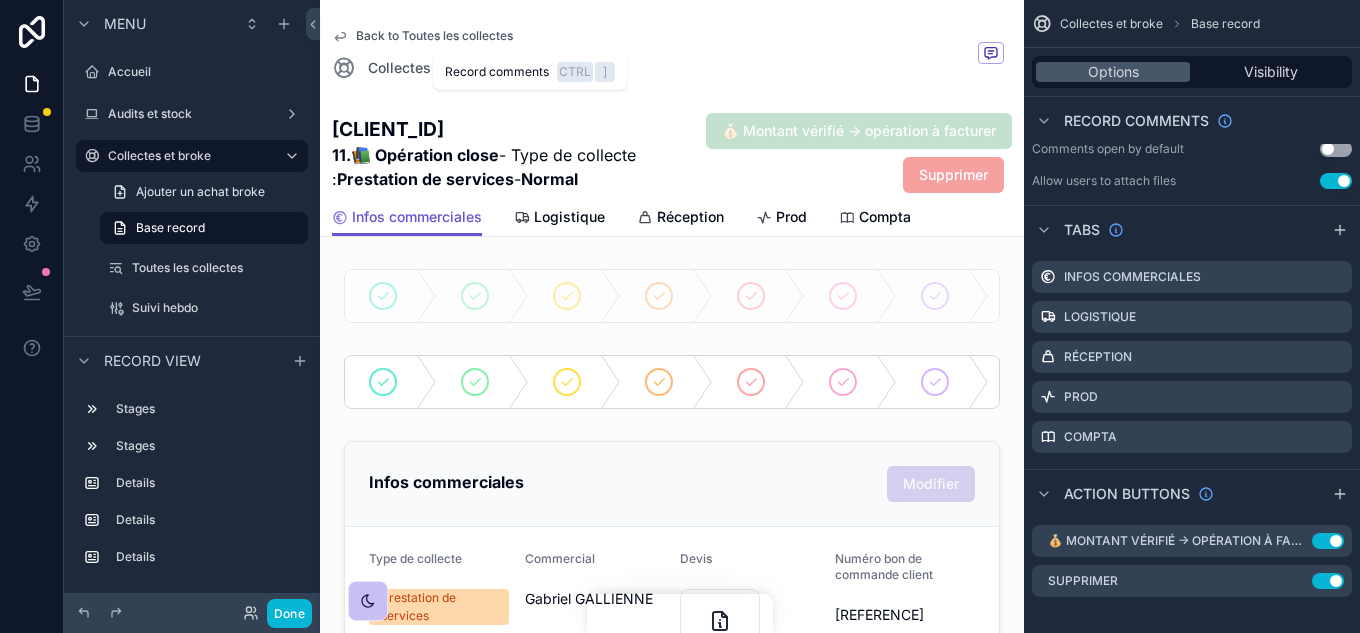 click 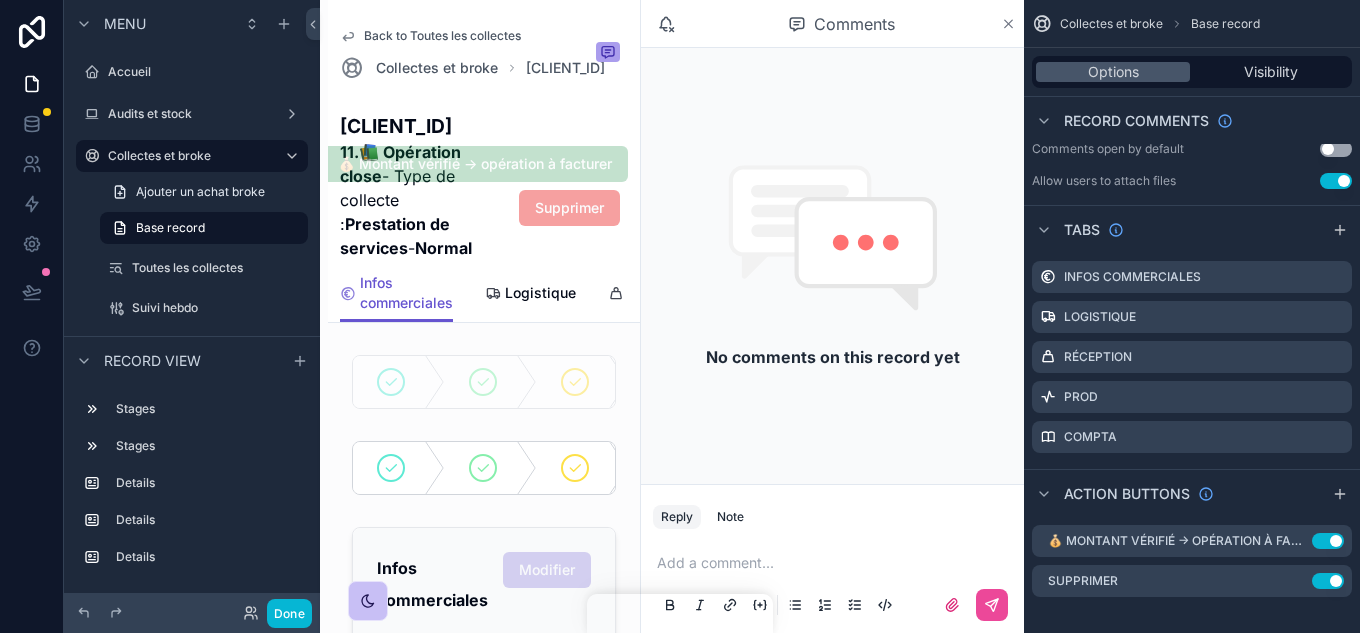 click 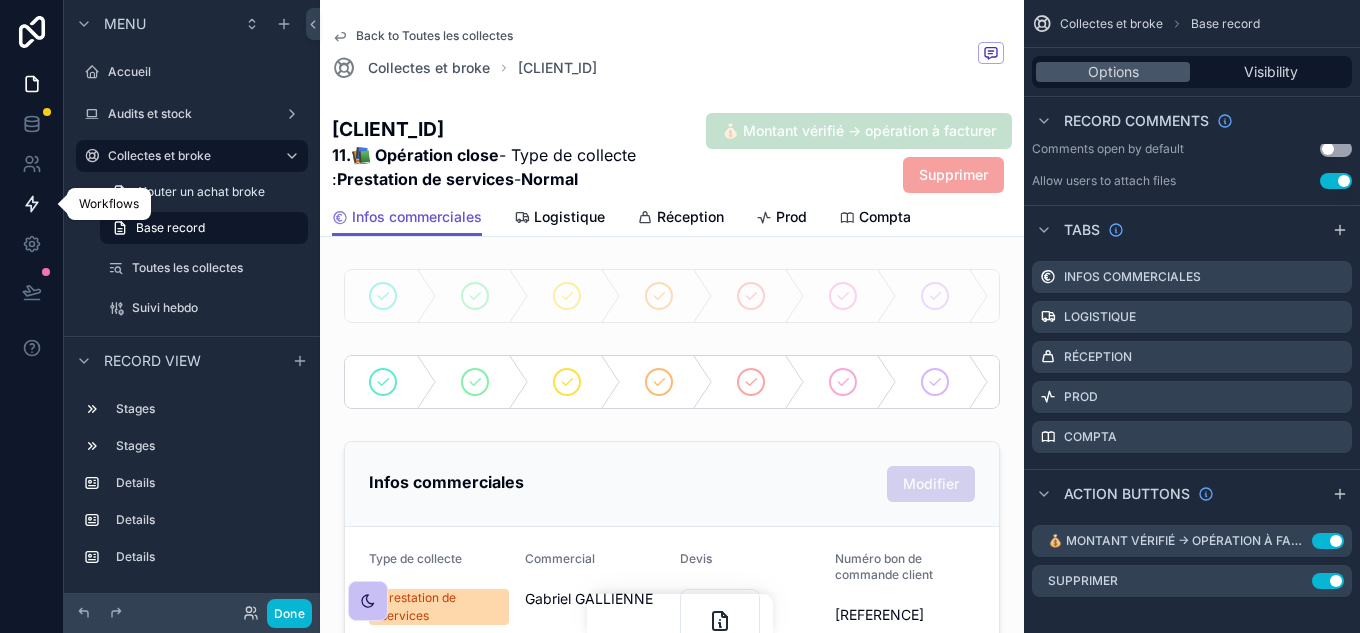 click 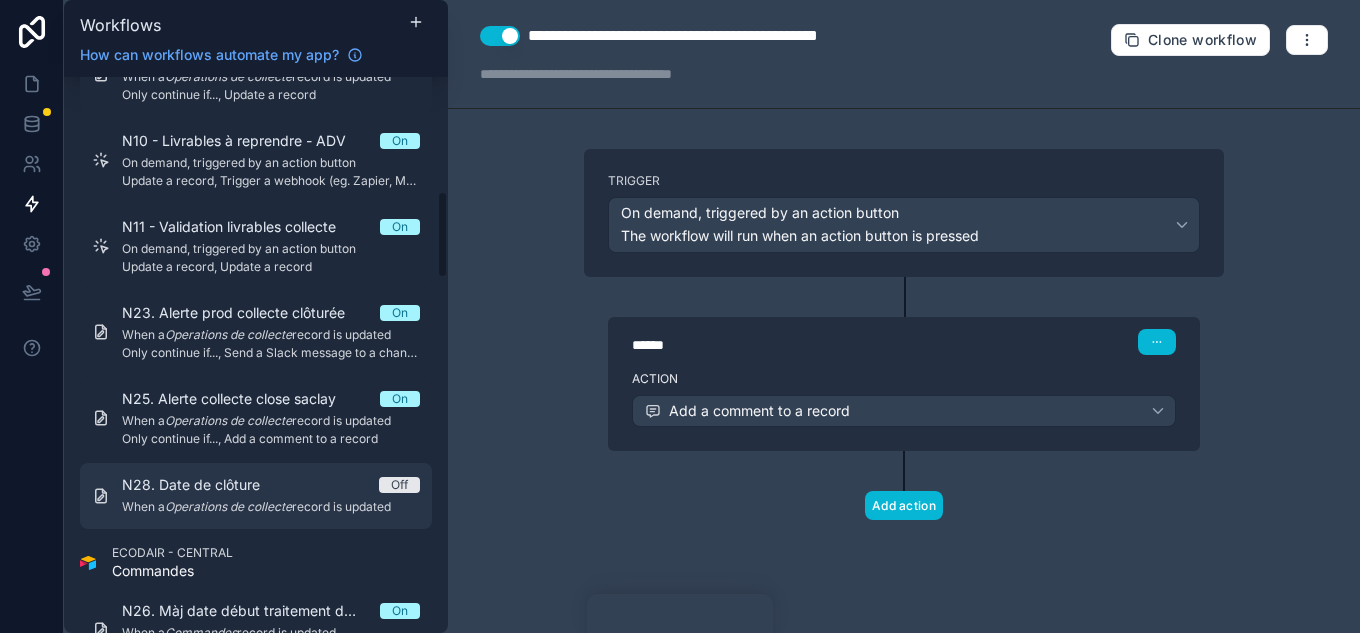 scroll, scrollTop: 800, scrollLeft: 0, axis: vertical 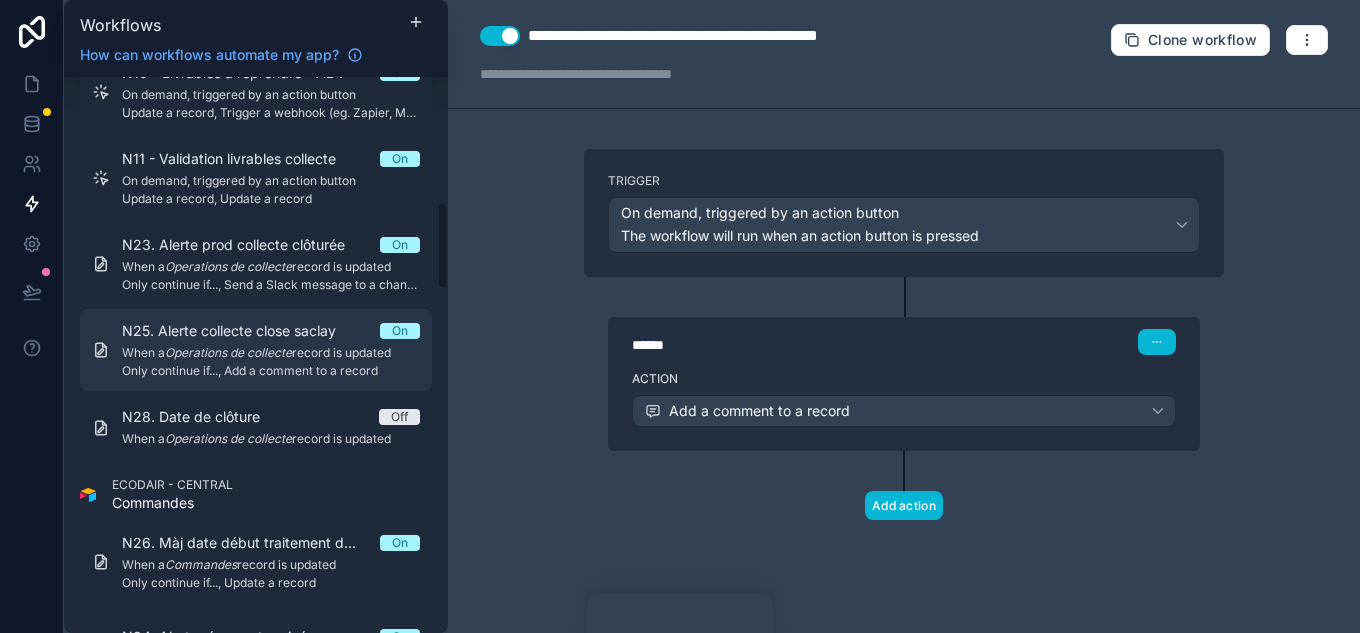click on "N25. Alerte collecte close saclay" at bounding box center (241, 331) 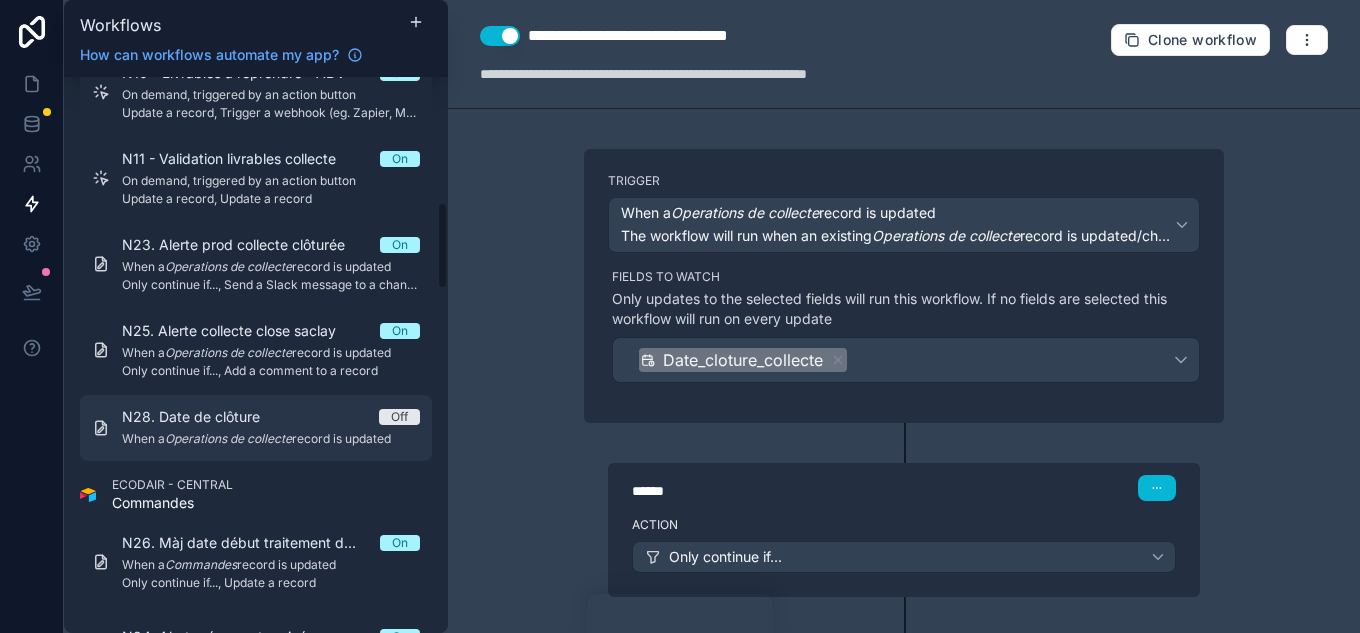 click on "N28. Date de clôture" at bounding box center (203, 417) 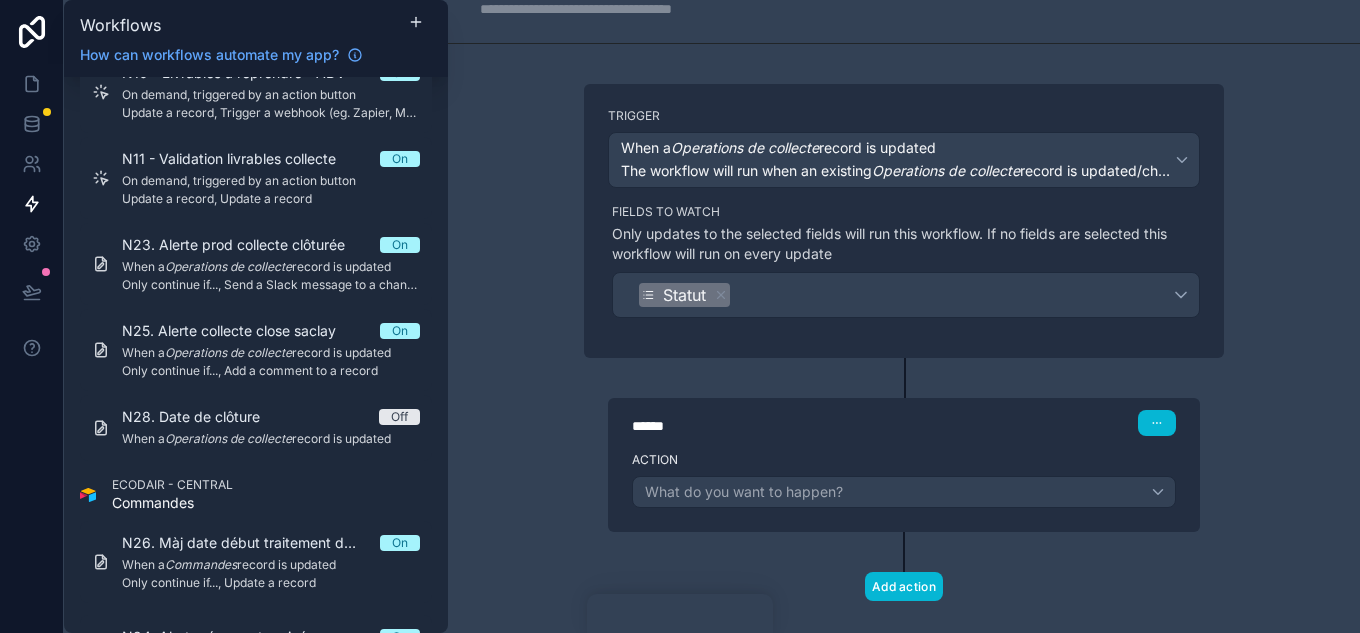 scroll, scrollTop: 97, scrollLeft: 0, axis: vertical 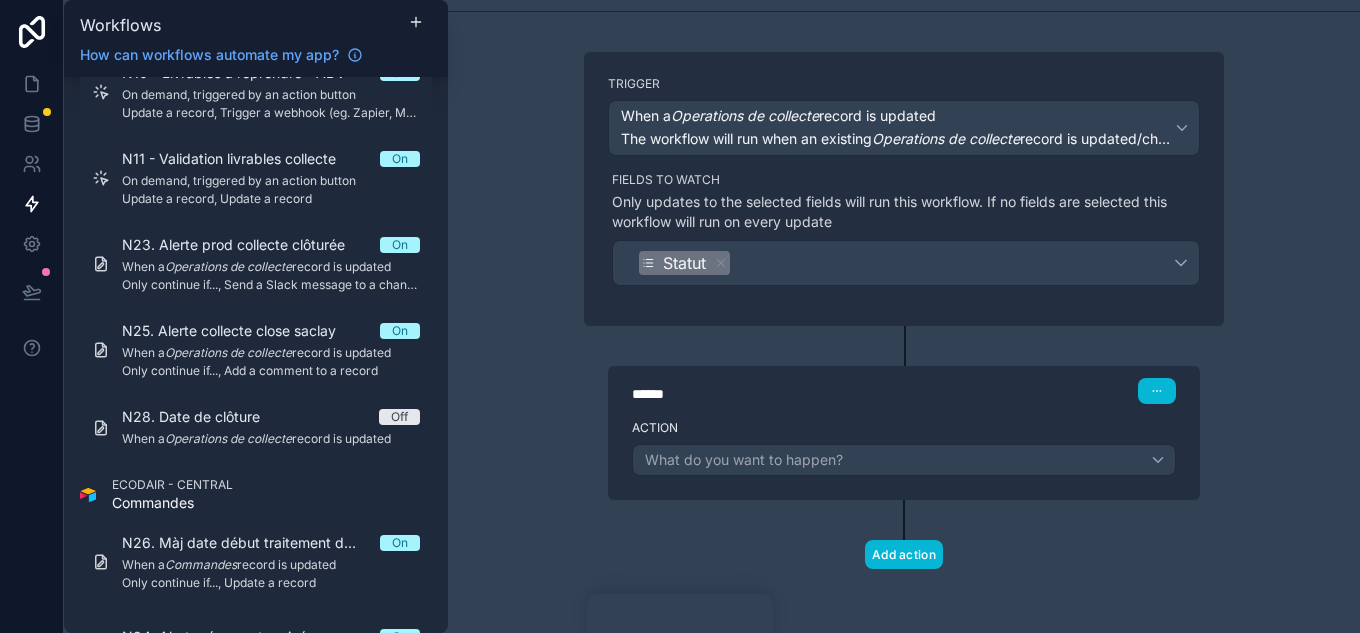 click on "******" at bounding box center [782, 394] 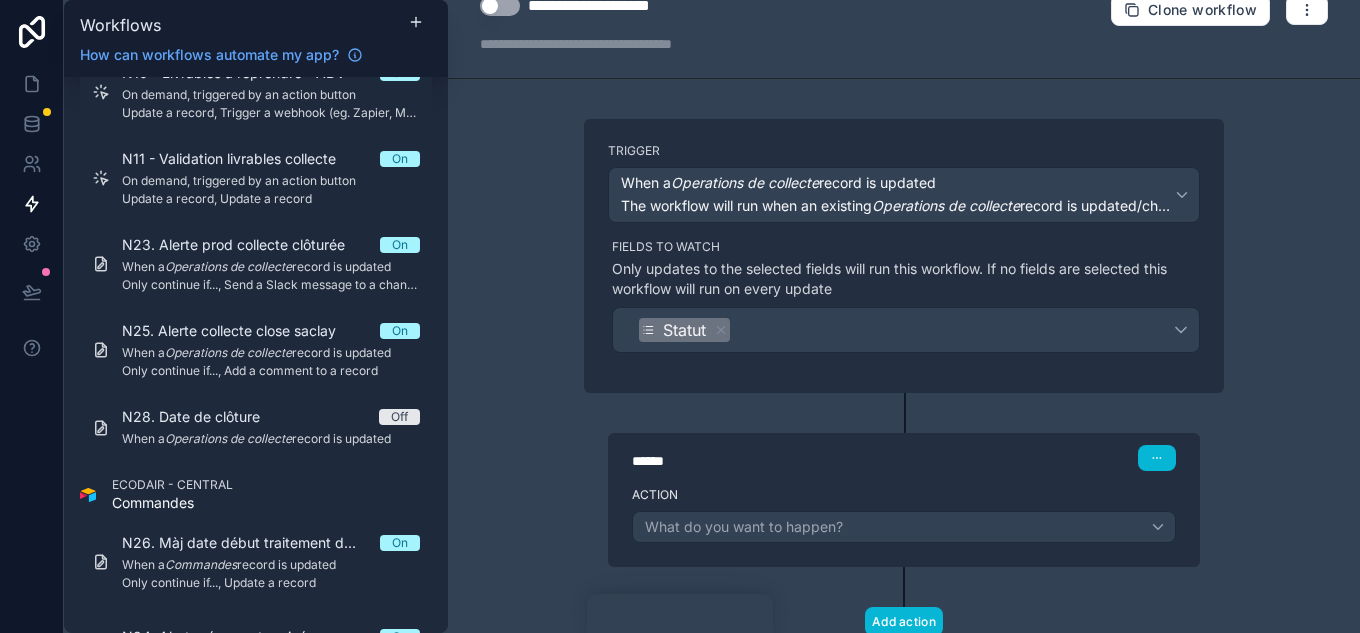 scroll, scrollTop: 0, scrollLeft: 0, axis: both 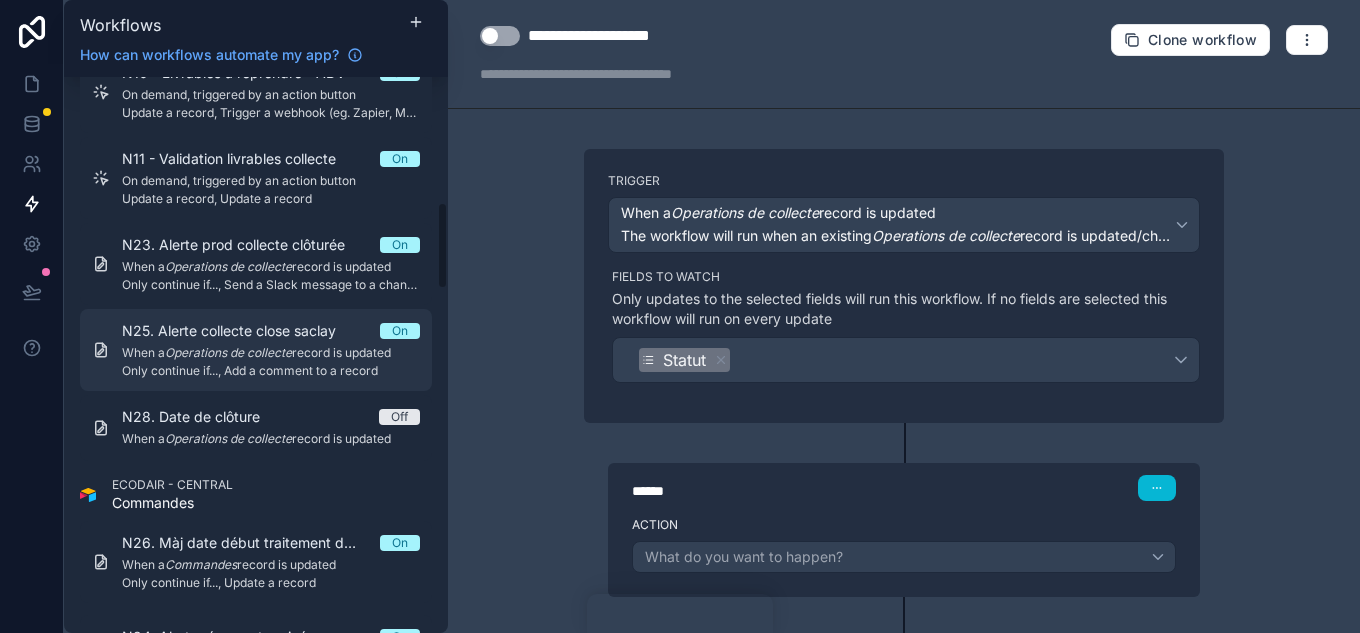 click on "When a  Operations de collecte  record is updated" at bounding box center (271, 353) 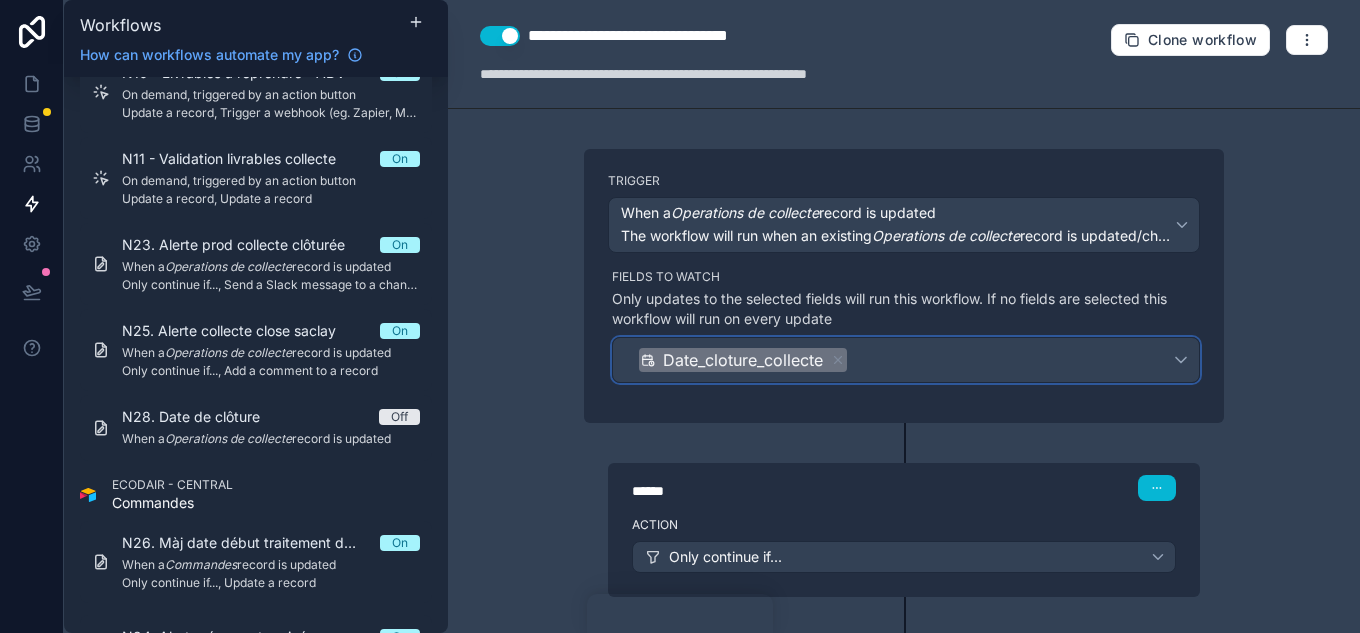 click on "Date_cloture_collecte" at bounding box center (906, 360) 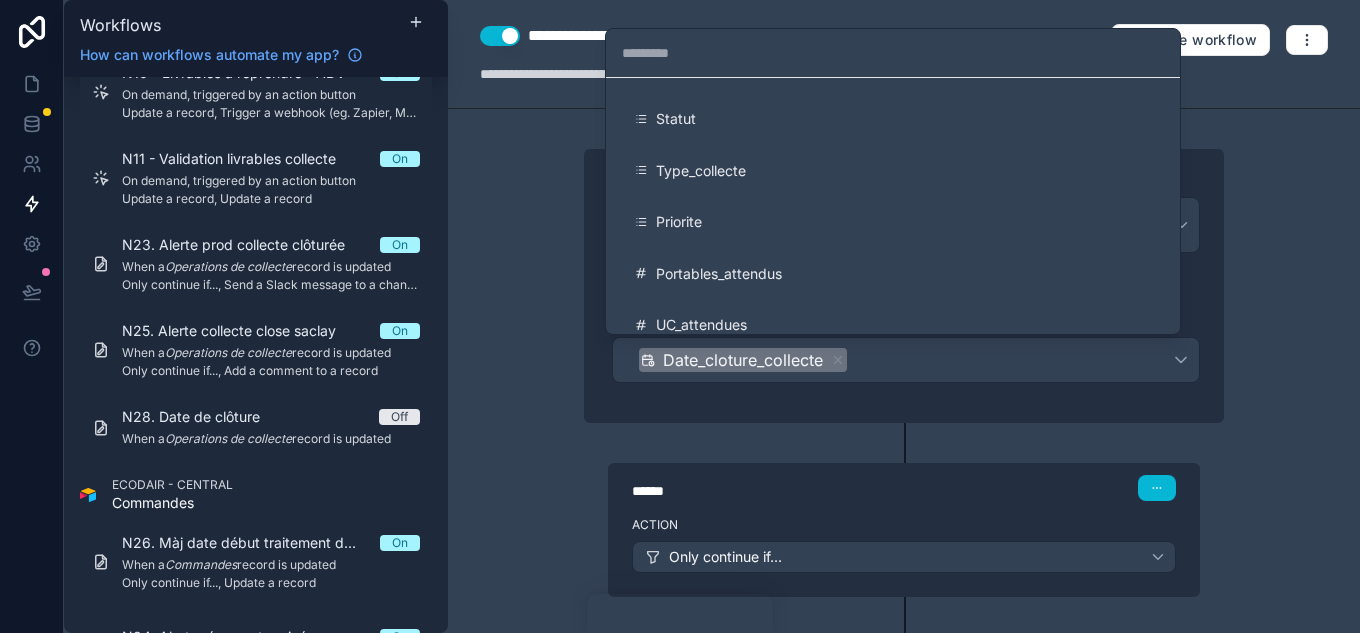 click at bounding box center [680, 316] 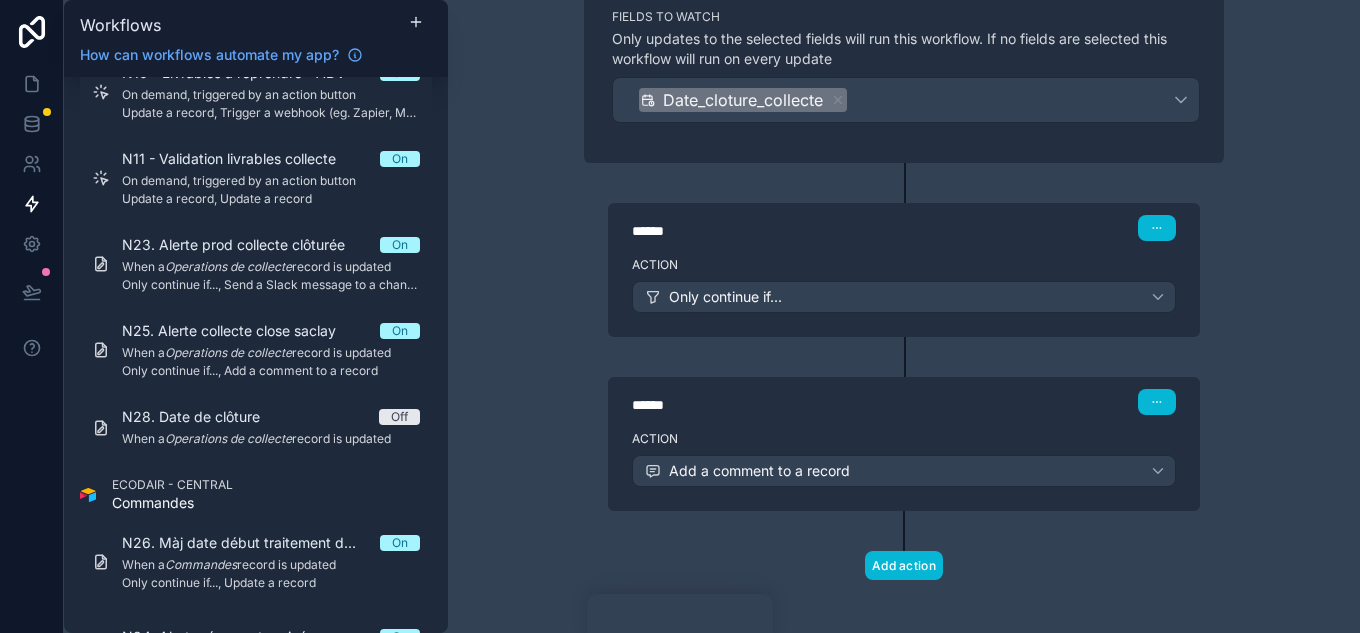 scroll, scrollTop: 271, scrollLeft: 0, axis: vertical 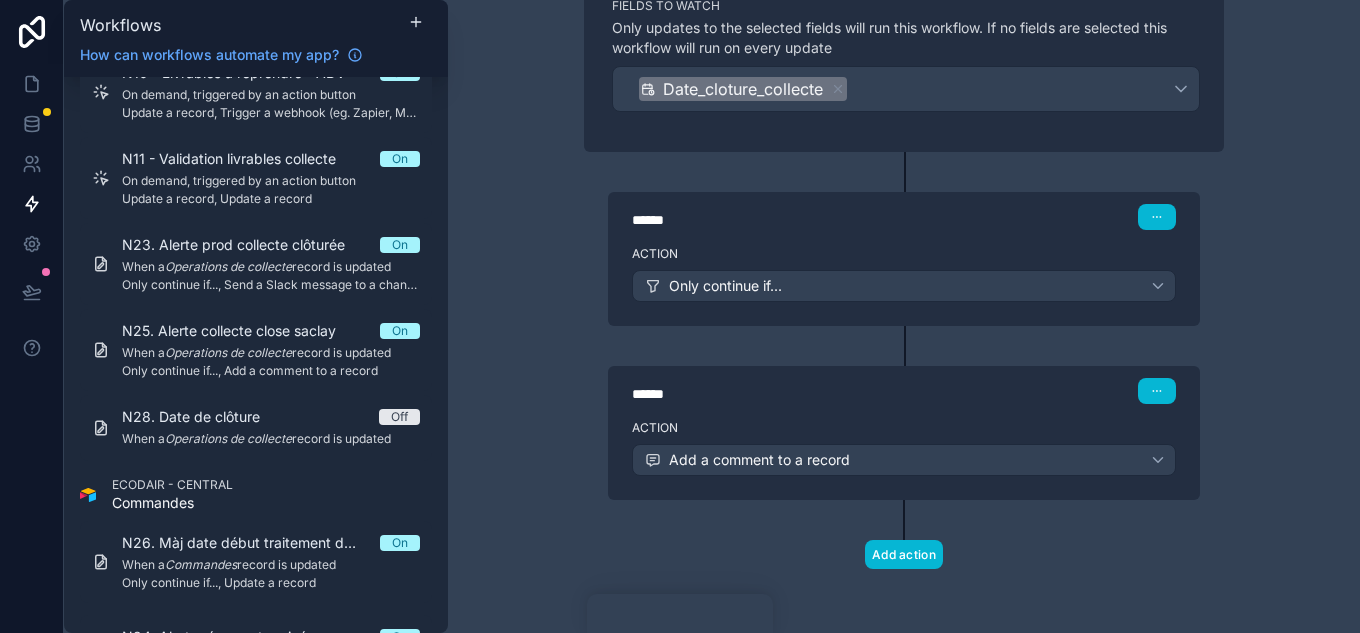 click on "Action Only continue if..." at bounding box center (904, 282) 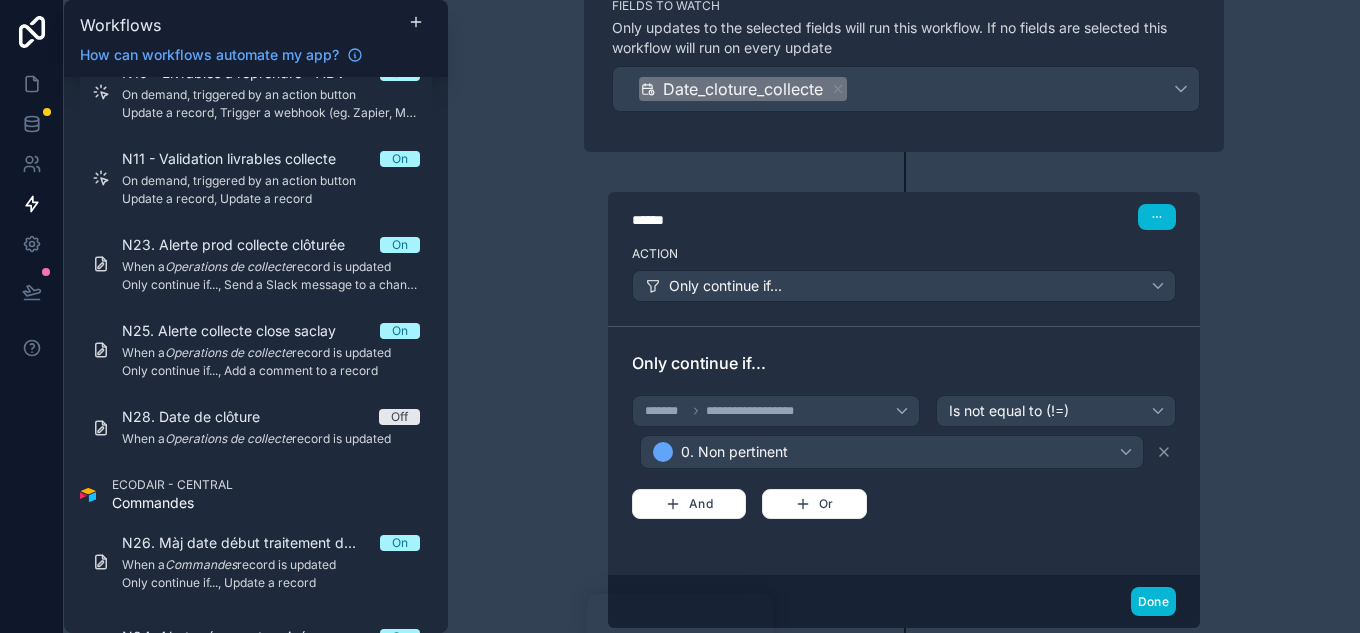 click on "Action Only continue if..." at bounding box center [904, 282] 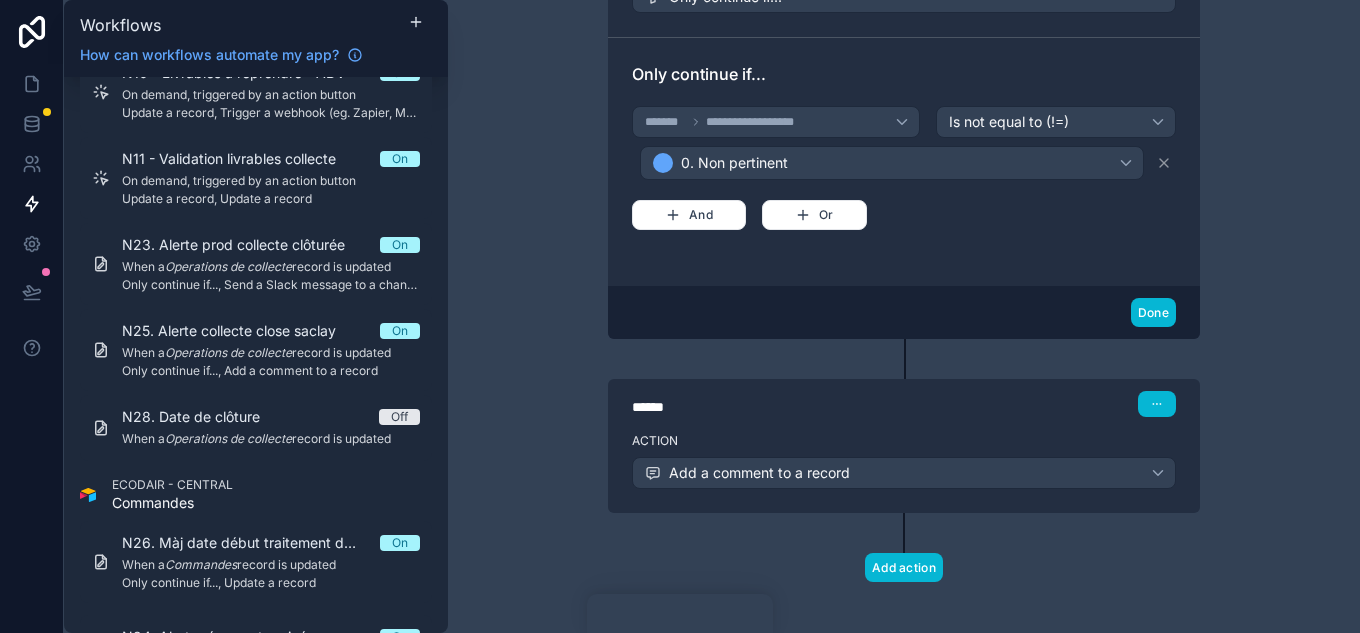 scroll, scrollTop: 571, scrollLeft: 0, axis: vertical 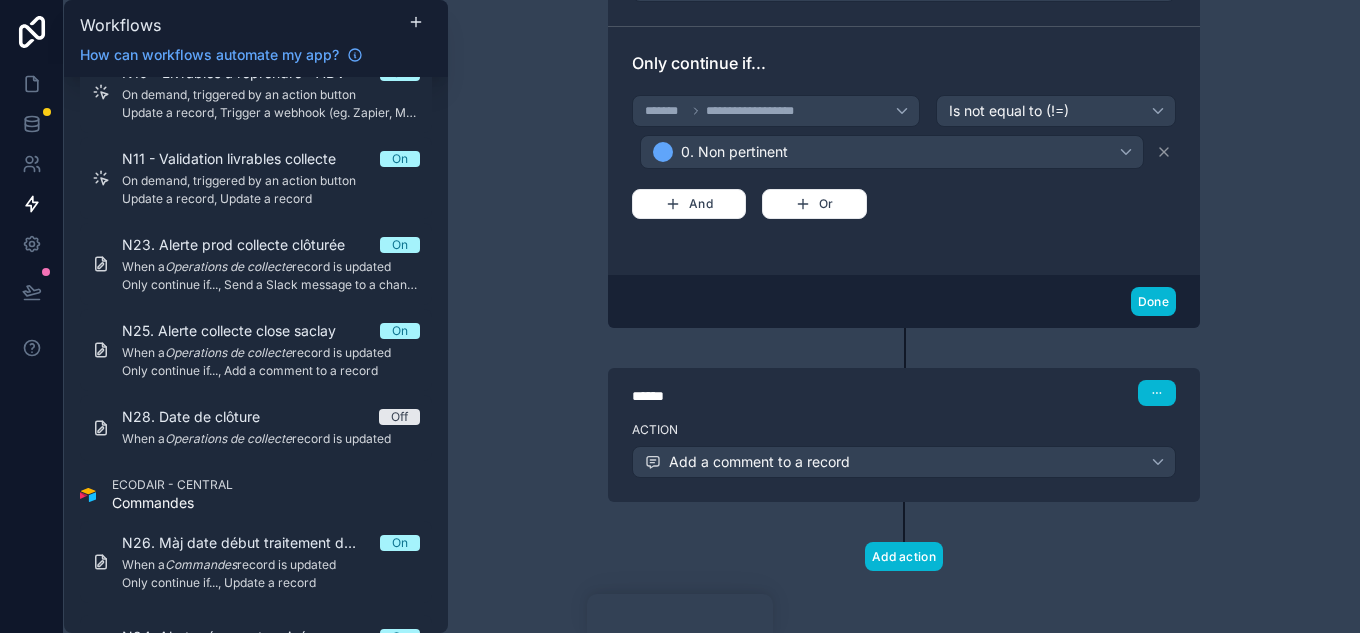 click on "******" at bounding box center (782, 396) 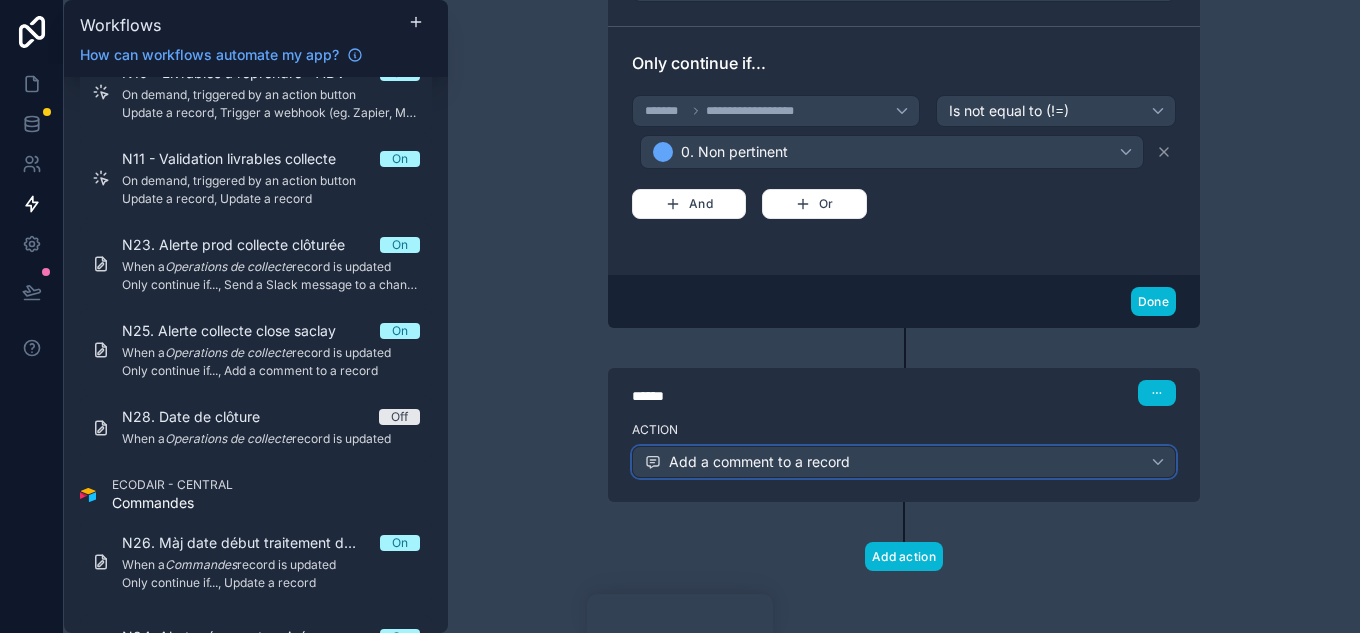 click on "Add a comment to a record" at bounding box center (904, 462) 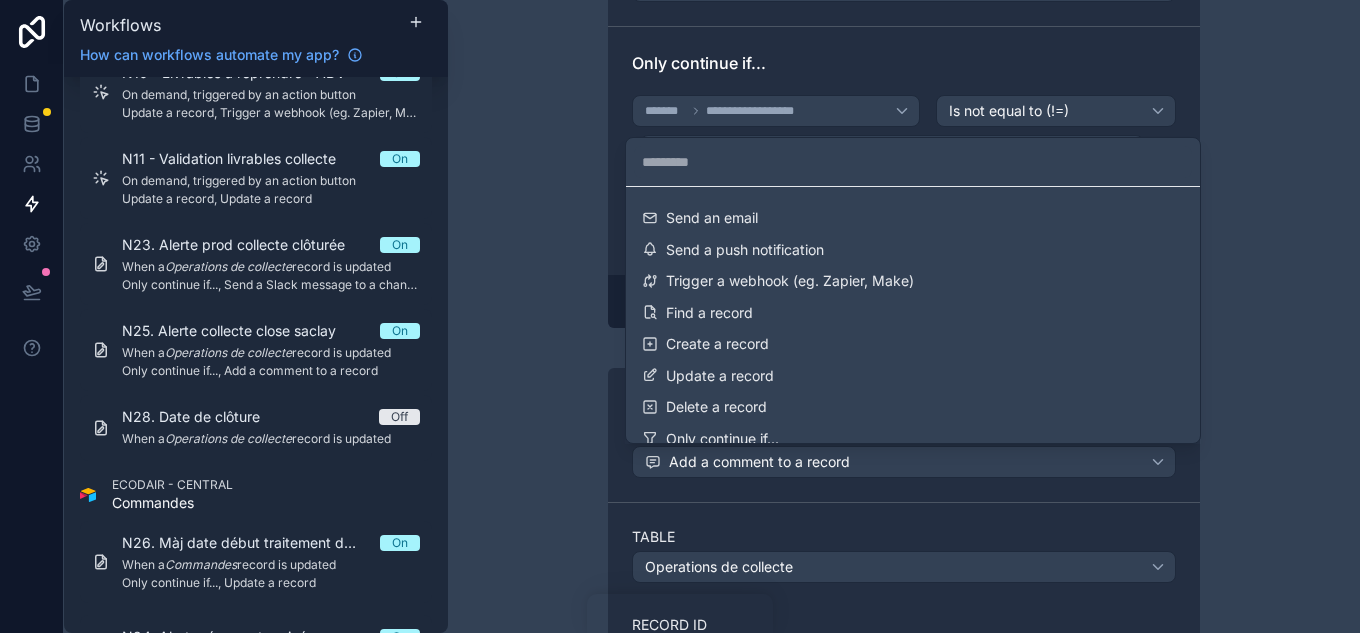 click at bounding box center [680, 316] 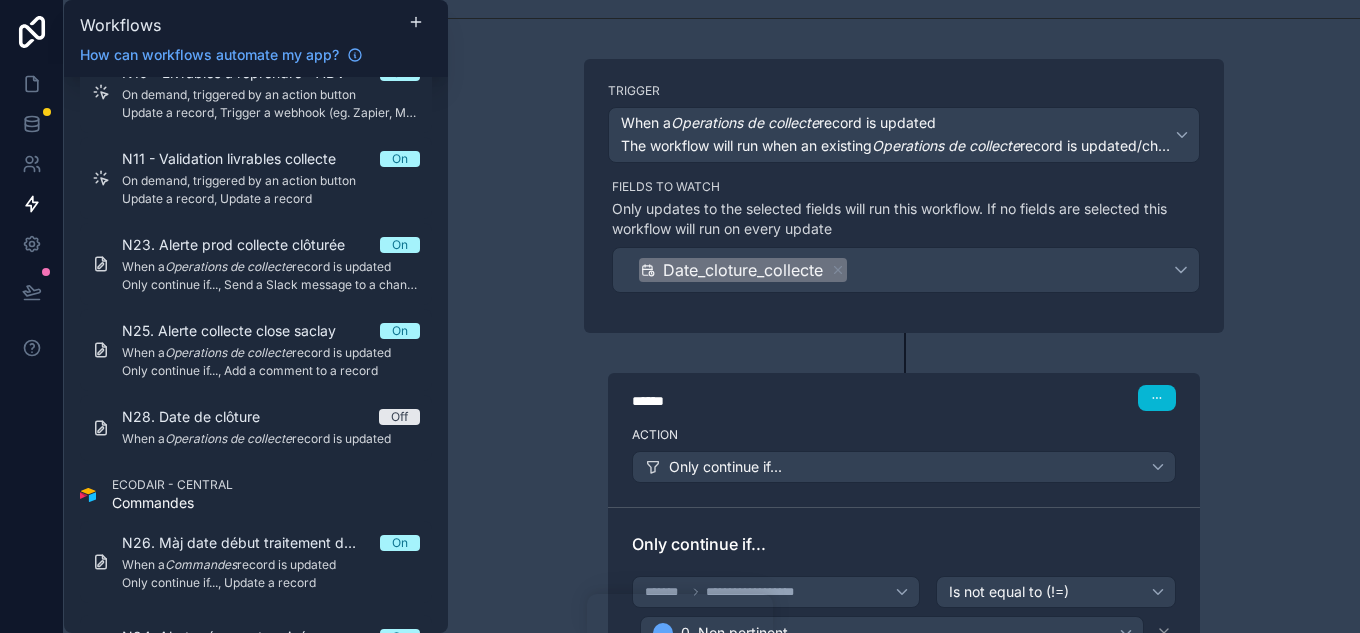 scroll, scrollTop: 71, scrollLeft: 0, axis: vertical 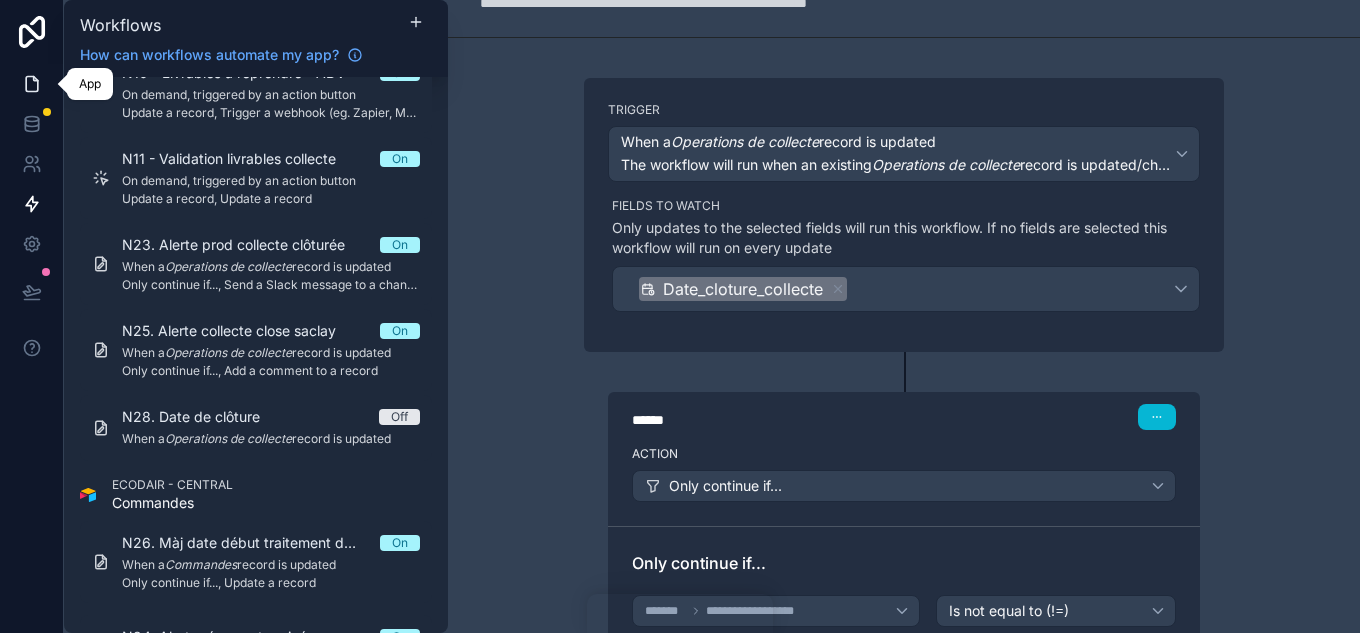 click 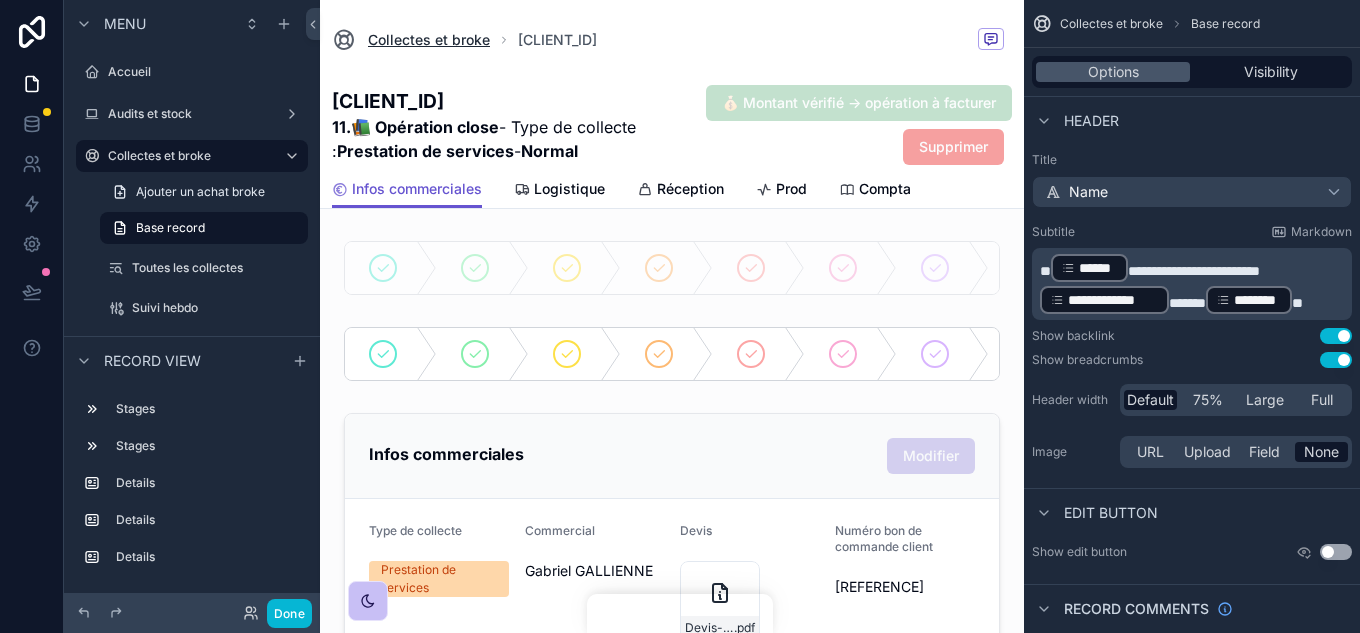 click on "Collectes et broke" at bounding box center (429, 40) 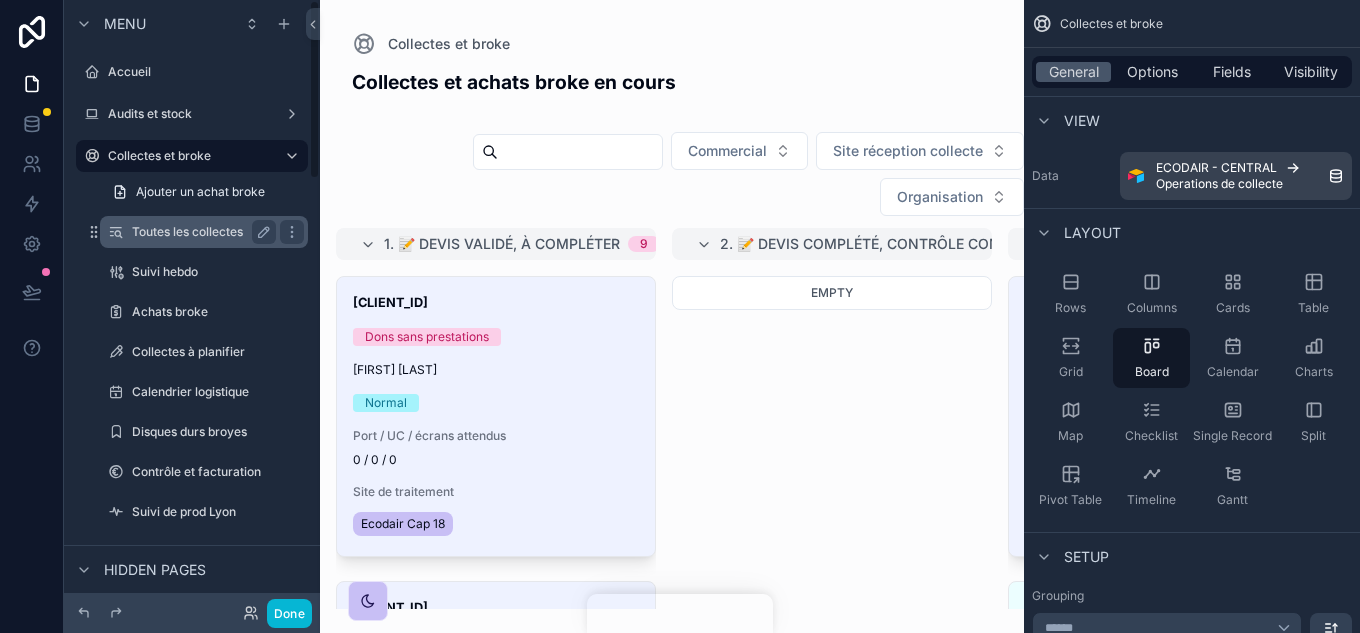 click on "Toutes les collectes" at bounding box center [204, 232] 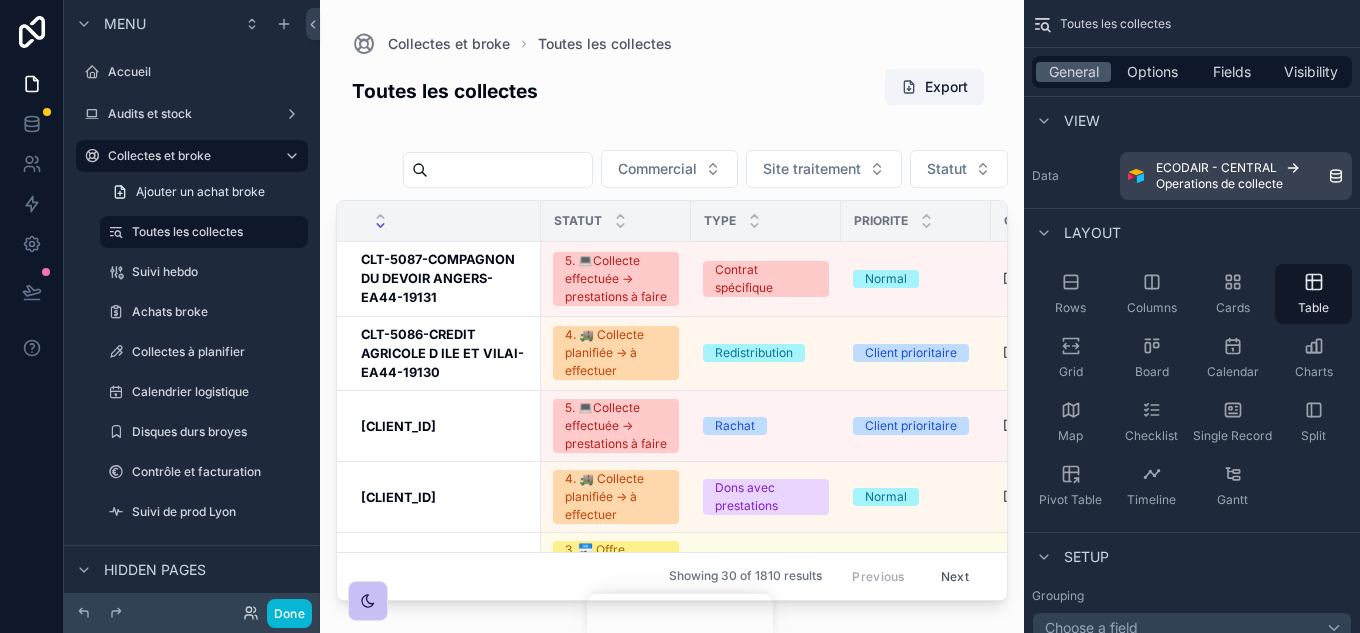 click at bounding box center [672, 304] 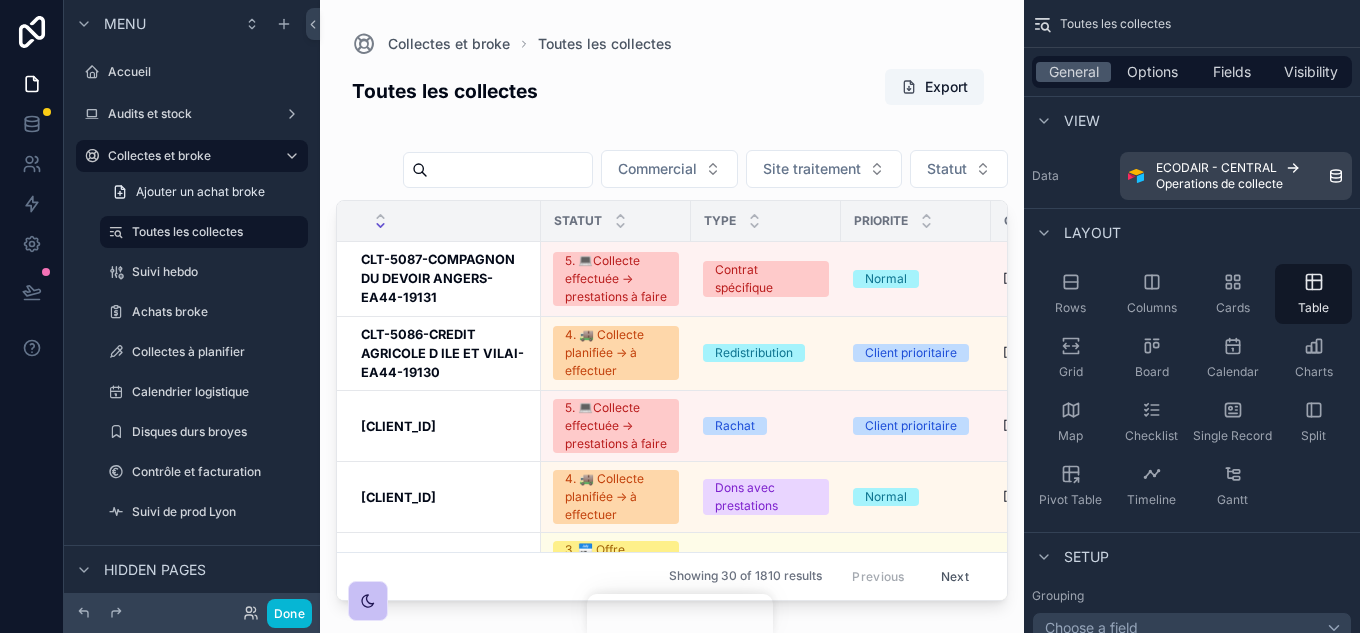 click on "Statut" at bounding box center (959, 169) 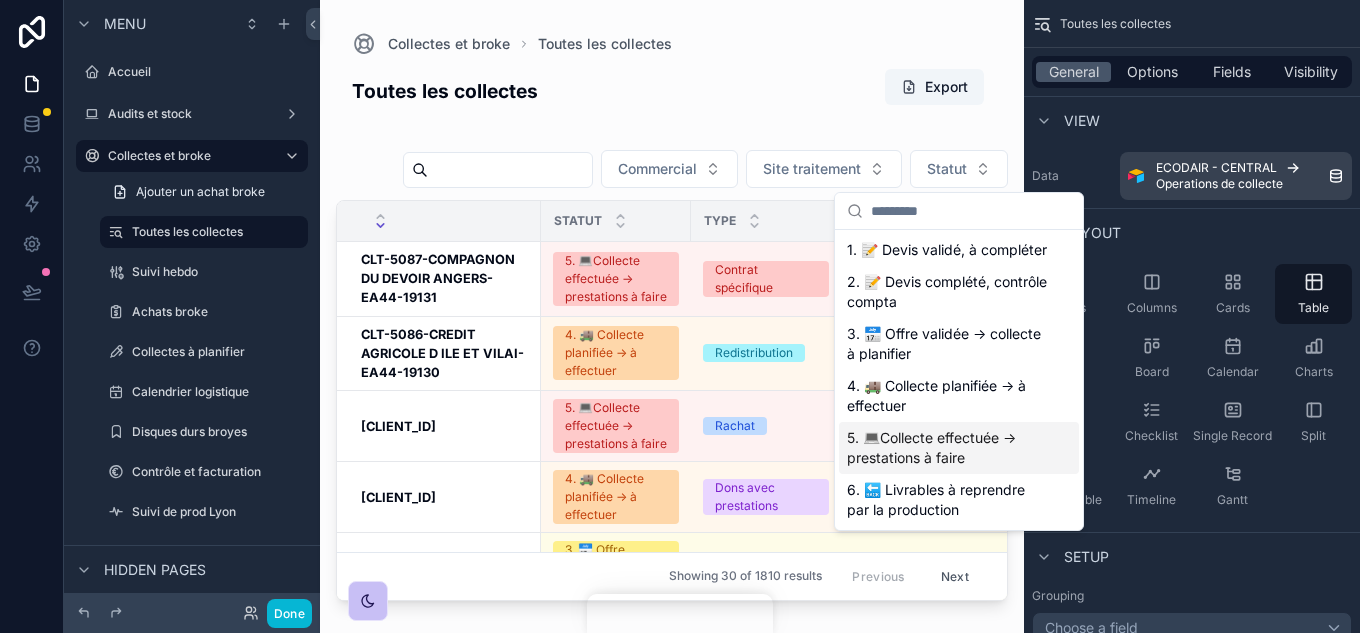 scroll, scrollTop: 332, scrollLeft: 0, axis: vertical 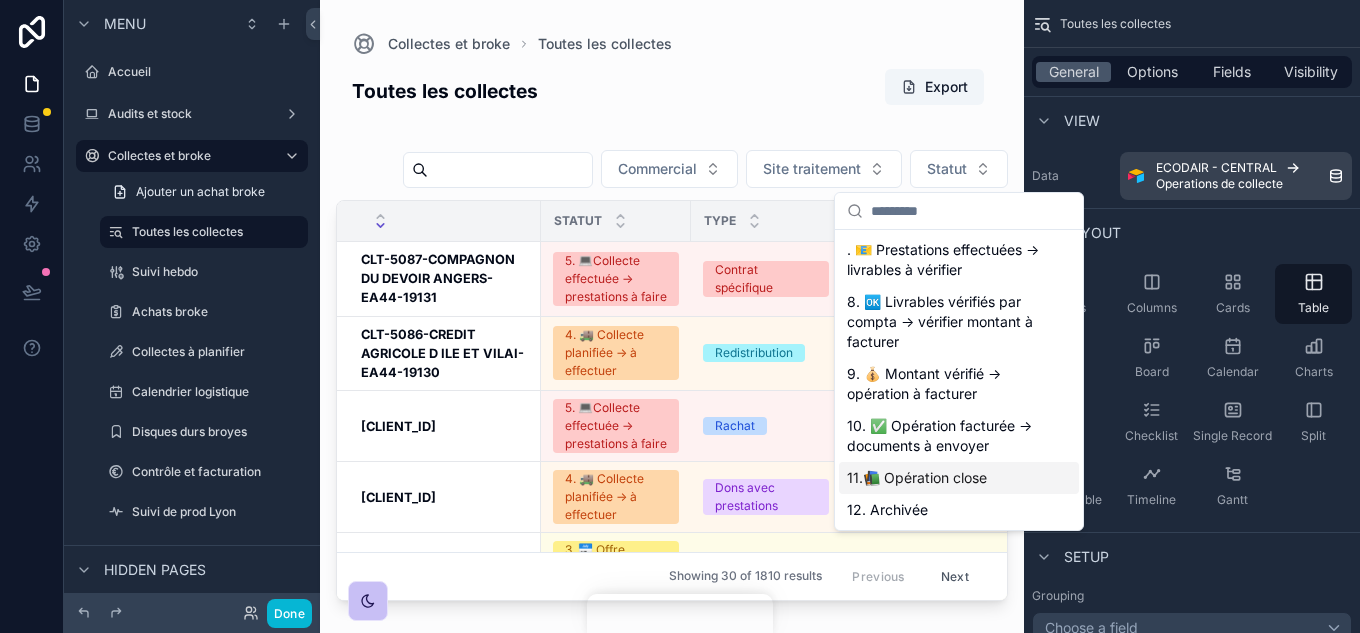 click on "11.📚 Opération close" at bounding box center (959, 478) 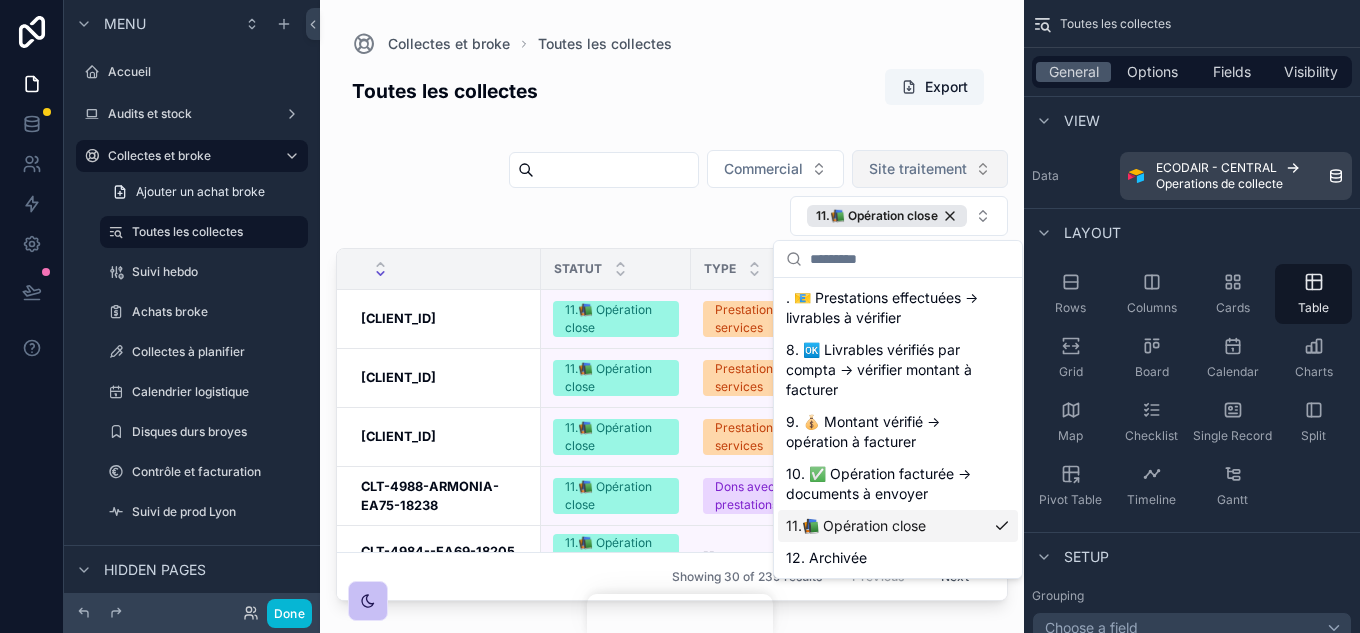 click on "Site traitement" at bounding box center (918, 169) 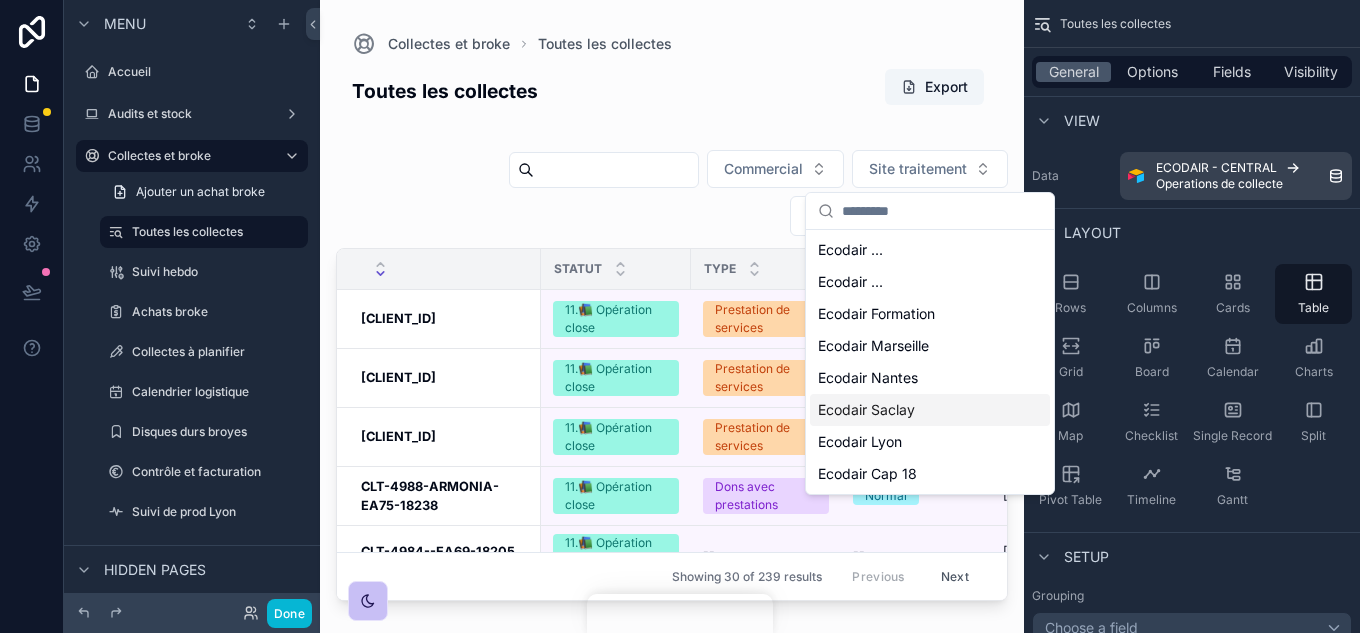 click on "Ecodair Saclay" at bounding box center [930, 410] 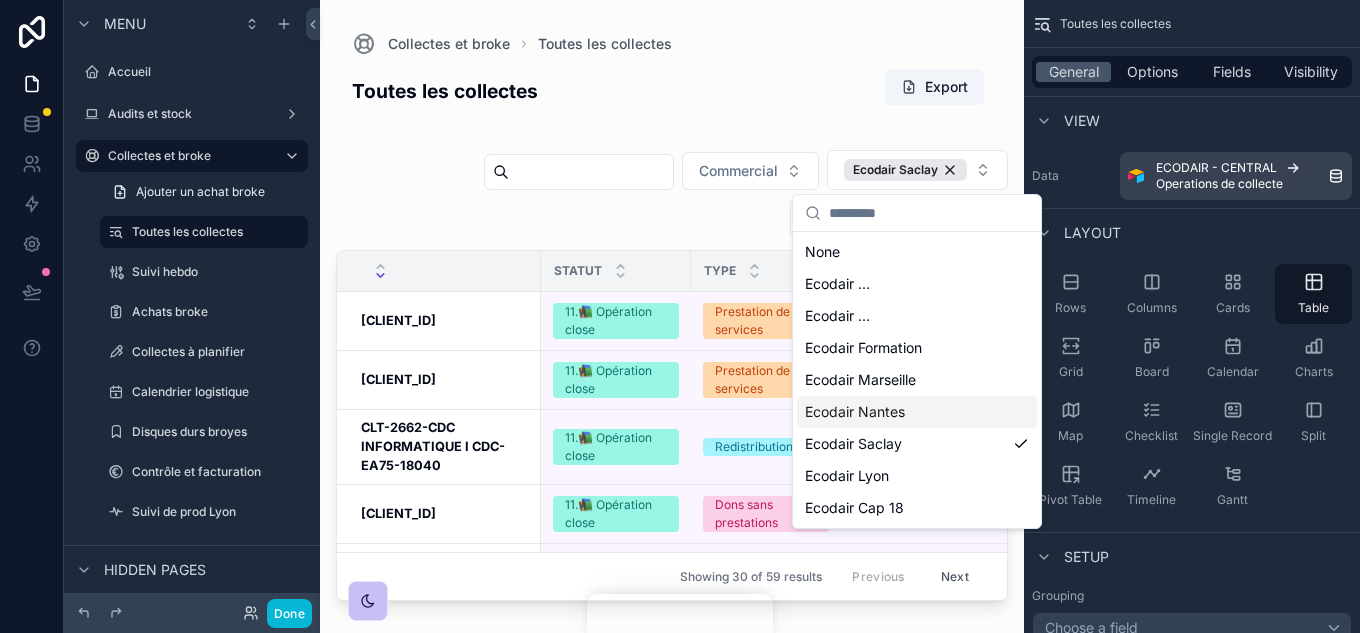 click on "Date de collecte déterminée Date de réception [CLIENT_ID] [CLIENT_ID] [CLIENT_ID] [CLIENT_ID] [DATE] [DATE] [DATE] [TIME] [DATE] [TIME] [CLIENT_ID] [CLIENT_ID] Dons sans prestations" at bounding box center [672, 304] 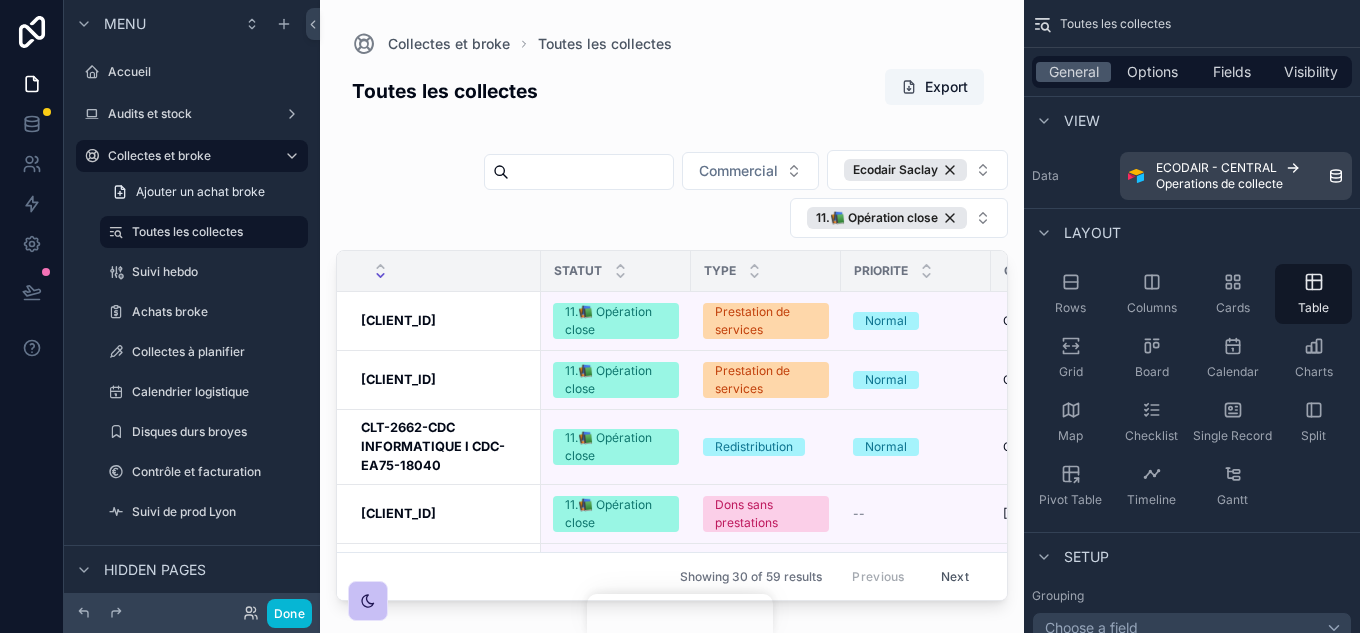 click on "CLT-2628-GROUPE RAMSAY-EA75-17142" at bounding box center (445, 676) 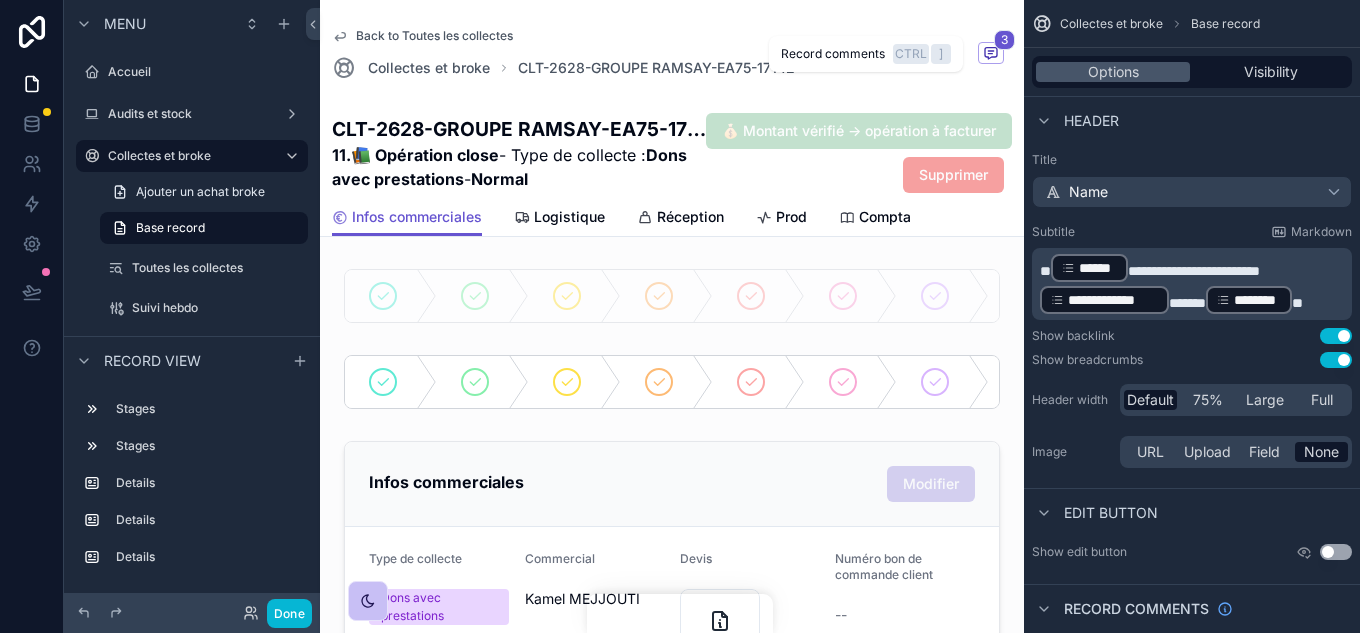 click 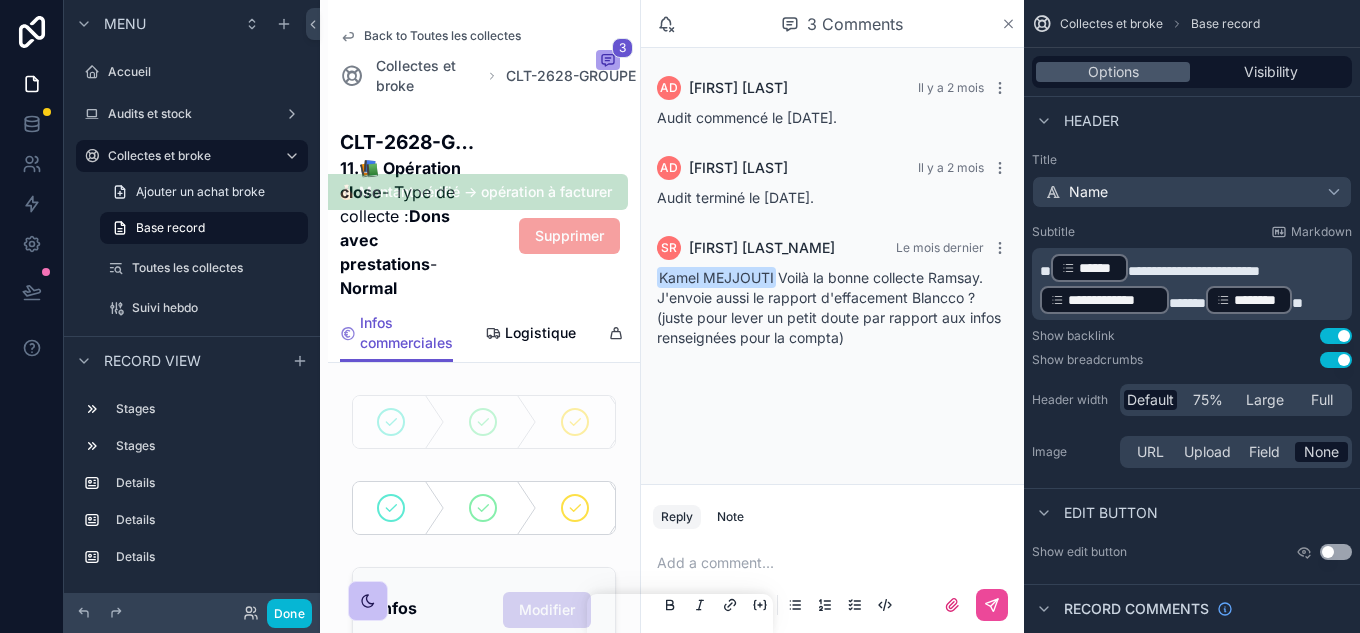 click 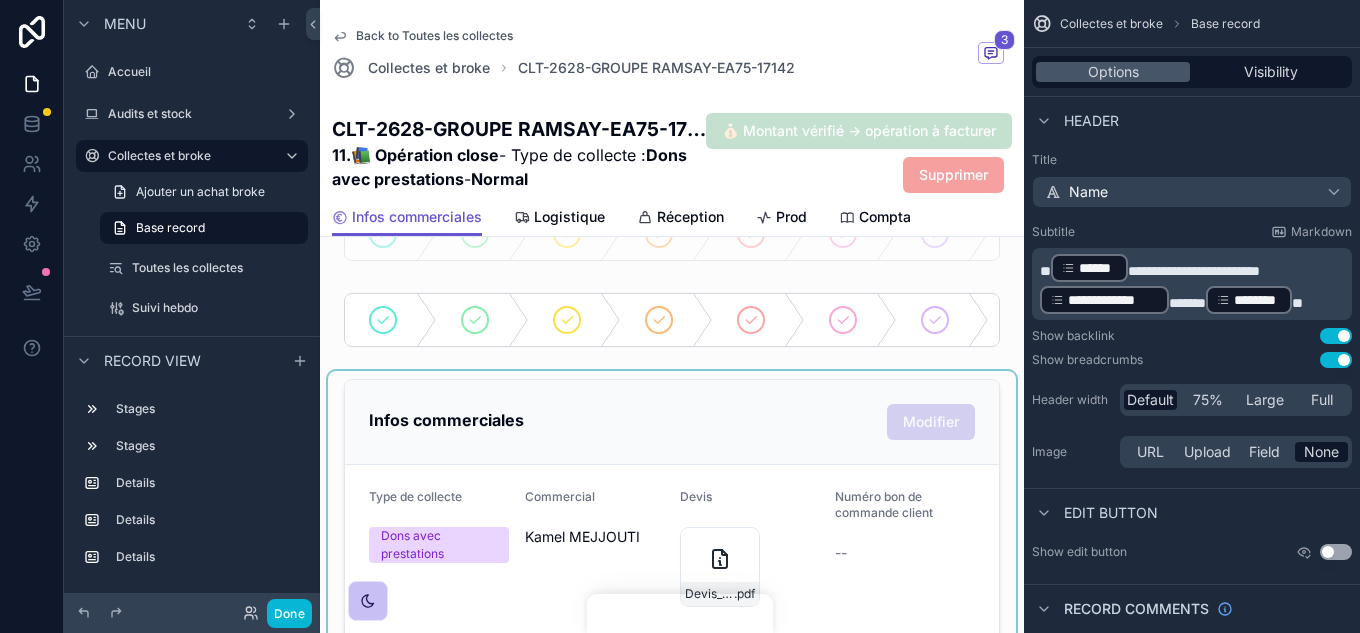 scroll, scrollTop: 300, scrollLeft: 0, axis: vertical 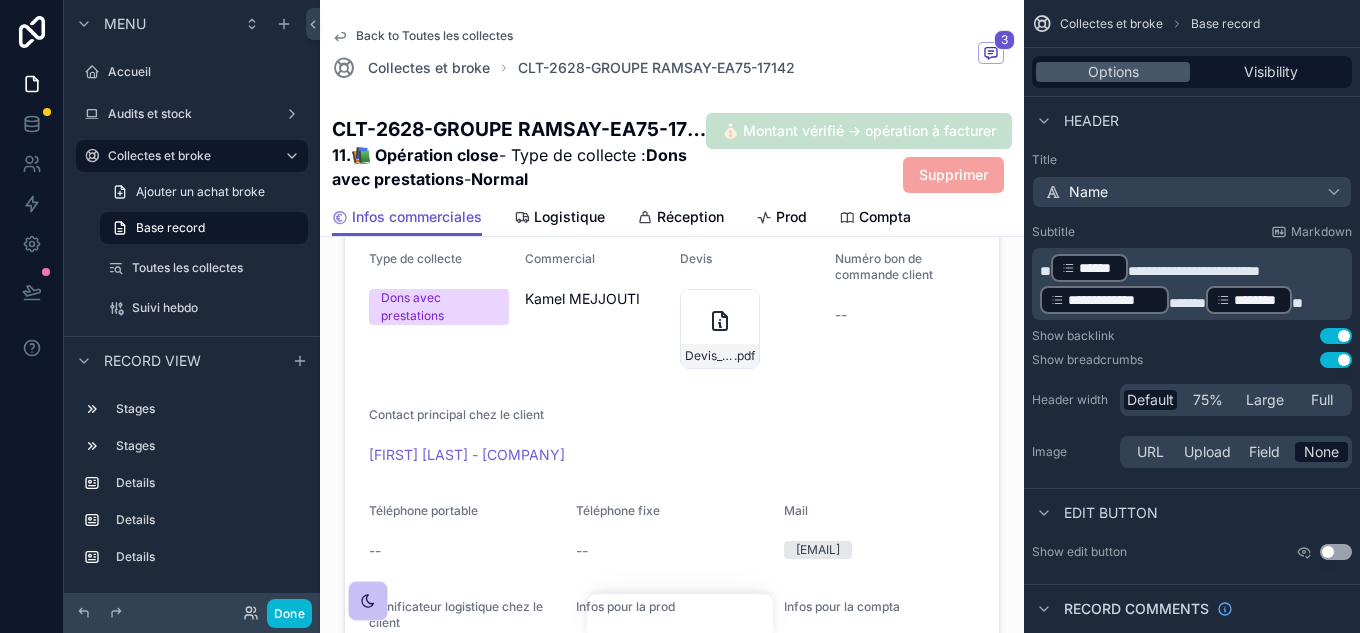 click on "Back to Toutes les collectes" at bounding box center (434, 36) 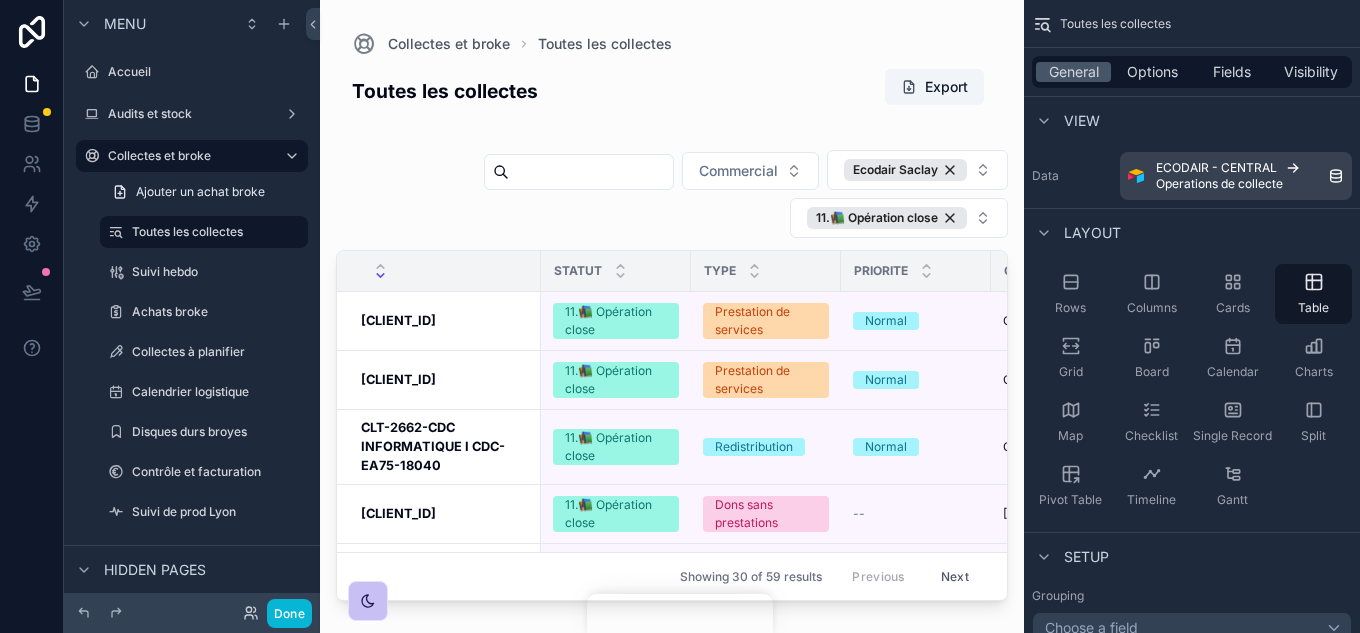 scroll, scrollTop: 0, scrollLeft: 0, axis: both 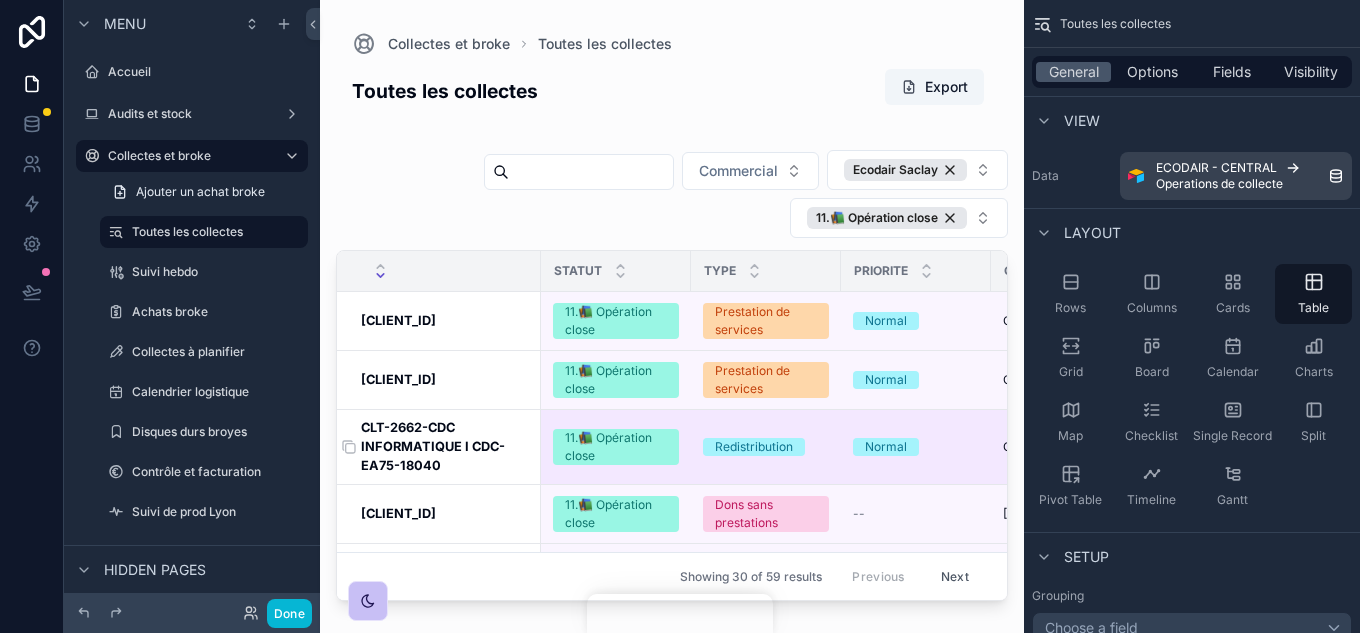 click on "CLT-2662-CDC INFORMATIQUE I CDC-EA75-18040" at bounding box center (445, 447) 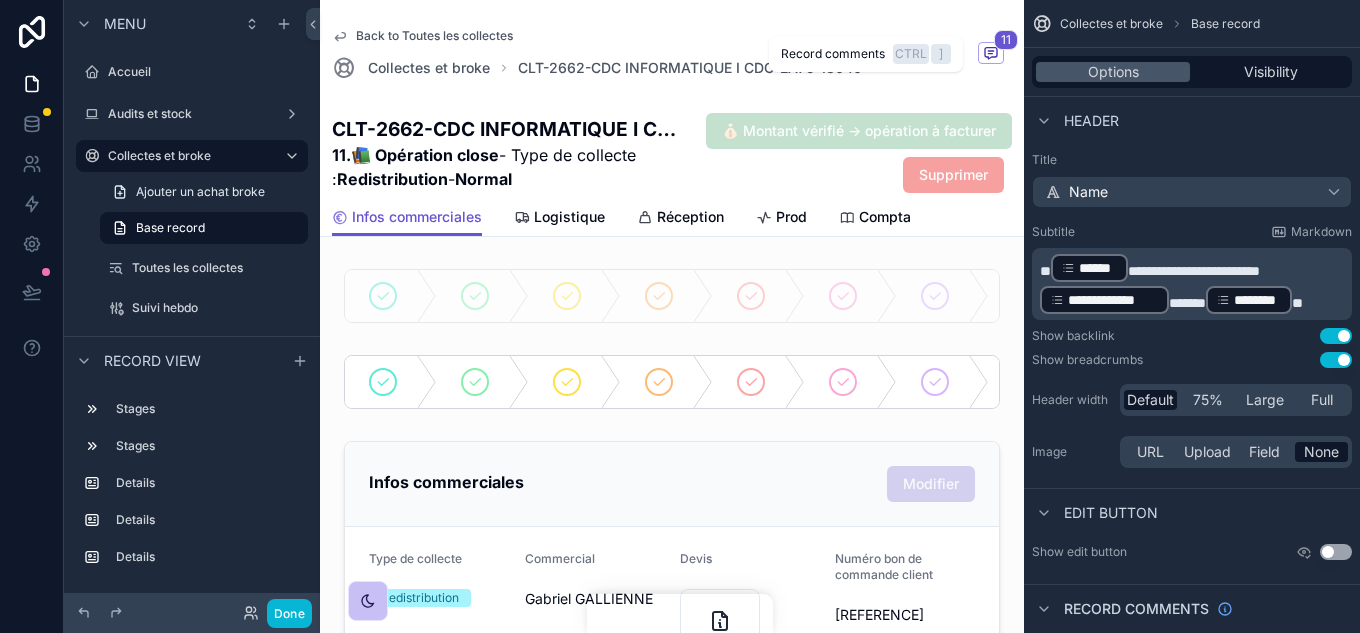 click 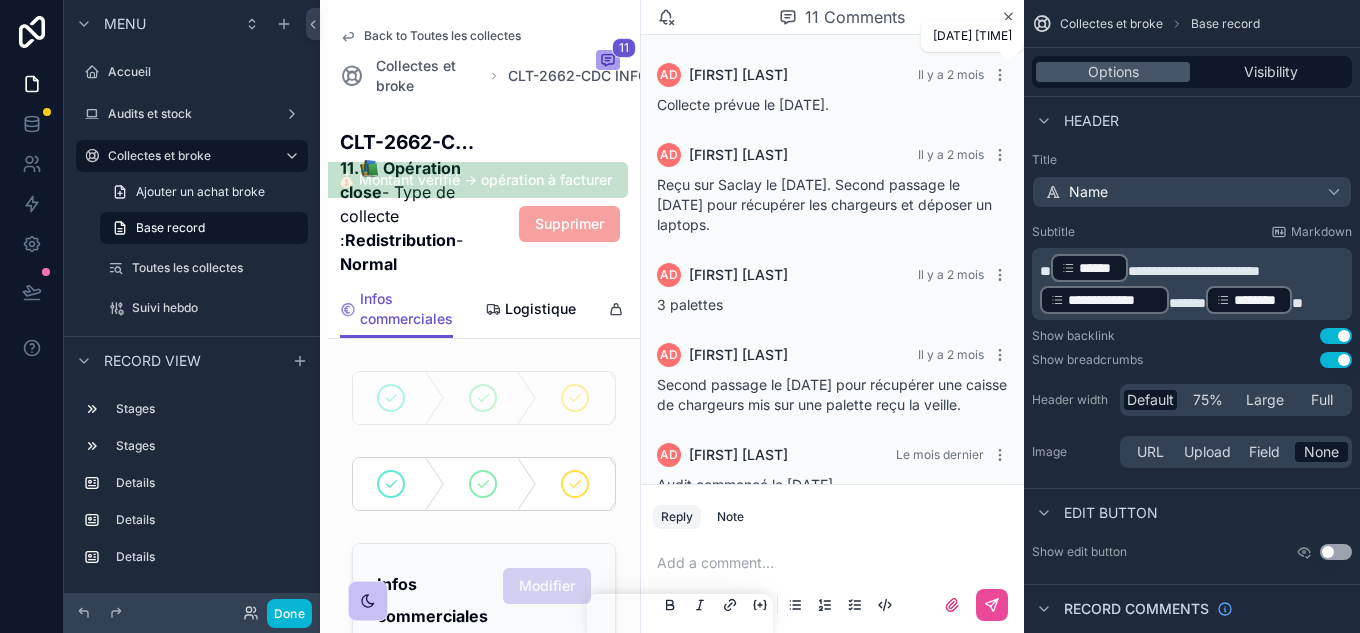 scroll, scrollTop: 671, scrollLeft: 0, axis: vertical 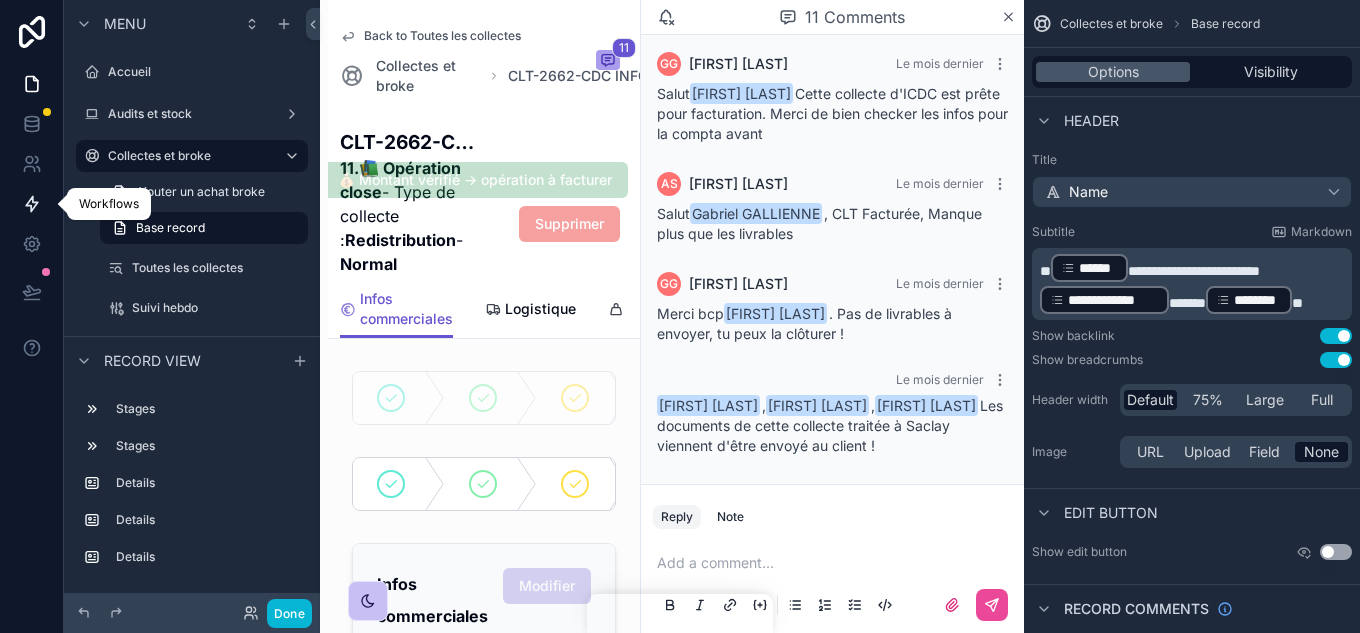 click 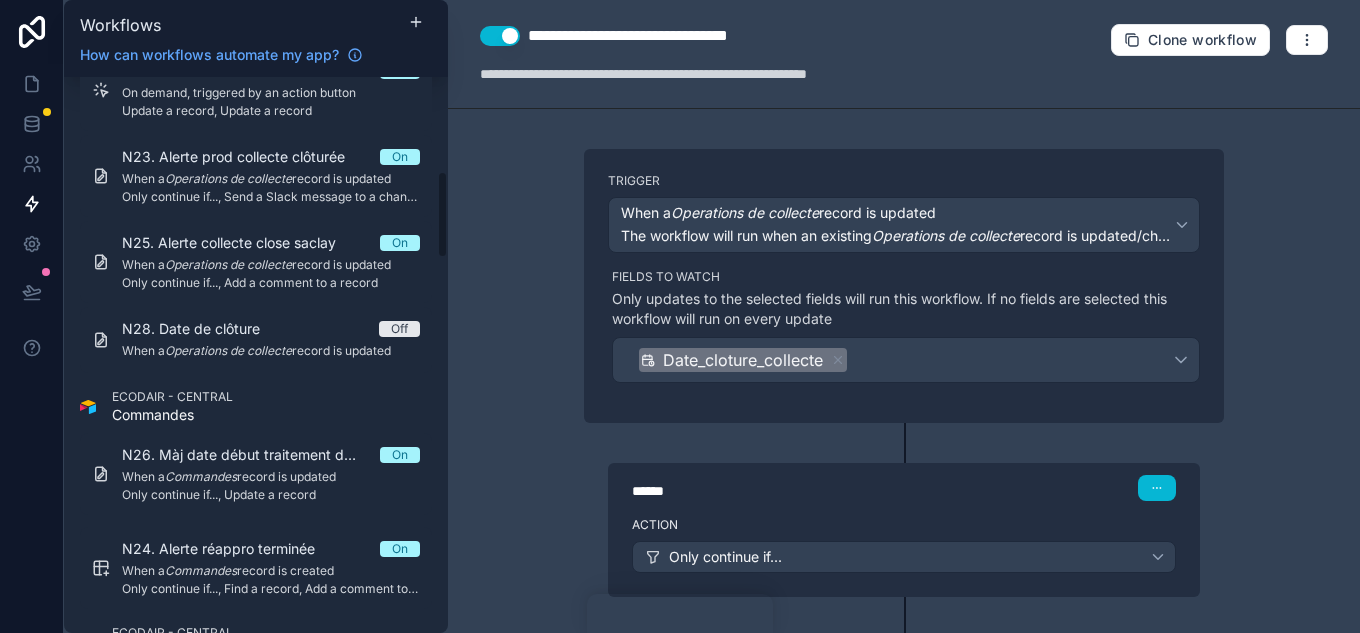scroll, scrollTop: 900, scrollLeft: 0, axis: vertical 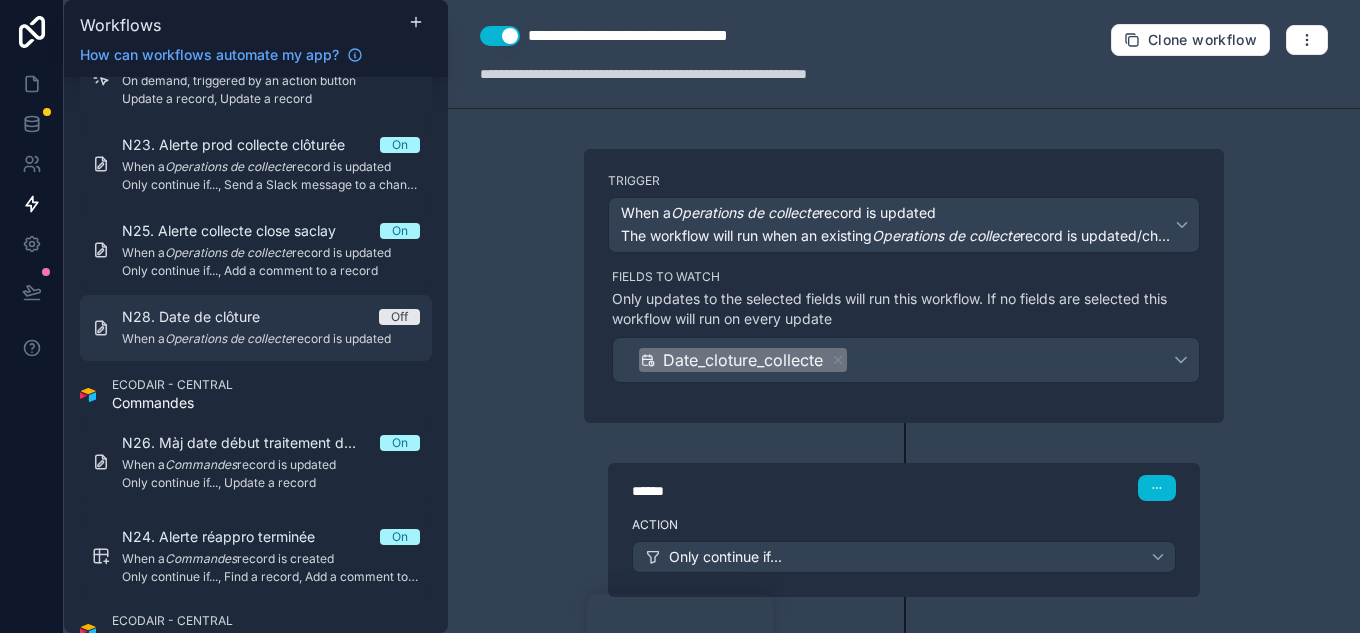 click on "N28. Date de clôture" at bounding box center [203, 317] 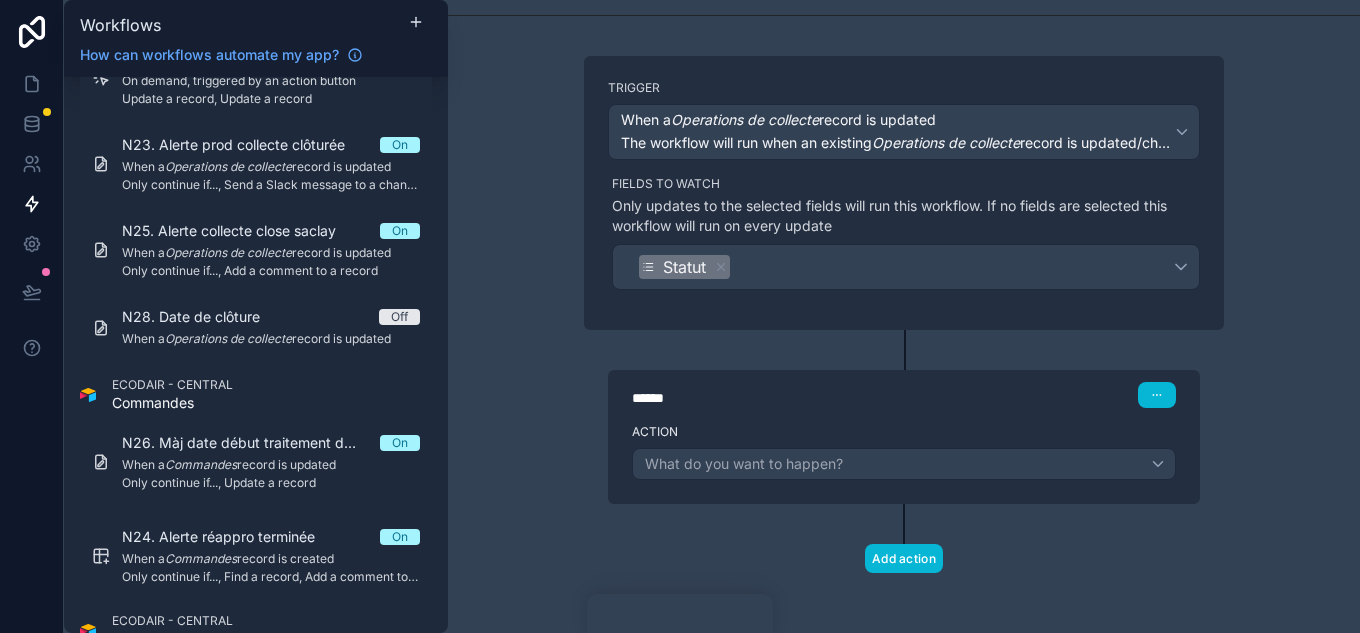 scroll, scrollTop: 97, scrollLeft: 0, axis: vertical 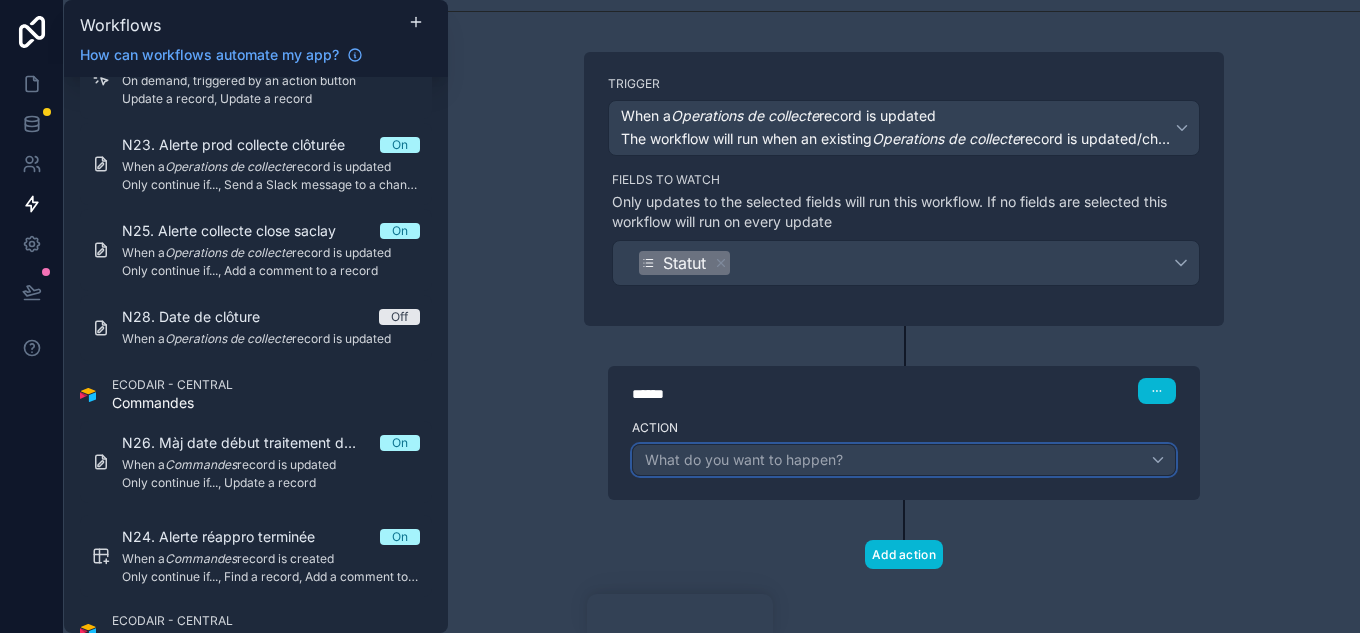 click on "What do you want to happen?" at bounding box center (904, 460) 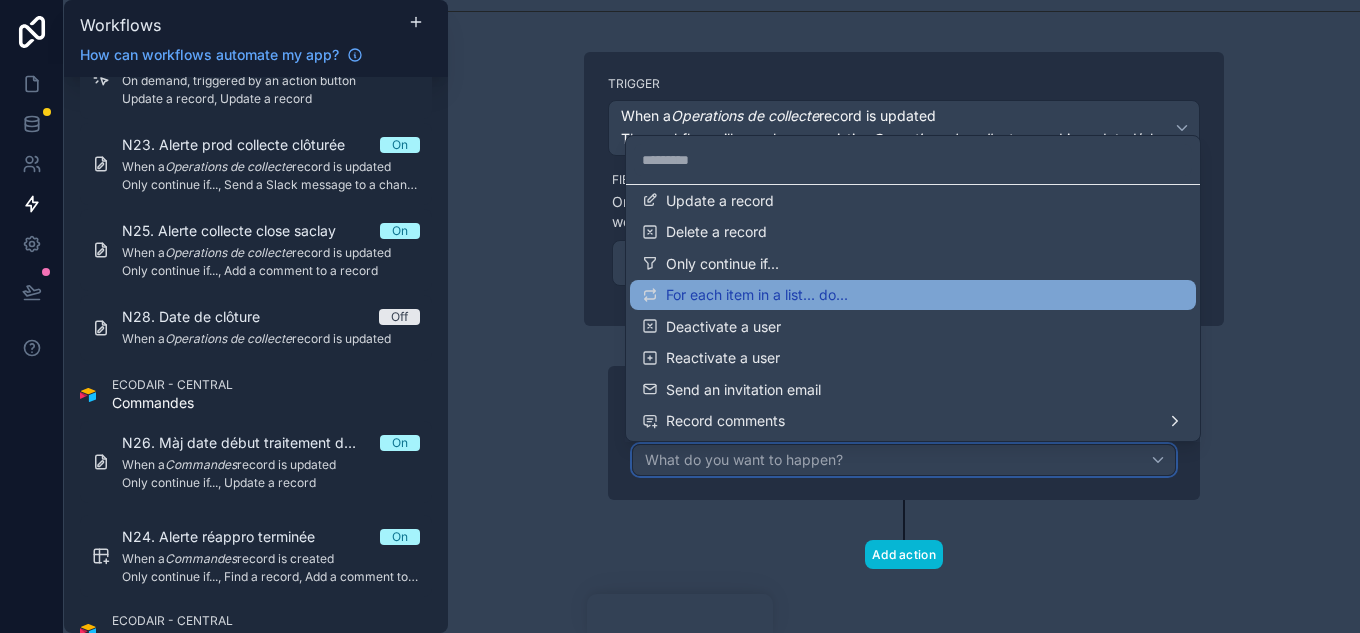 scroll, scrollTop: 200, scrollLeft: 0, axis: vertical 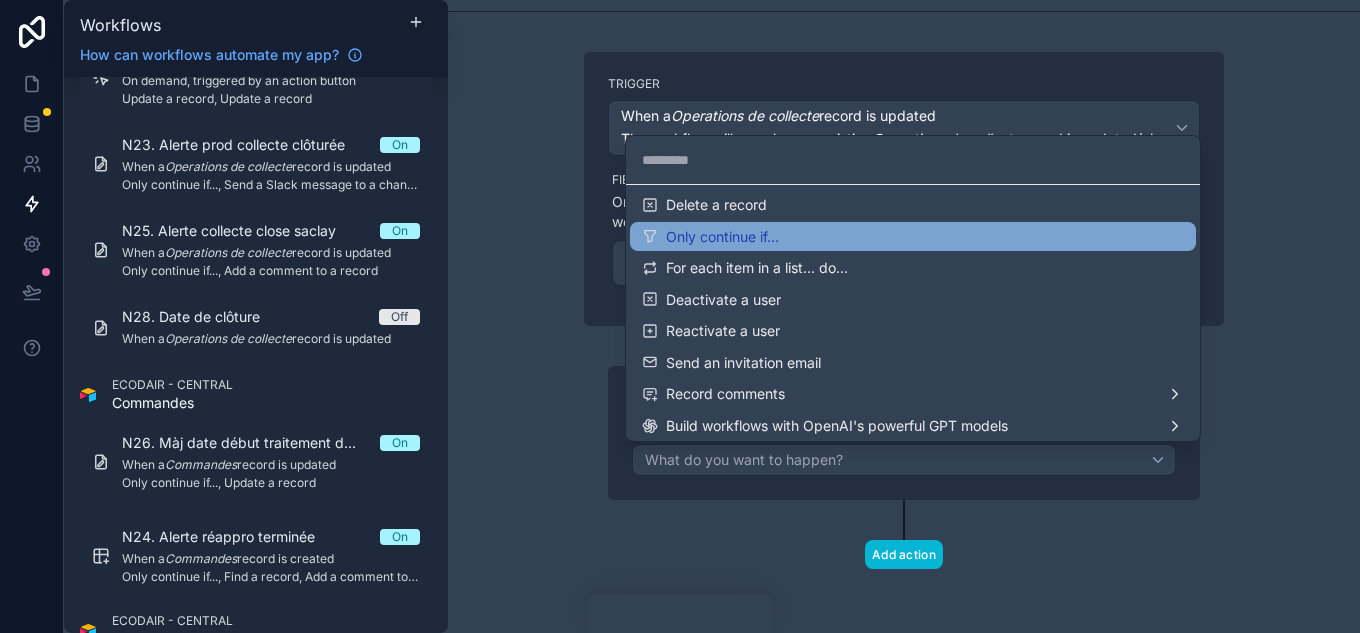 click on "Only continue if..." at bounding box center (722, 237) 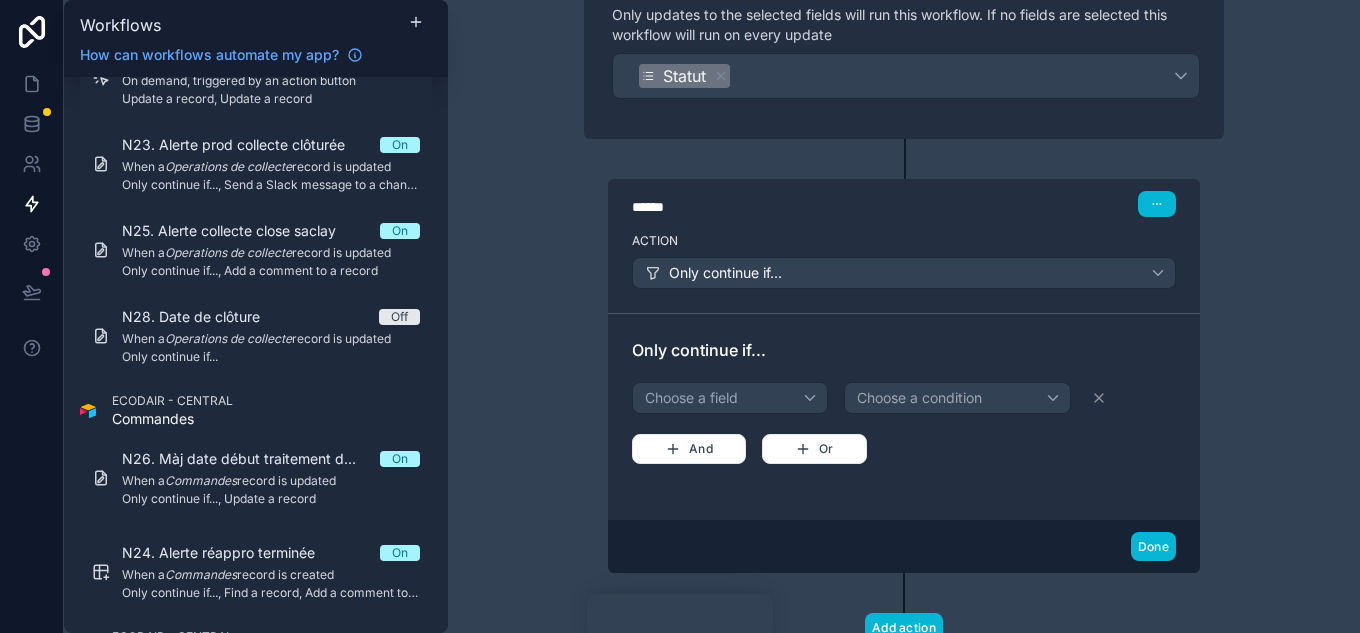 scroll, scrollTop: 297, scrollLeft: 0, axis: vertical 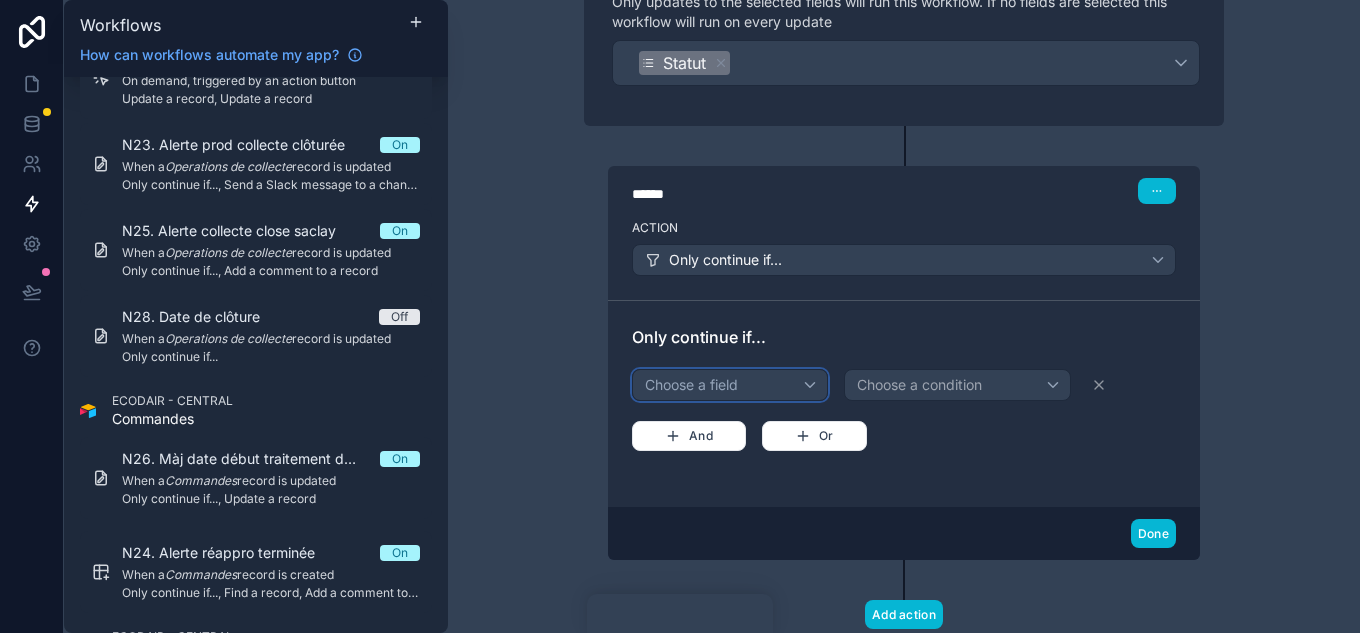 click on "Choose a field" at bounding box center [730, 385] 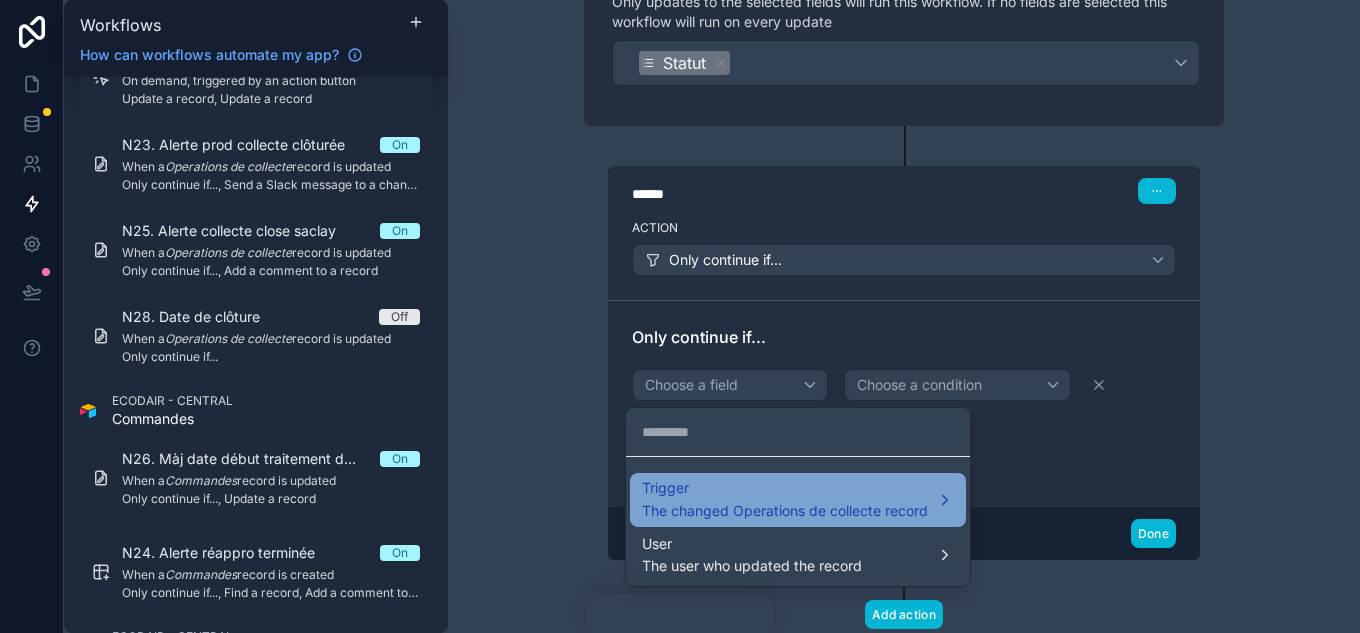 click on "Trigger" at bounding box center [785, 488] 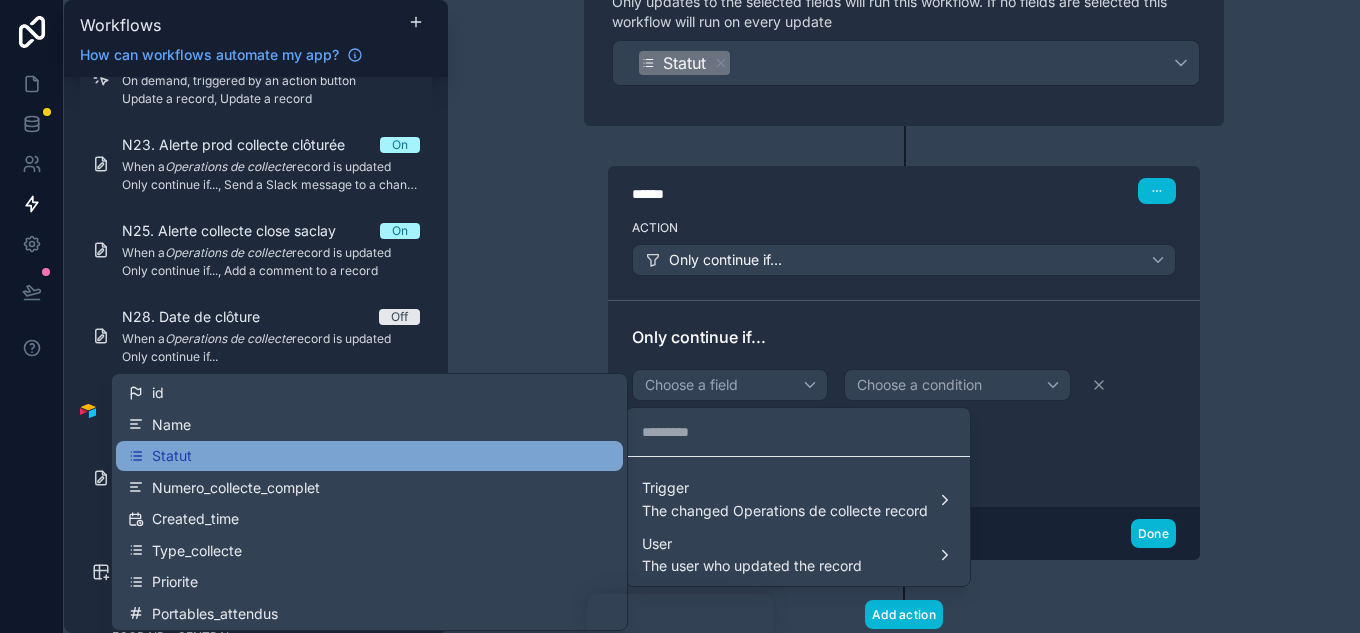 click on "Statut" at bounding box center [369, 456] 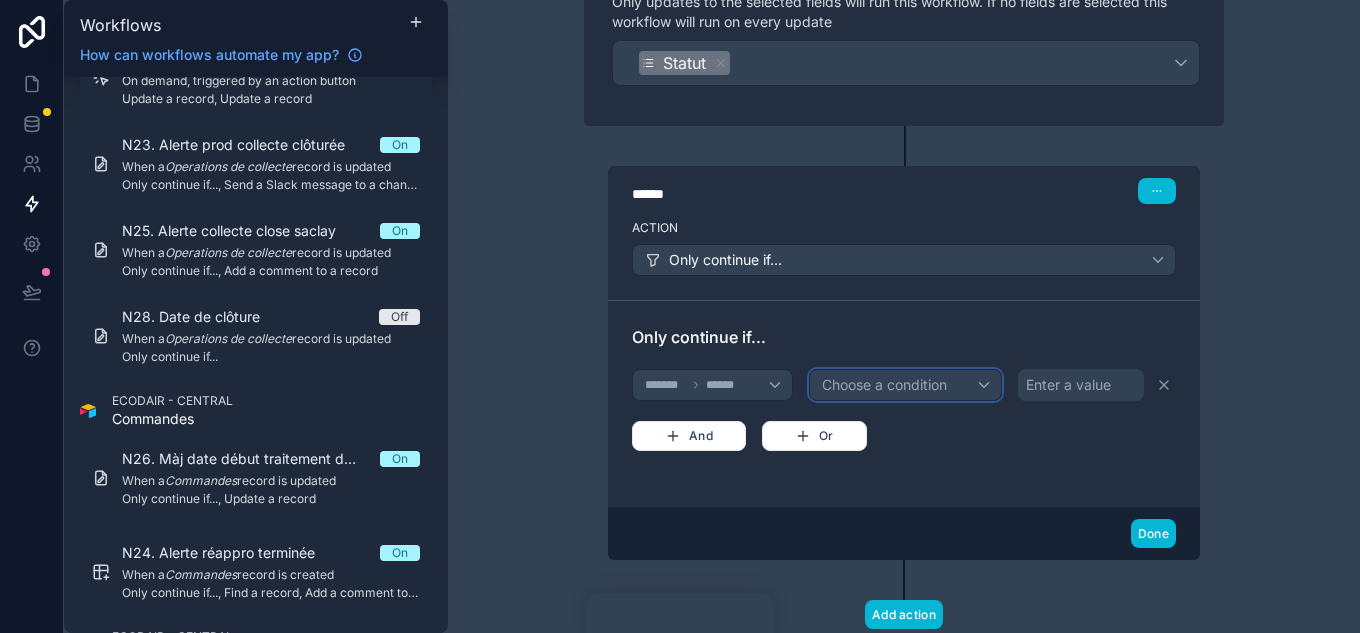 click on "Choose a condition" at bounding box center (905, 385) 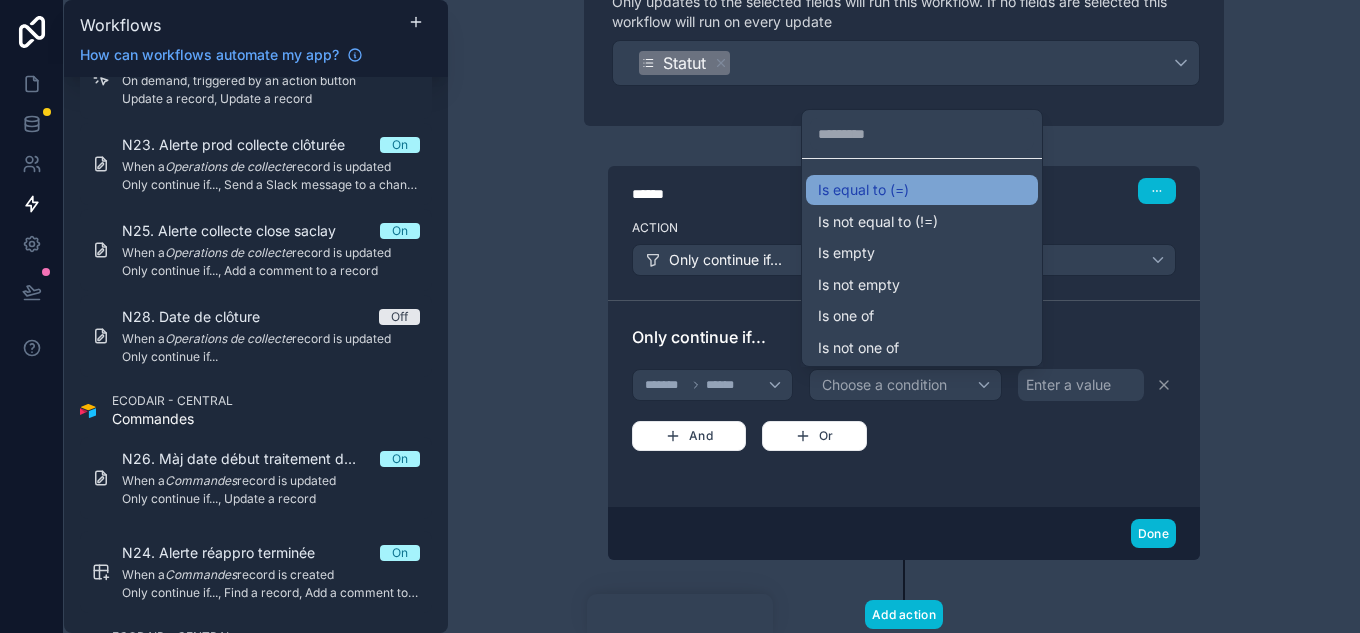 click on "Is equal to (=)" at bounding box center [863, 190] 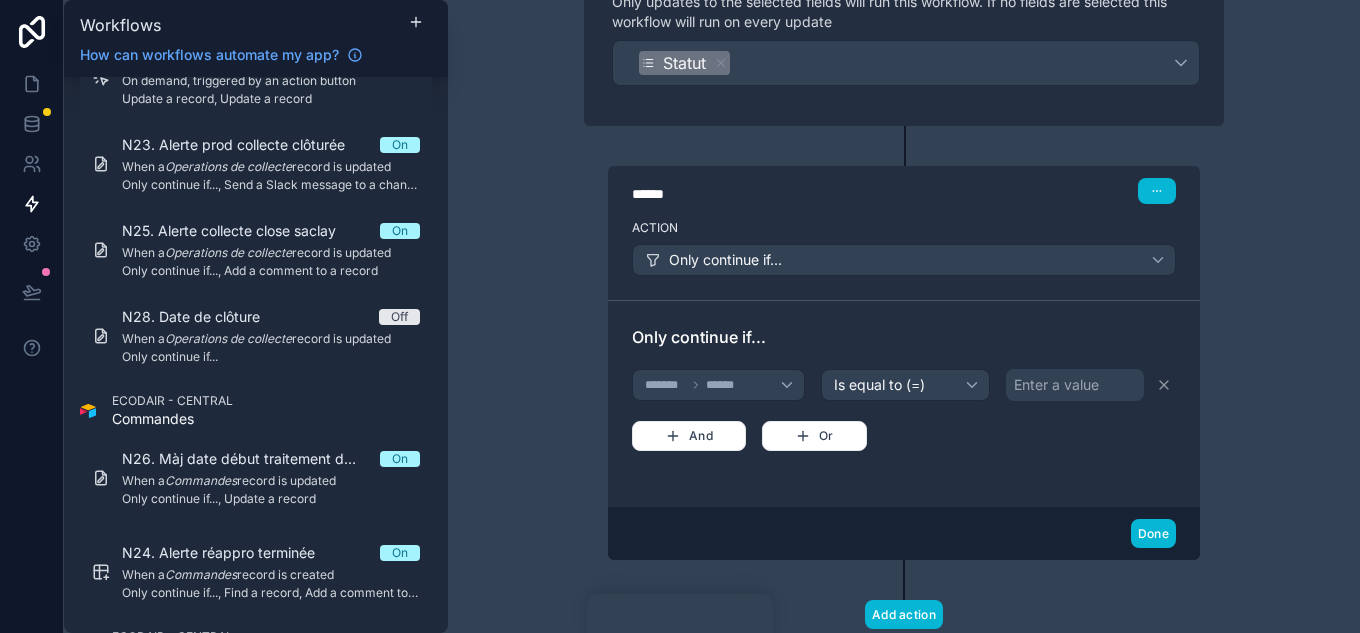 click on "Enter a value" at bounding box center (1075, 385) 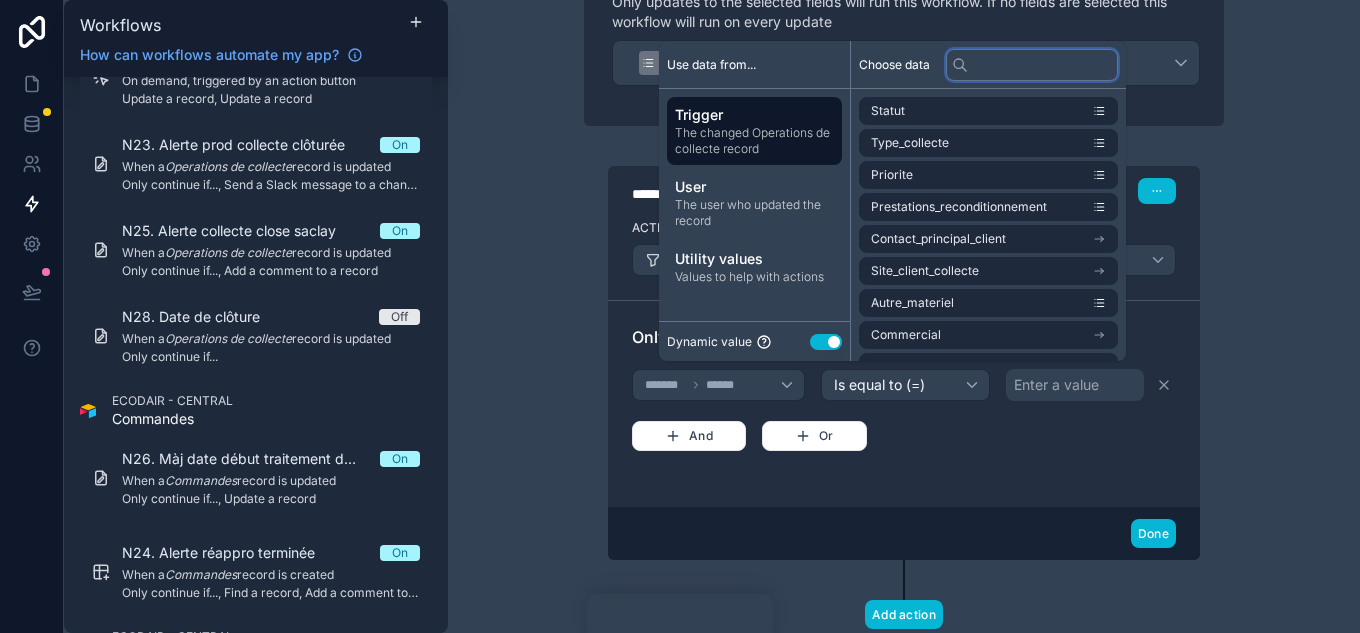 click at bounding box center [1032, 65] 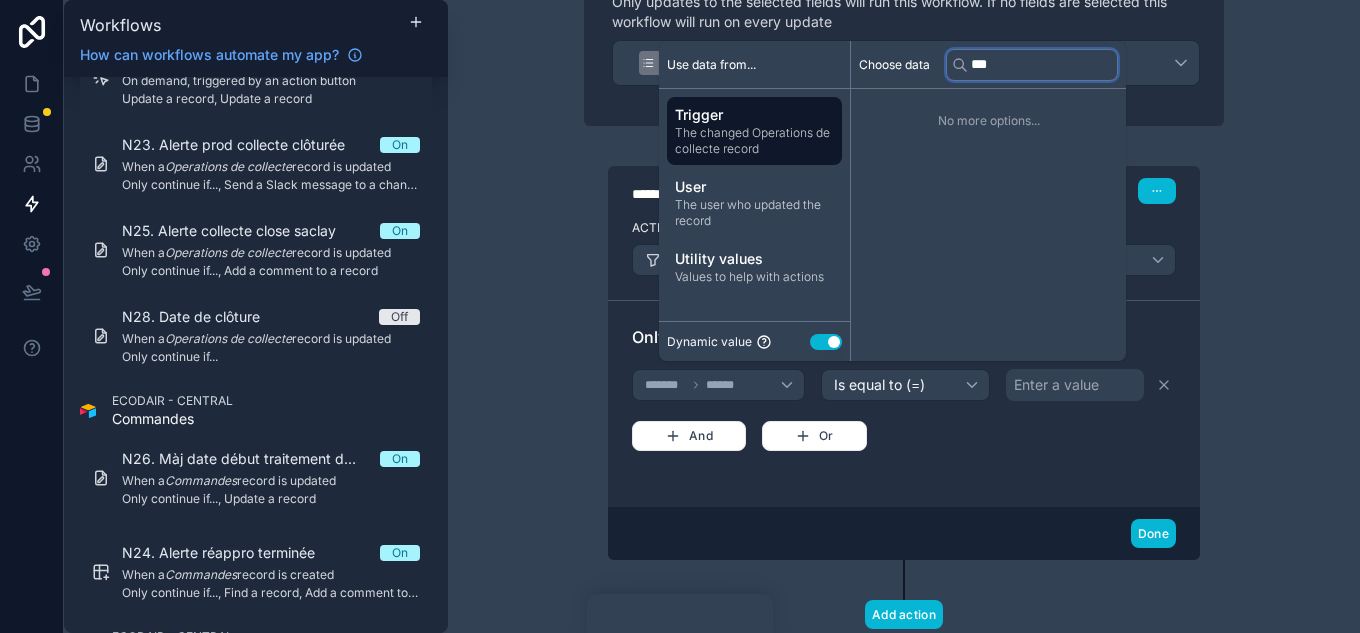 type on "***" 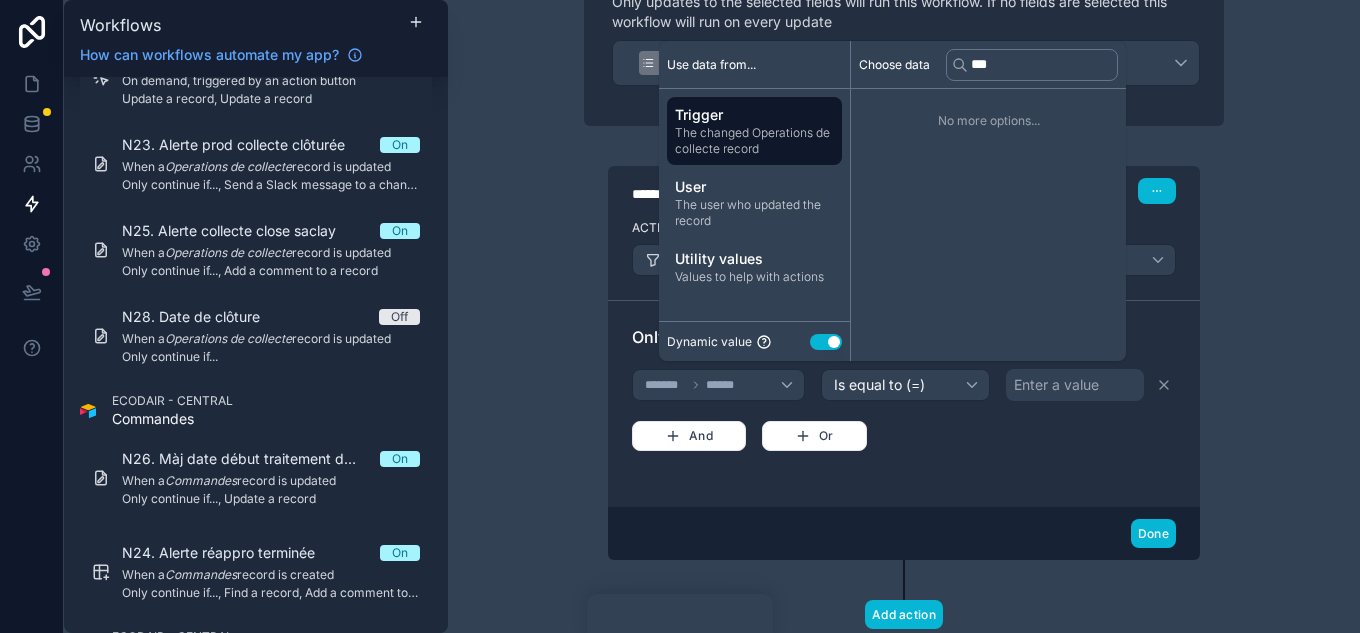 click on "Use setting" at bounding box center (826, 342) 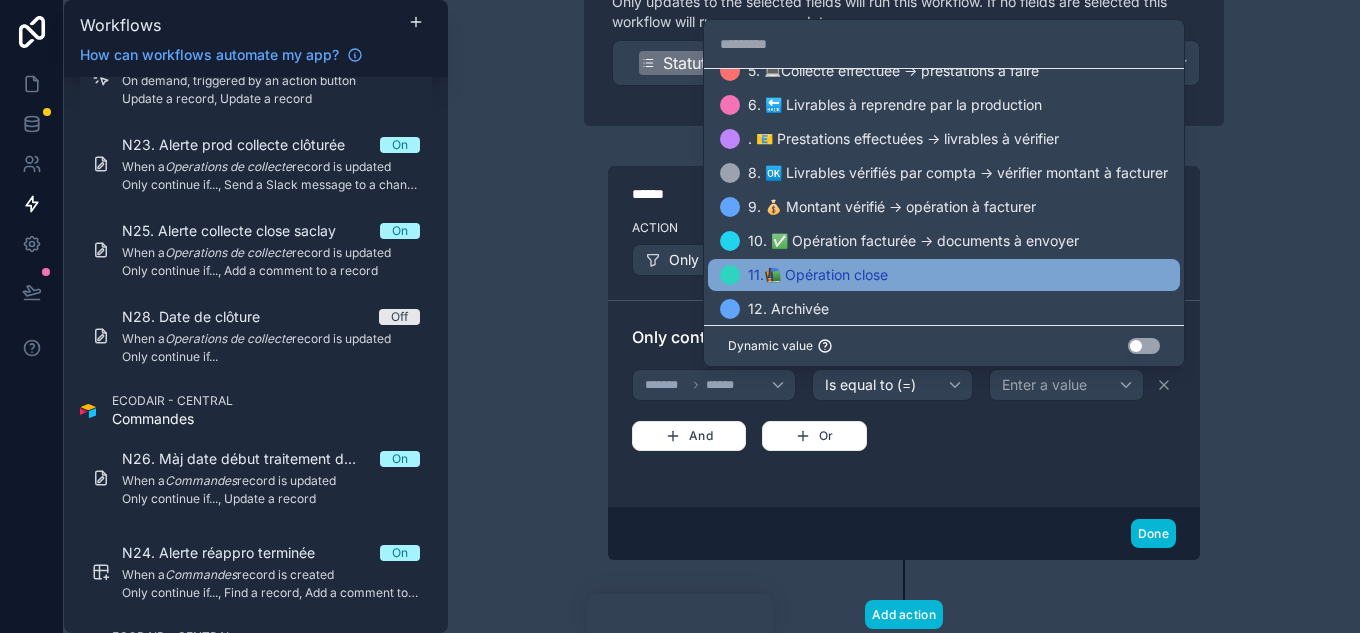scroll, scrollTop: 182, scrollLeft: 0, axis: vertical 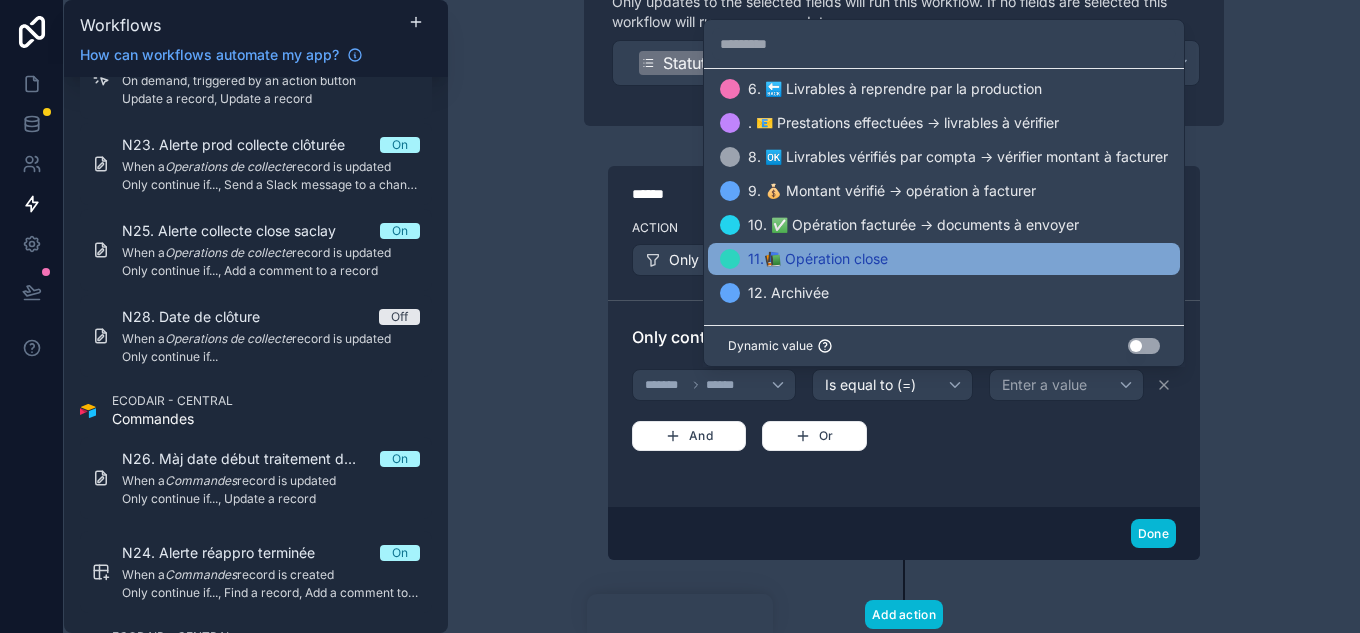 click on "11.📚 Opération close" at bounding box center [818, 259] 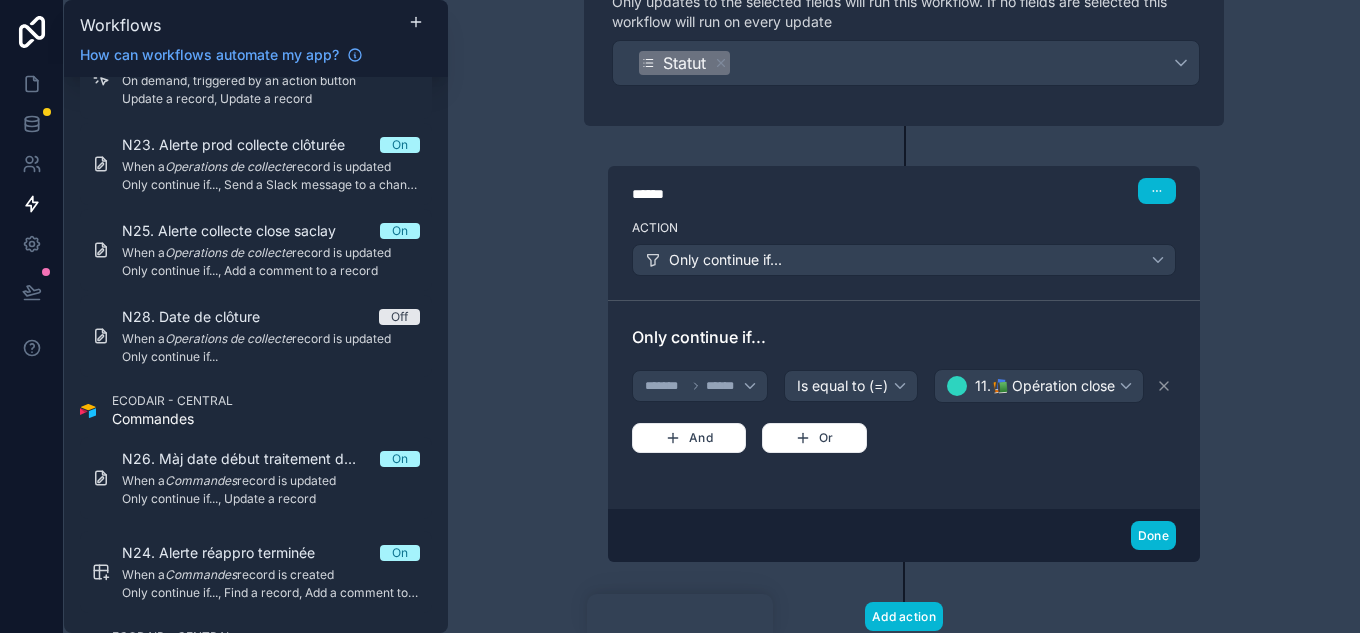 click on "Only continue if... ******* ****** Is equal to (=) 11.📚 Opération close And Or" at bounding box center [904, 405] 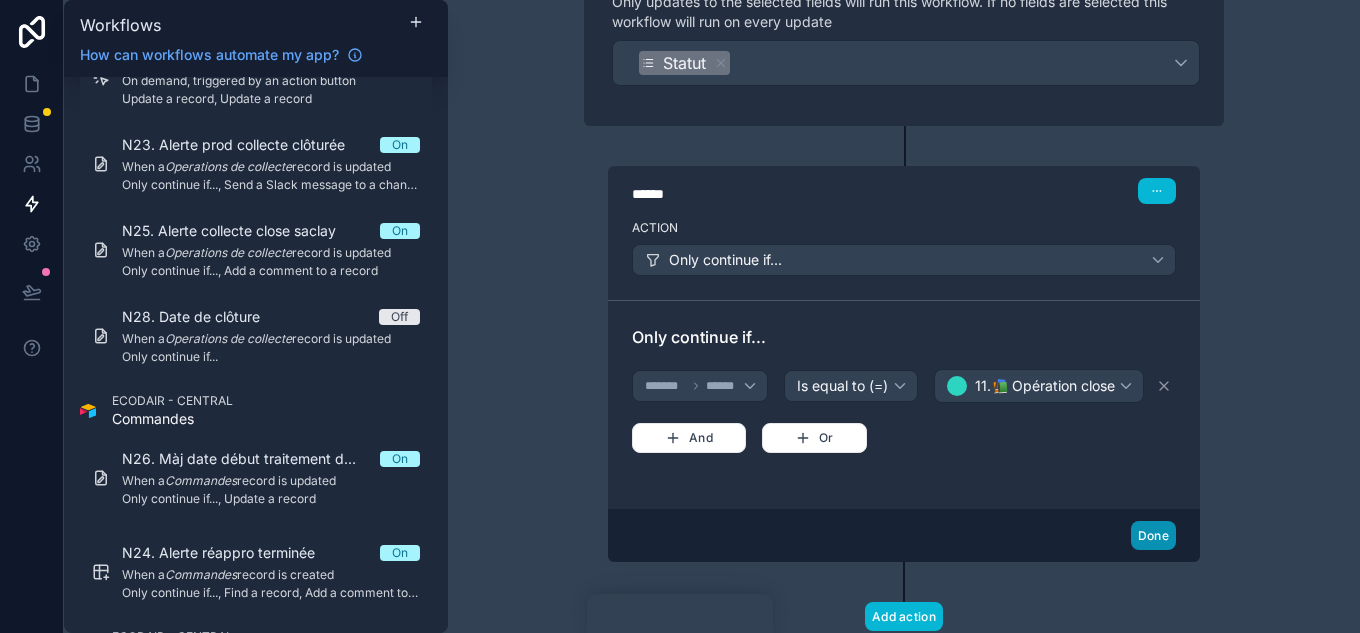 click on "Done" at bounding box center [1153, 535] 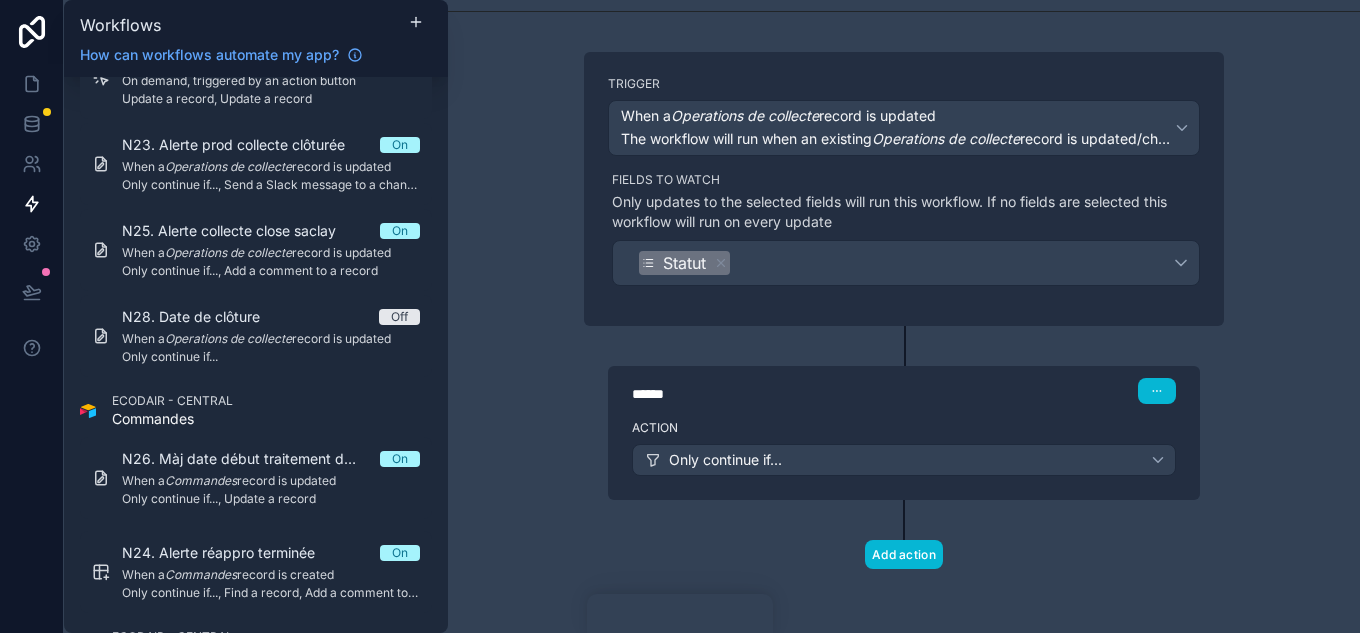 scroll, scrollTop: 97, scrollLeft: 0, axis: vertical 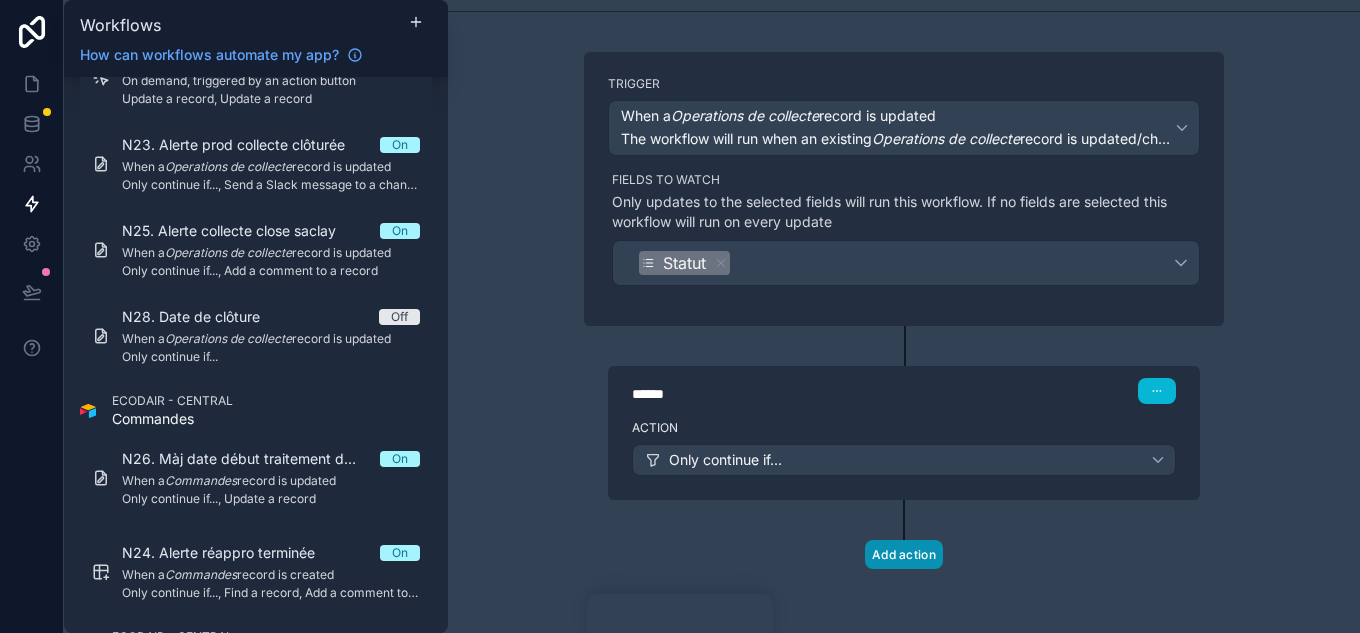 click on "Add action" at bounding box center [904, 554] 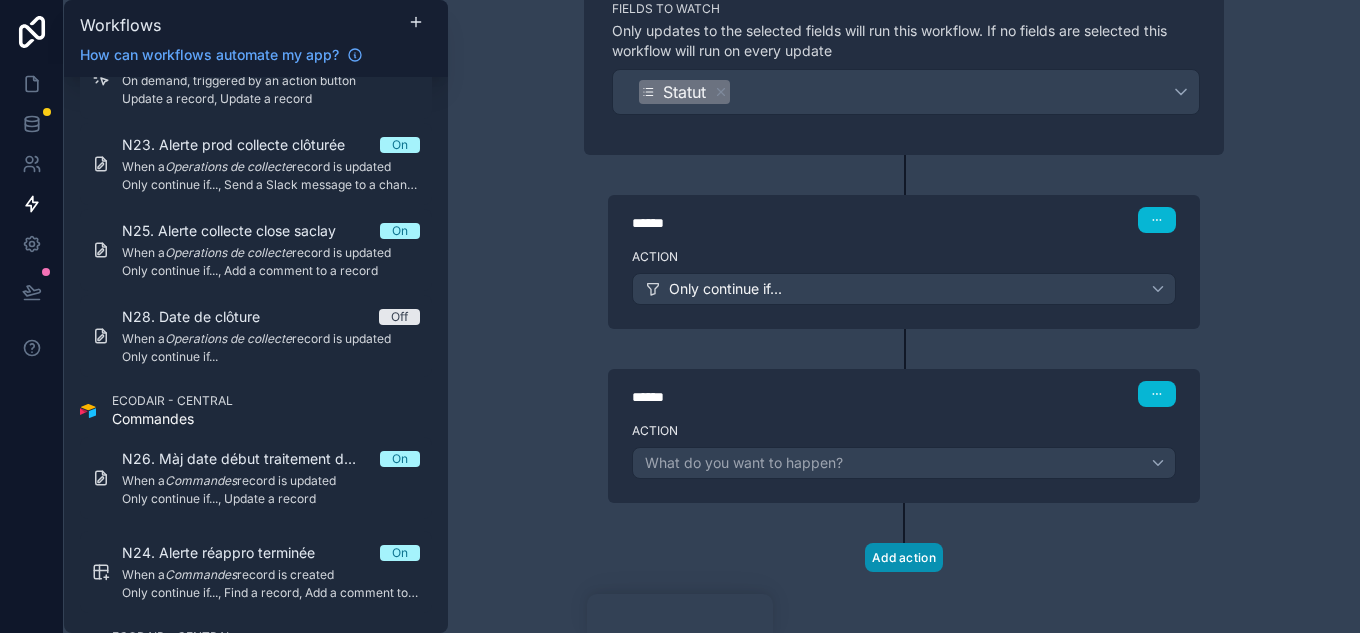 scroll, scrollTop: 271, scrollLeft: 0, axis: vertical 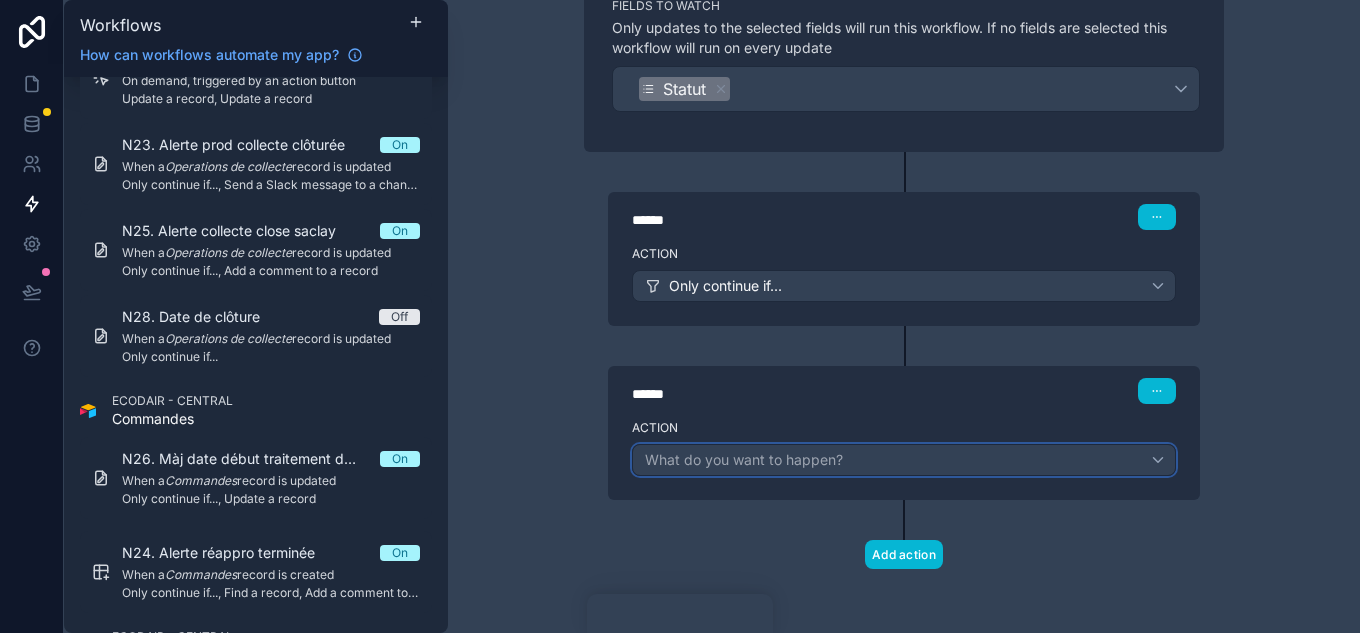 click on "What do you want to happen?" at bounding box center [744, 459] 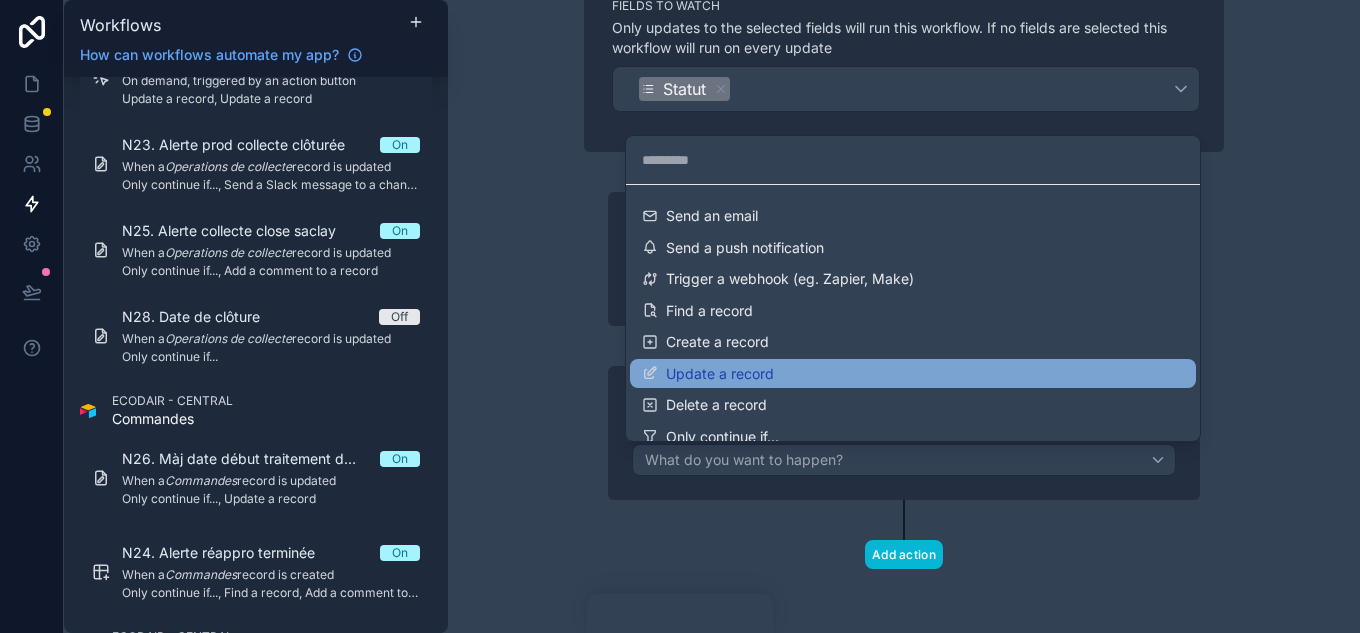 click on "Update a record" at bounding box center [913, 374] 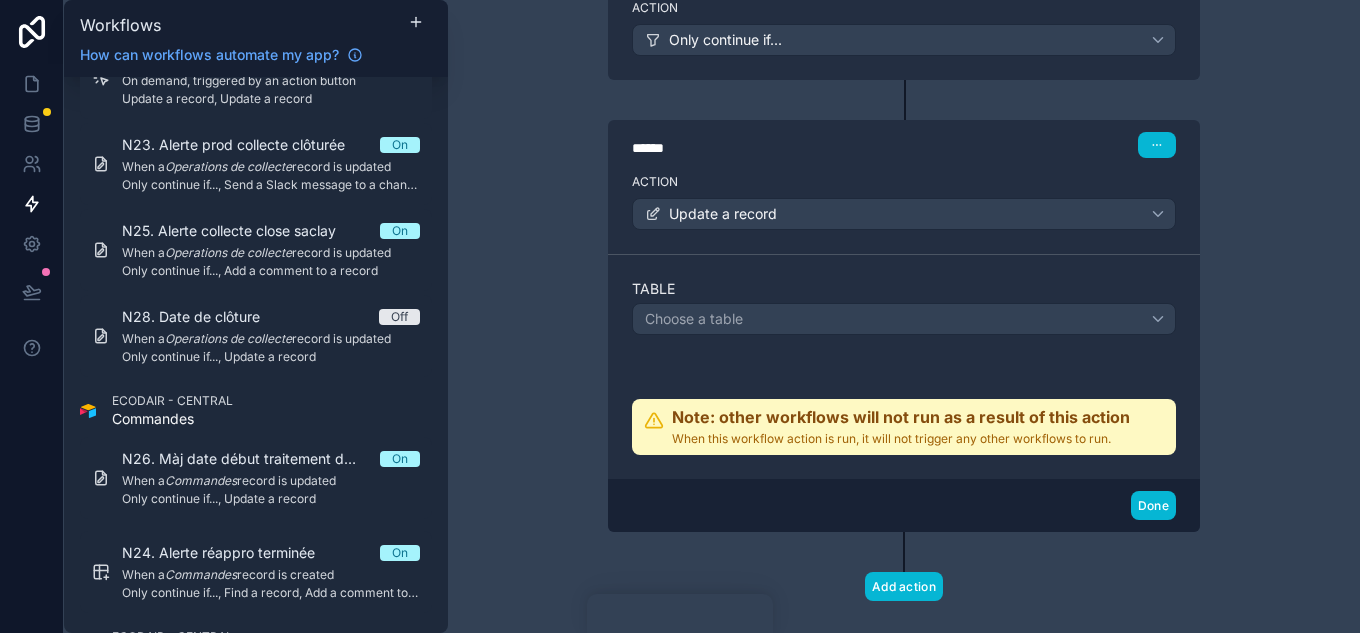 scroll, scrollTop: 549, scrollLeft: 0, axis: vertical 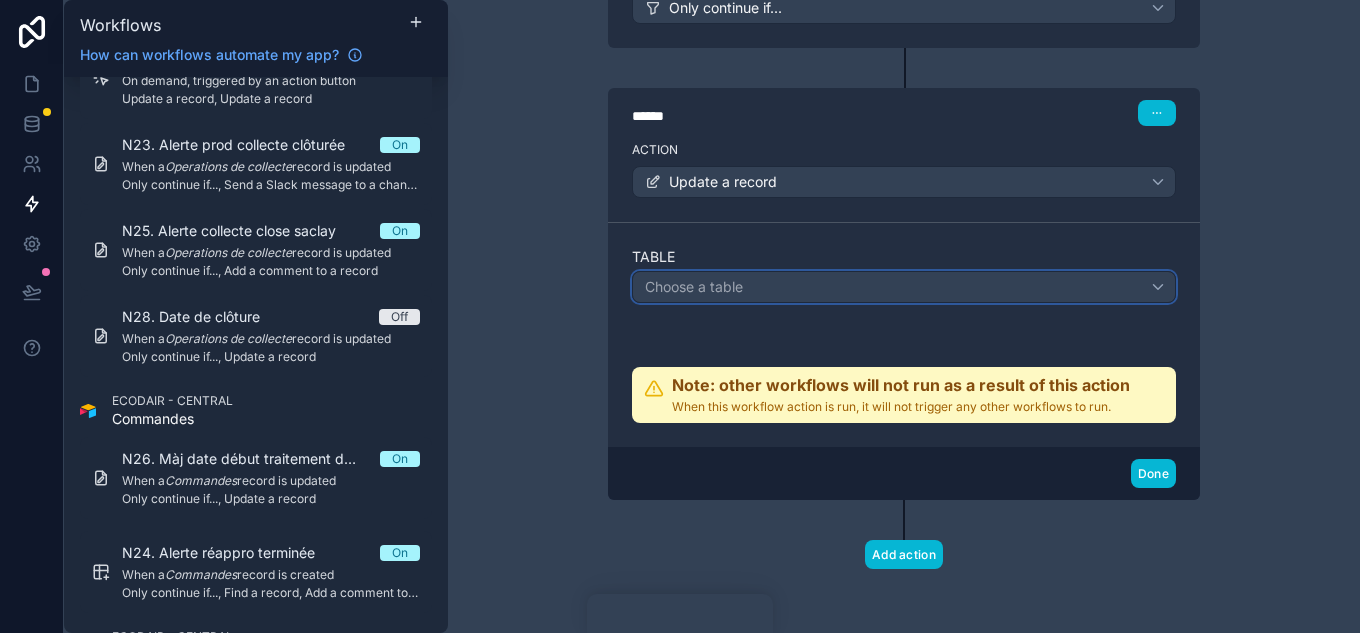 click on "Choose a table" at bounding box center [904, 287] 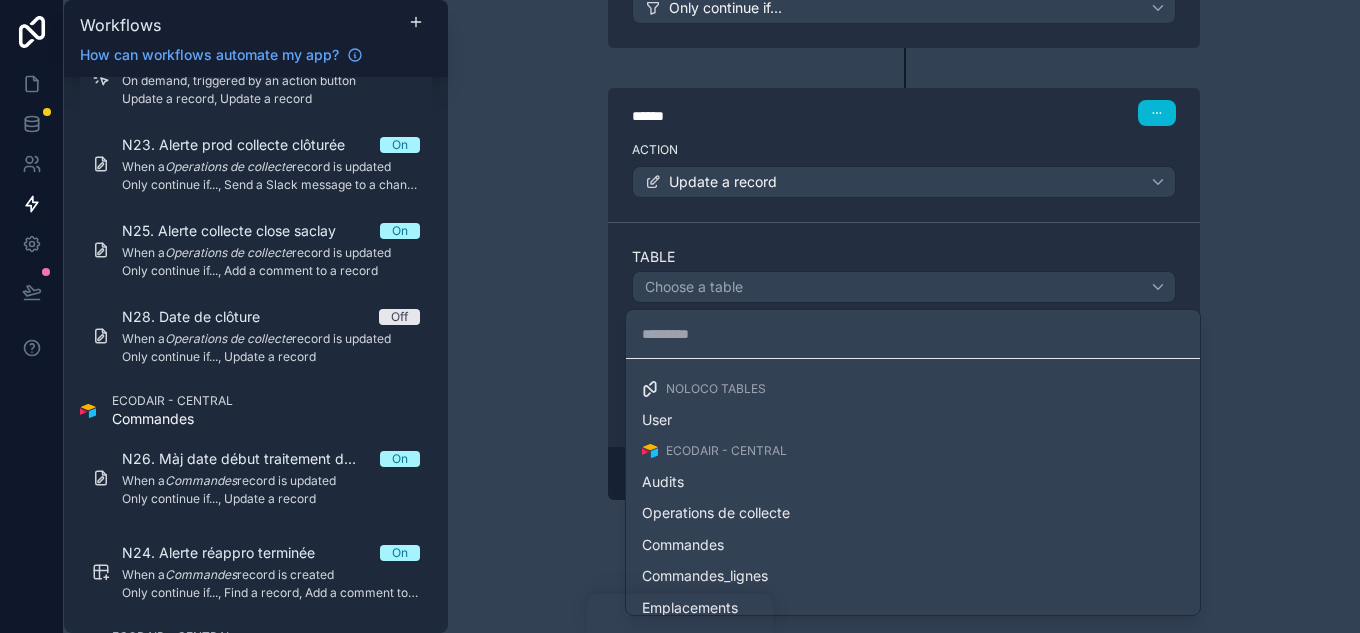 click at bounding box center (680, 316) 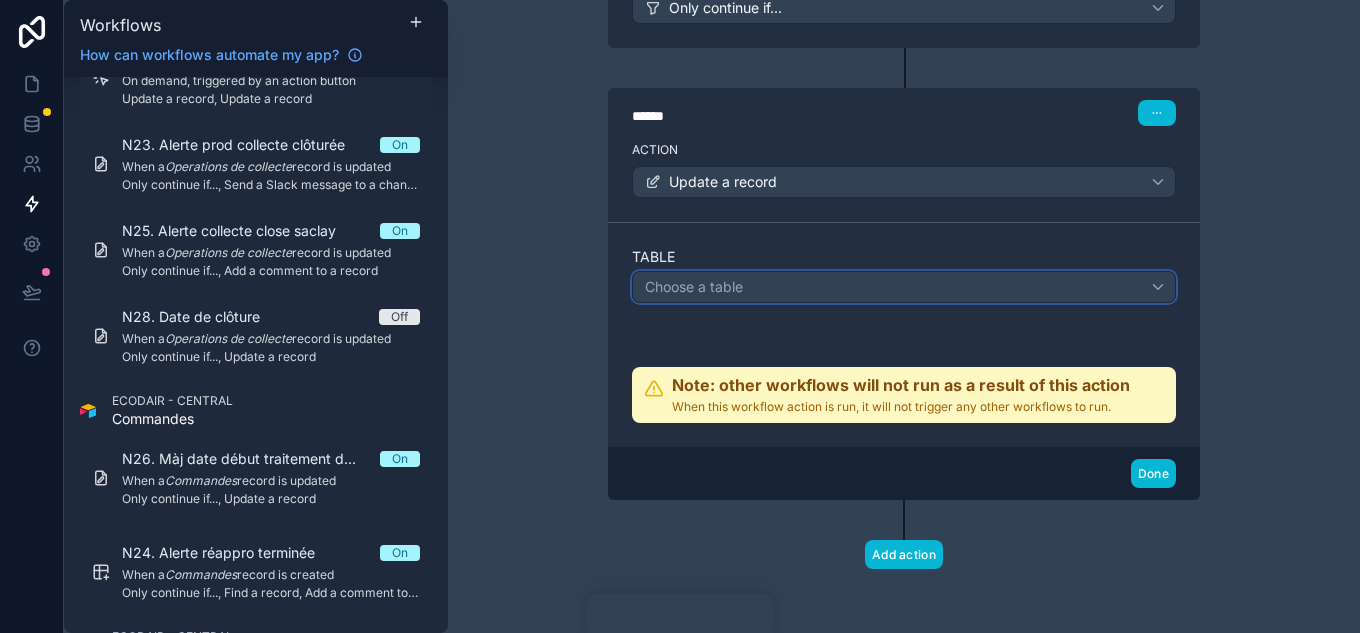 click on "Choose a table" at bounding box center [694, 286] 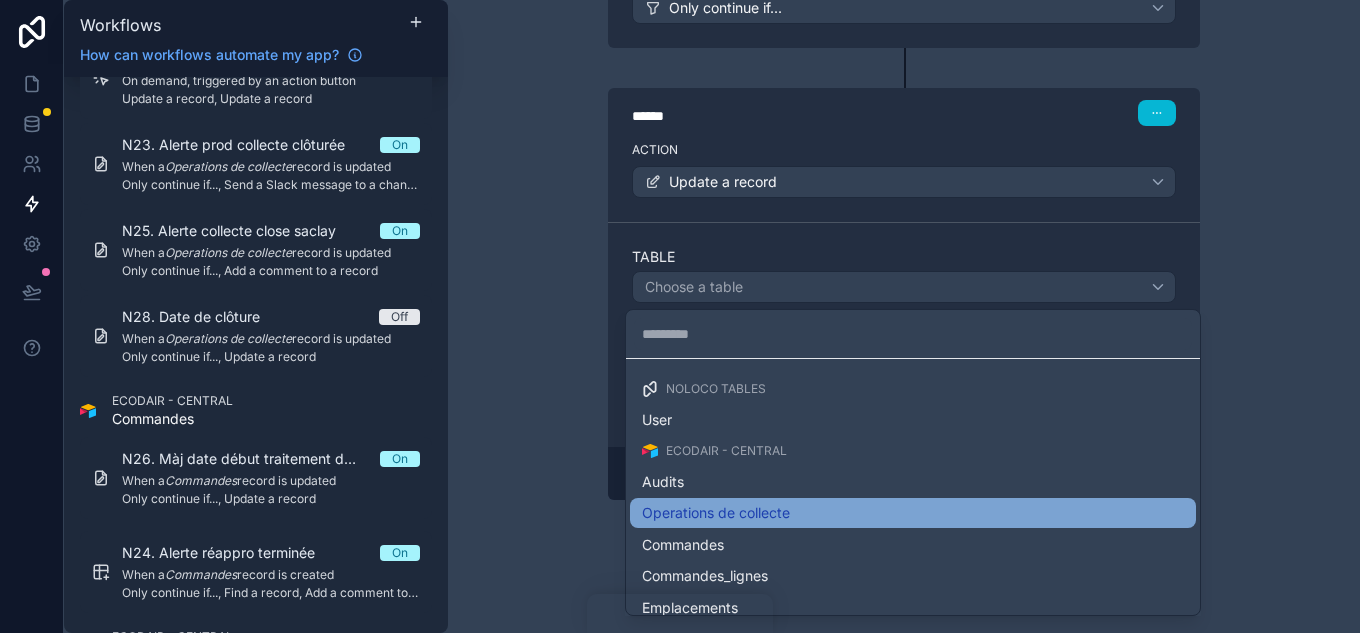 click on "Operations de collecte" at bounding box center (716, 513) 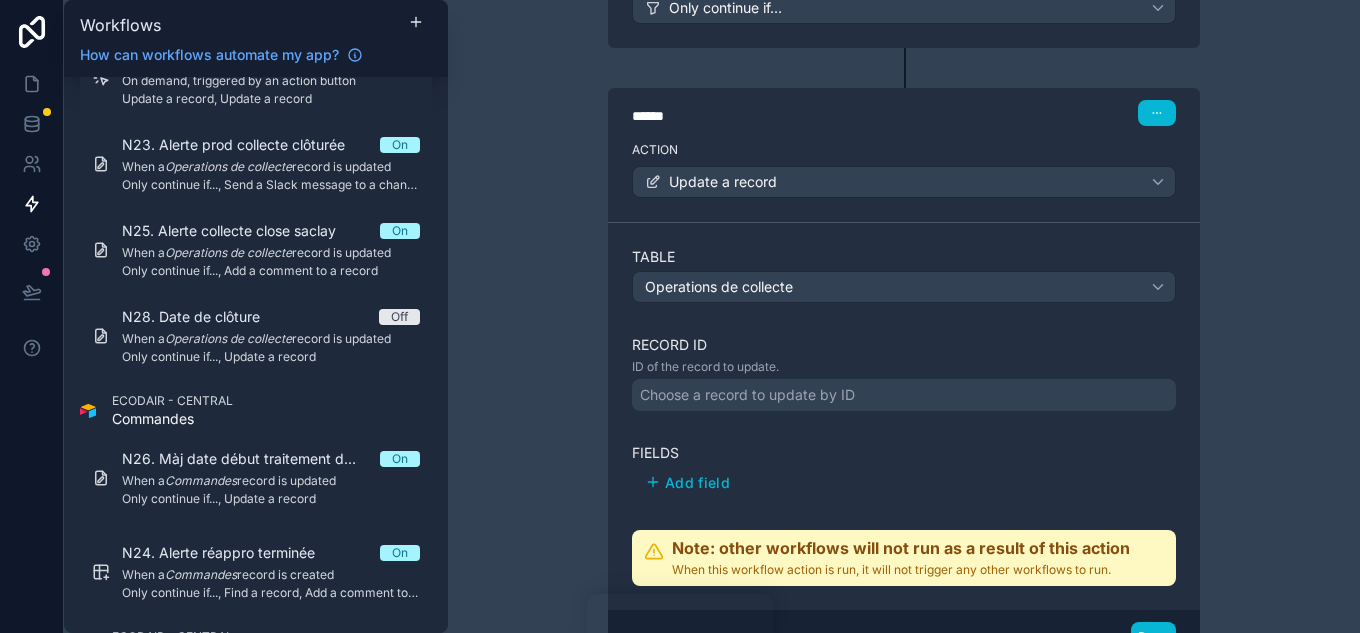 click on "Choose a record to update by ID" at bounding box center [747, 395] 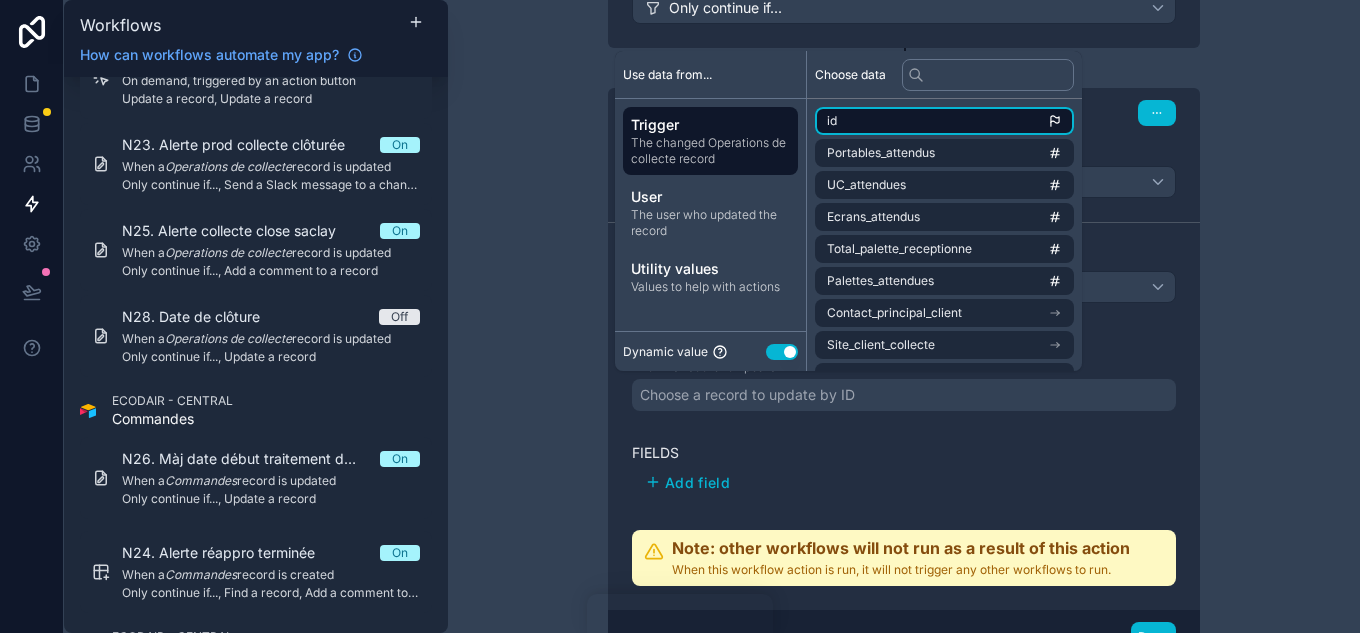 click on "id" at bounding box center (944, 121) 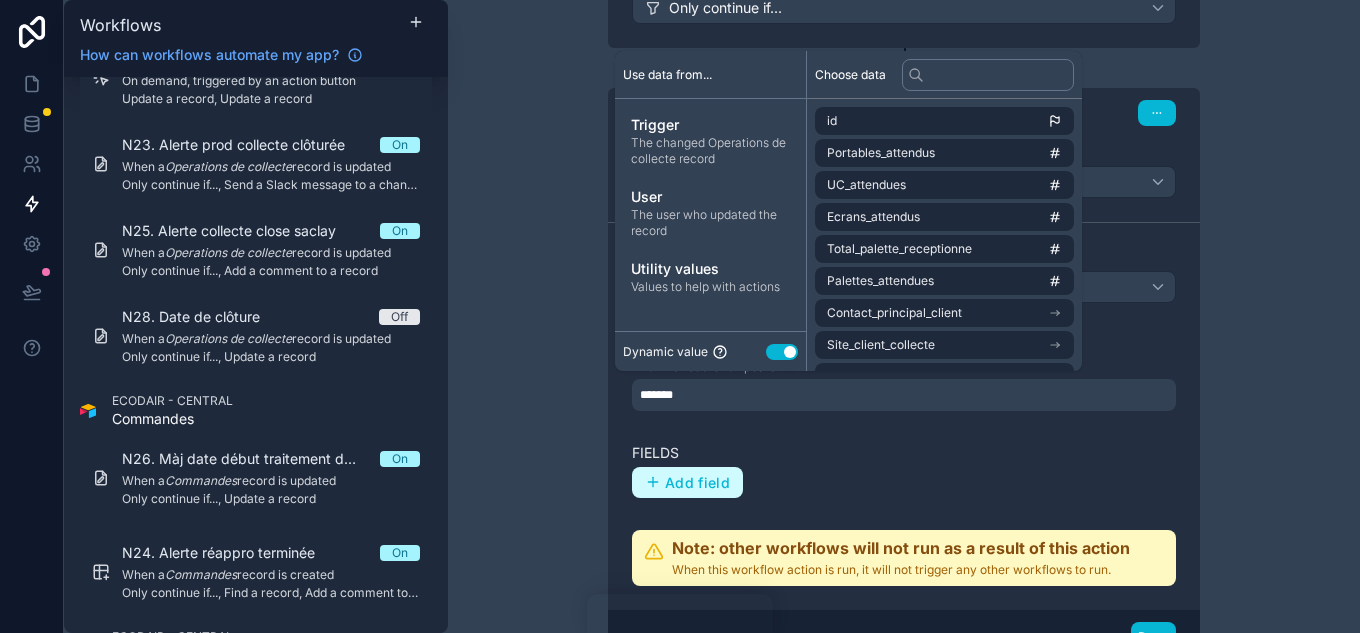 click on "Add field" at bounding box center [697, 483] 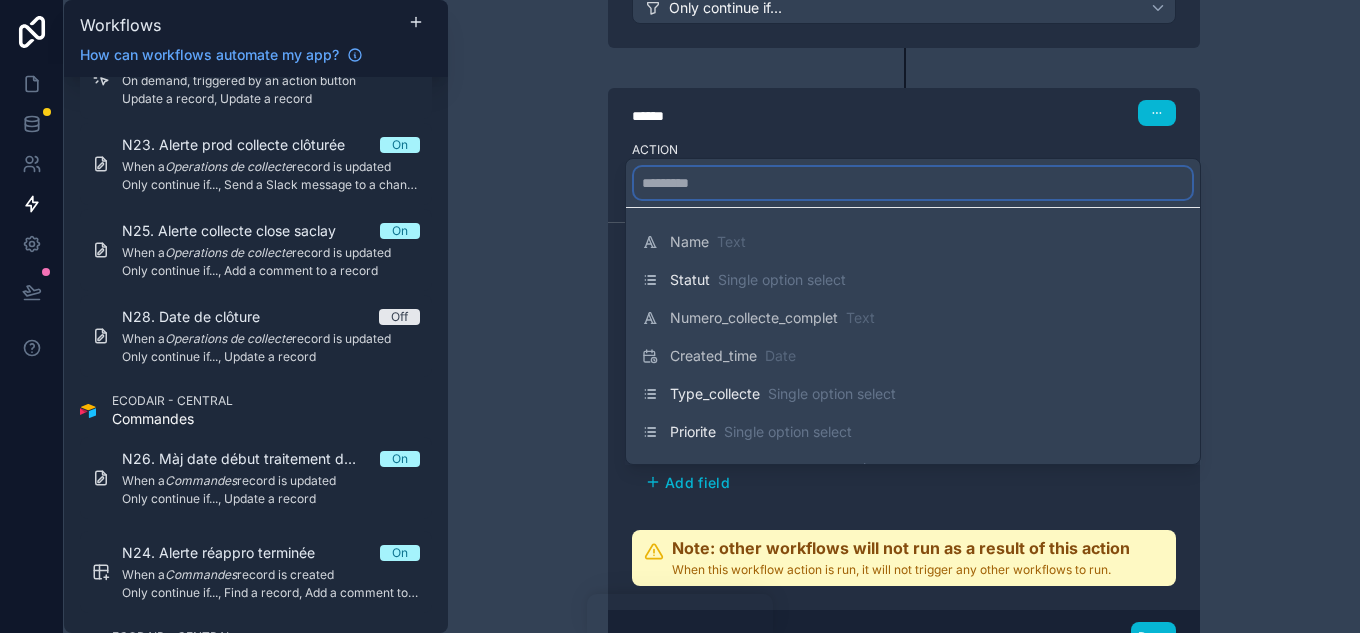 click at bounding box center (913, 183) 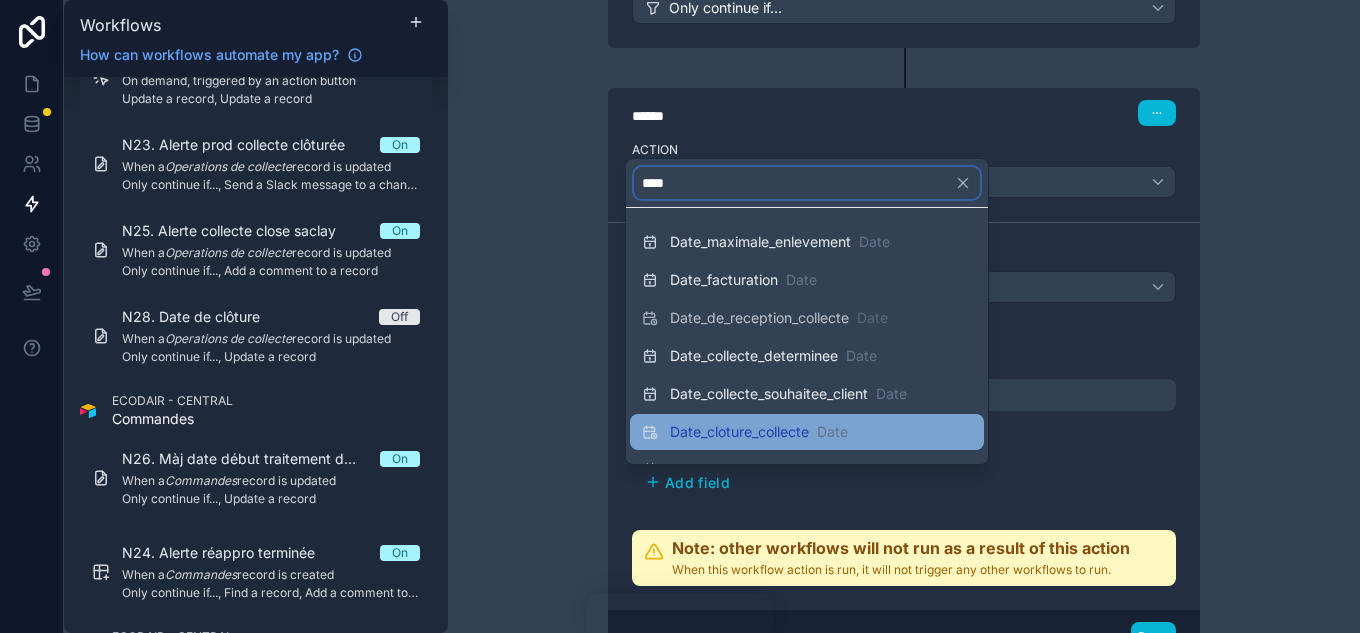 type on "****" 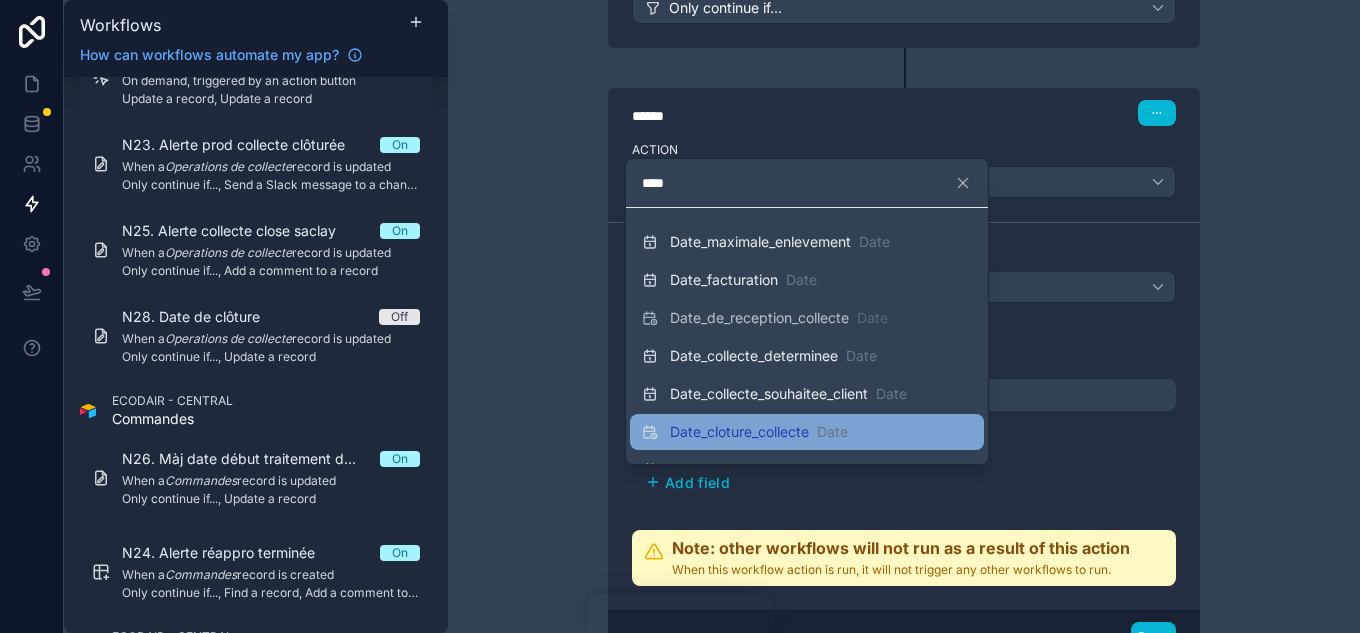 click on "Date_cloture_collecte" at bounding box center (739, 432) 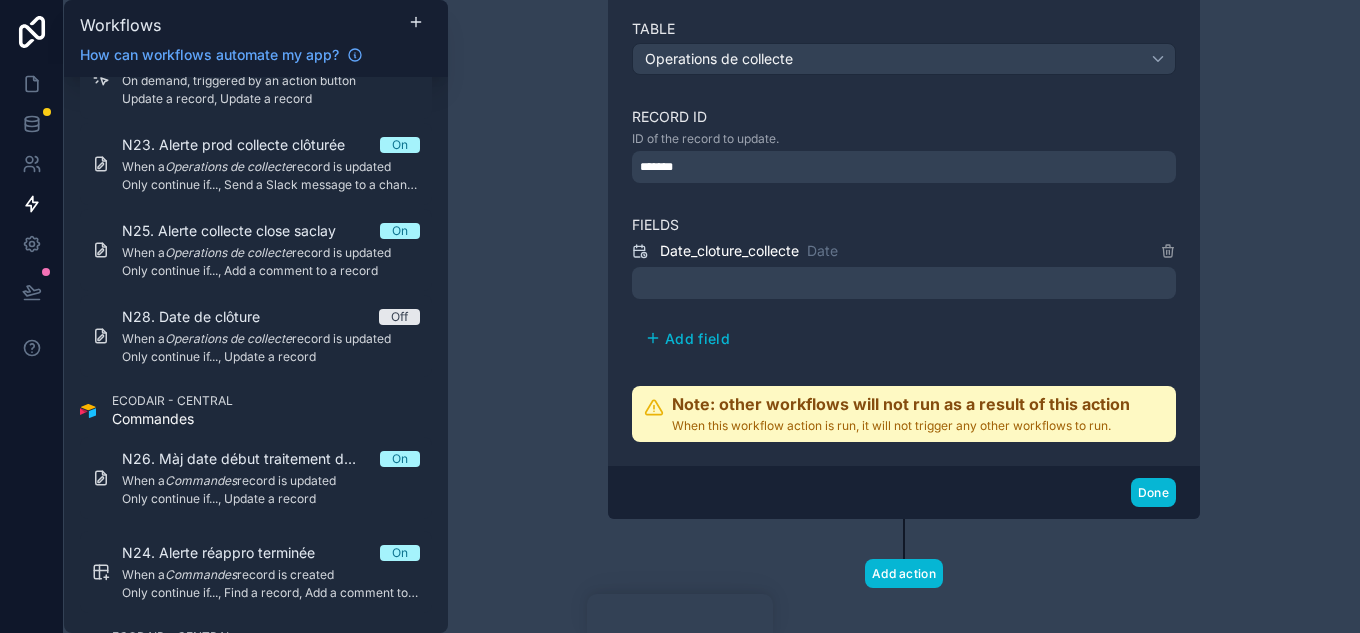 scroll, scrollTop: 796, scrollLeft: 0, axis: vertical 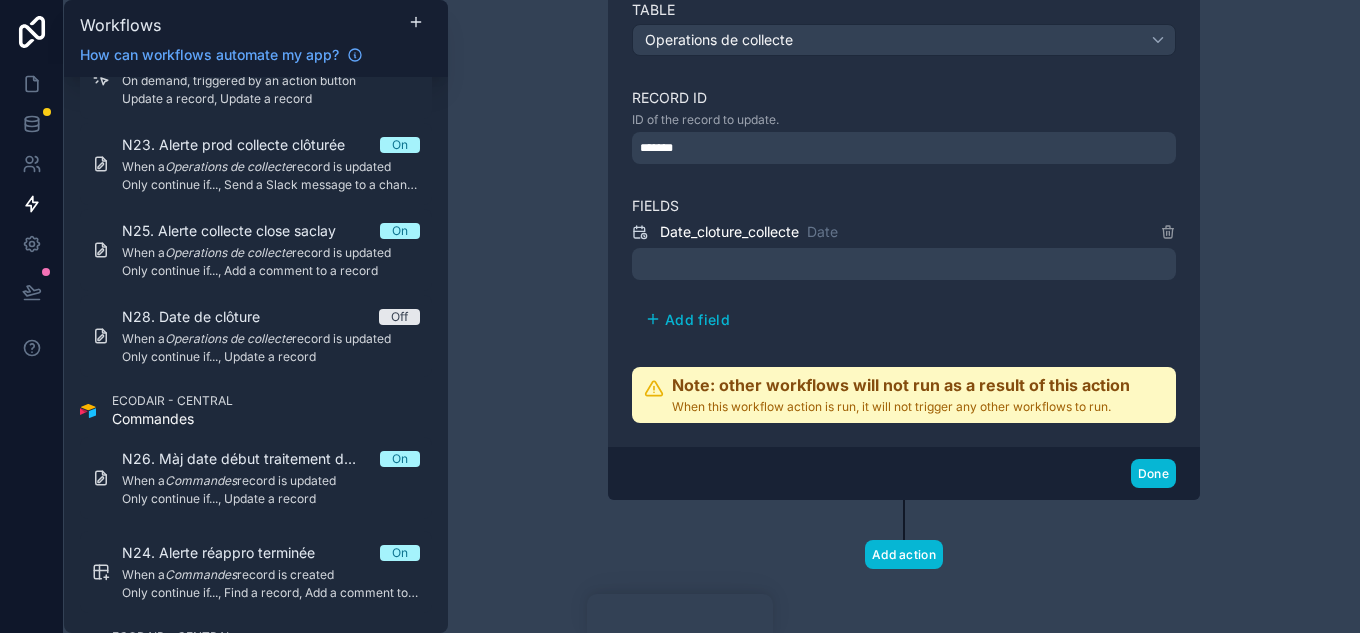 click at bounding box center [904, 264] 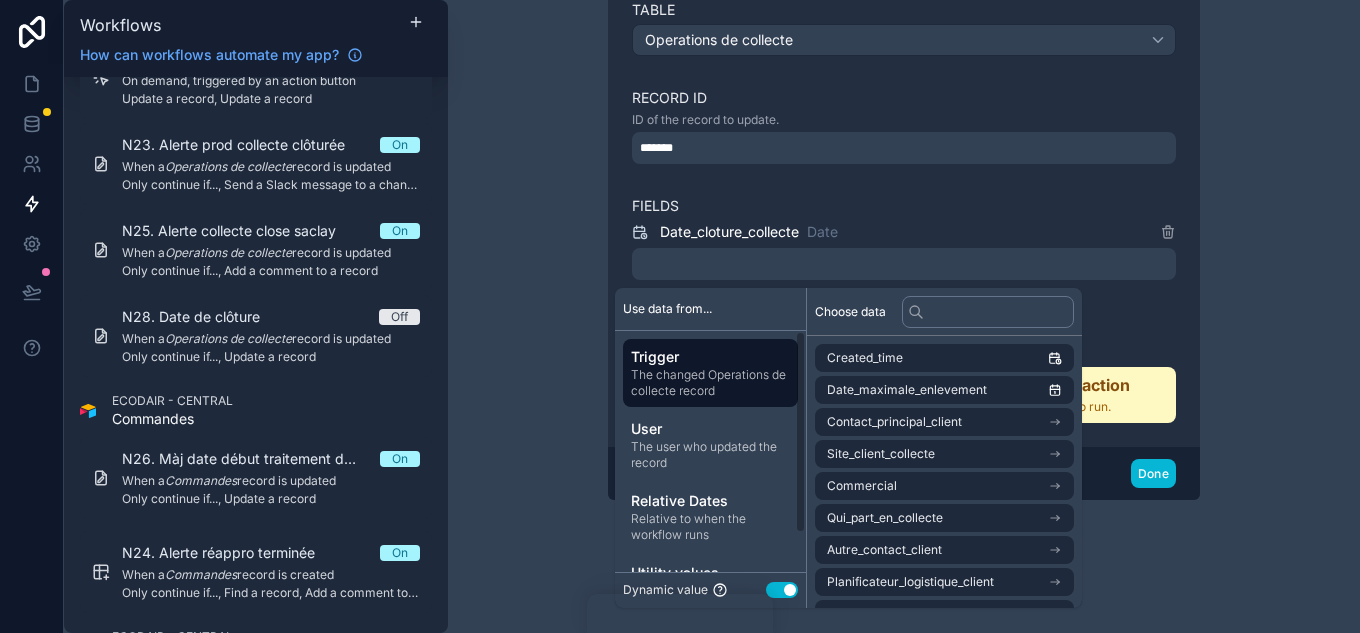 click on "Use setting" at bounding box center (782, 590) 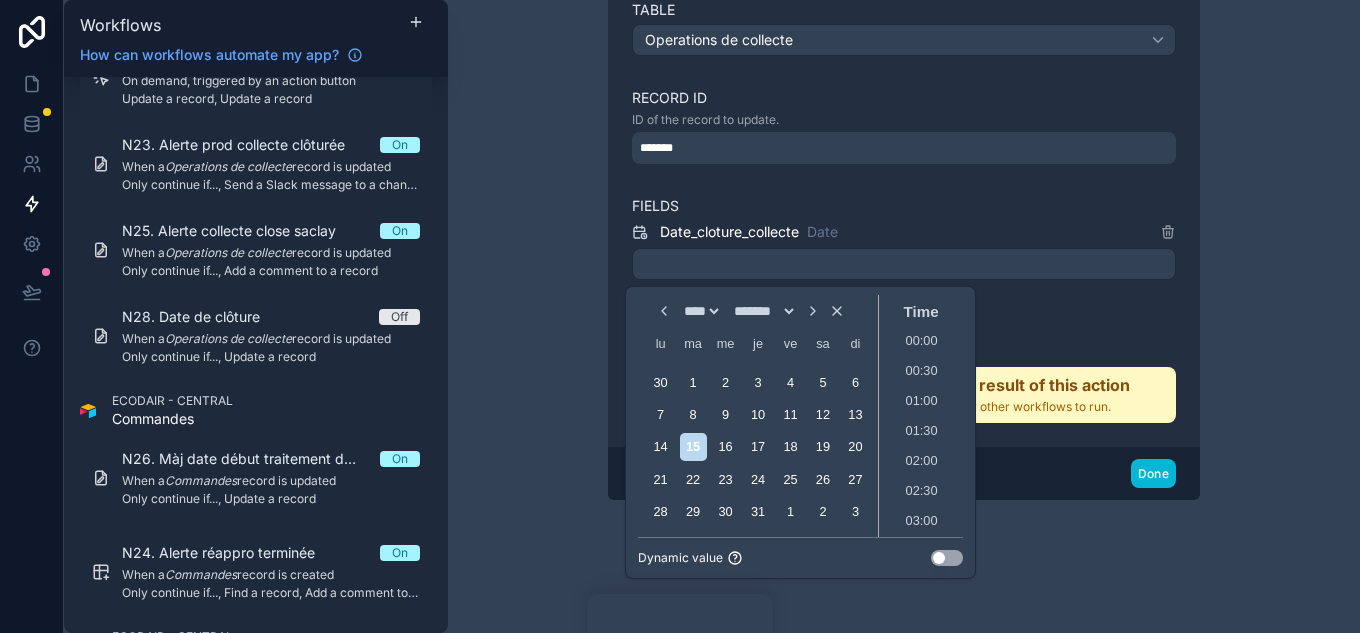click on "Use setting" at bounding box center (947, 558) 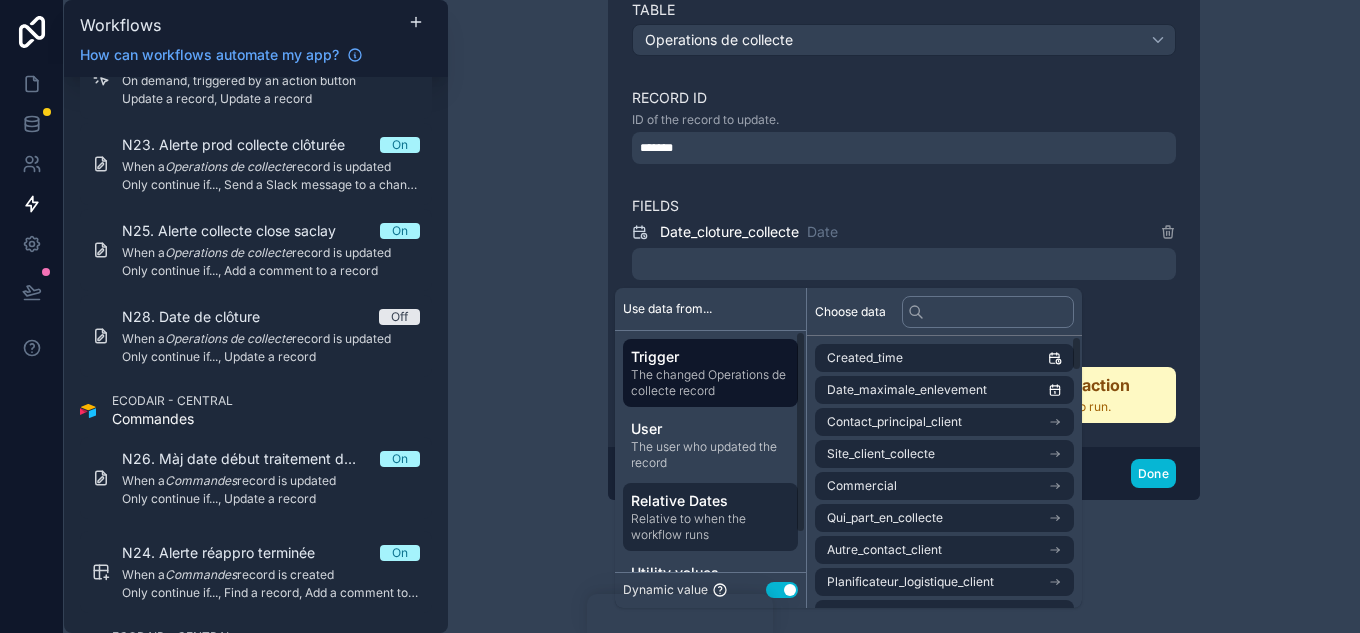 click on "Relative to when the workflow runs" at bounding box center (710, 527) 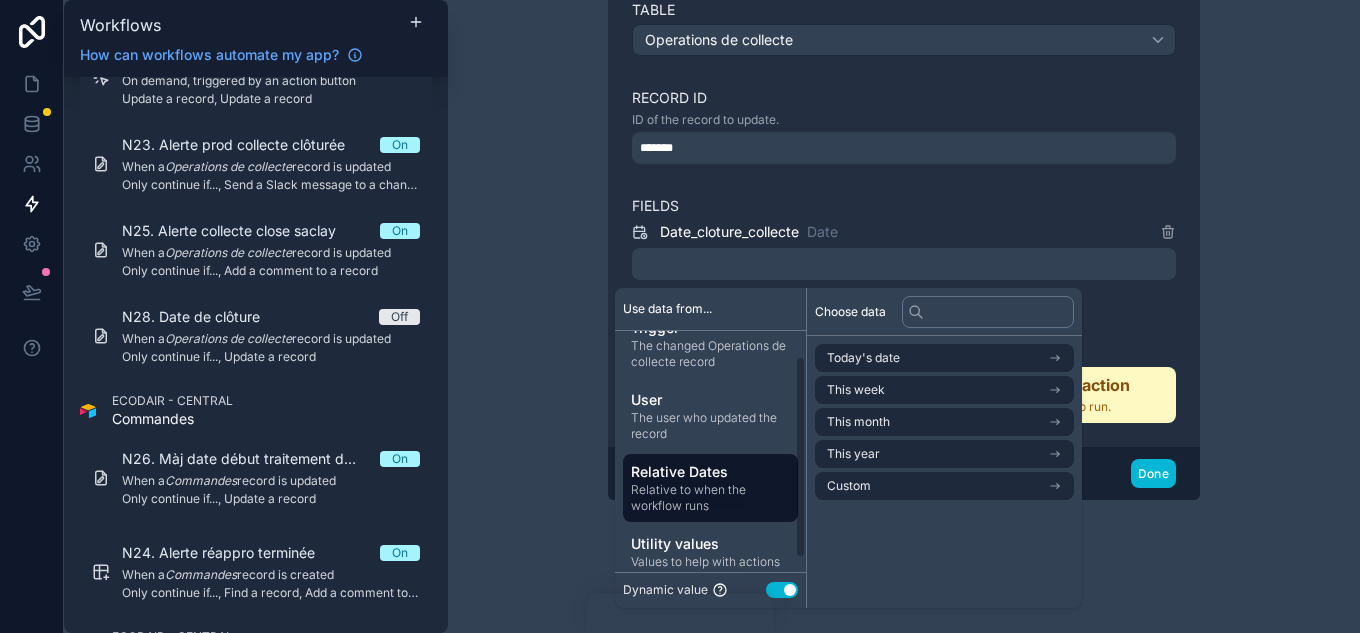 scroll, scrollTop: 43, scrollLeft: 0, axis: vertical 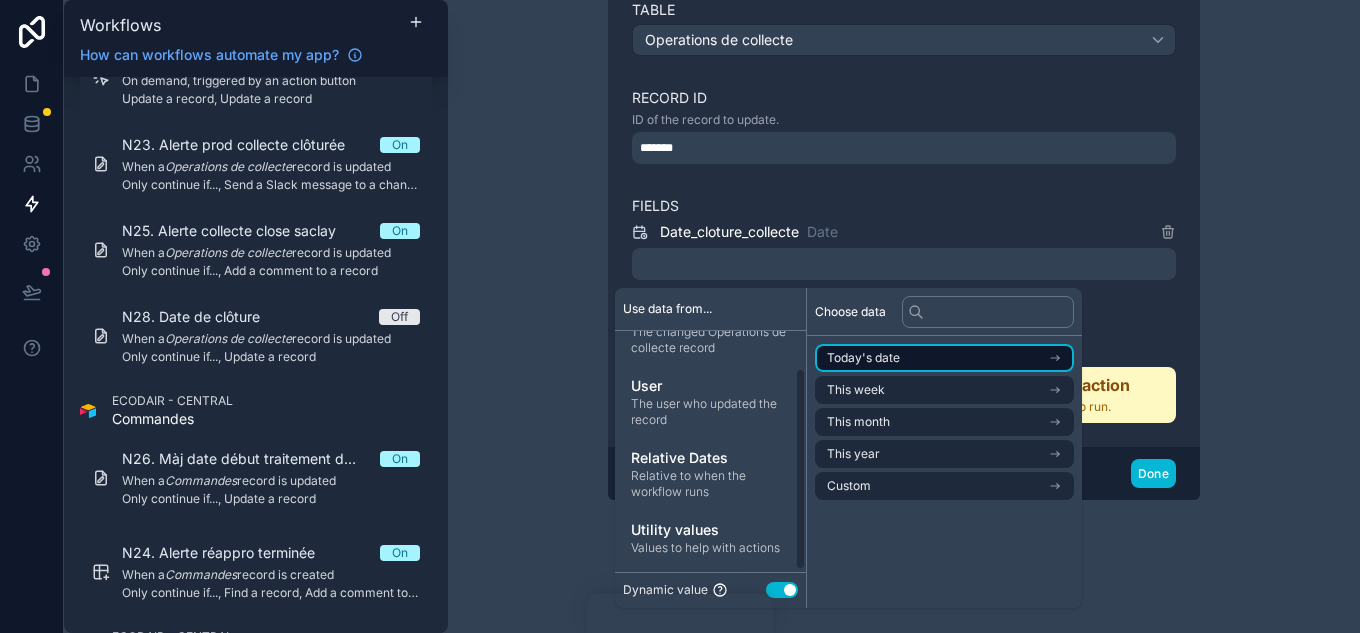 click on "Today's date" at bounding box center (944, 358) 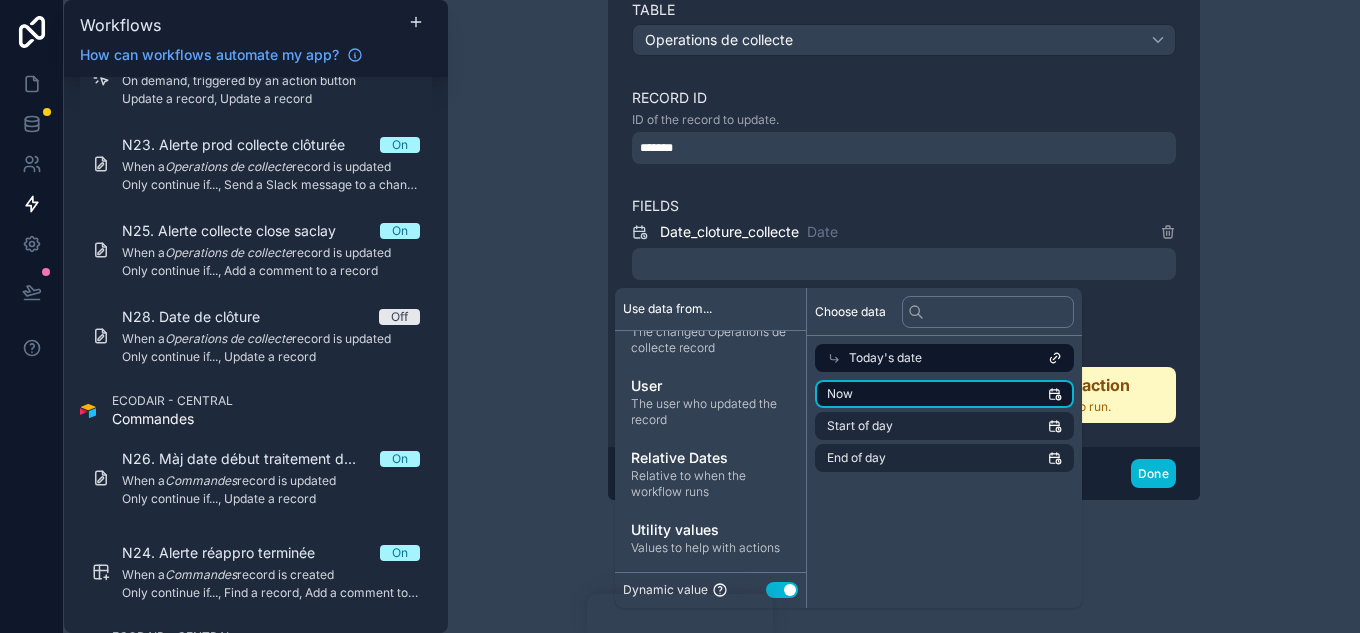 click on "Now" at bounding box center (944, 394) 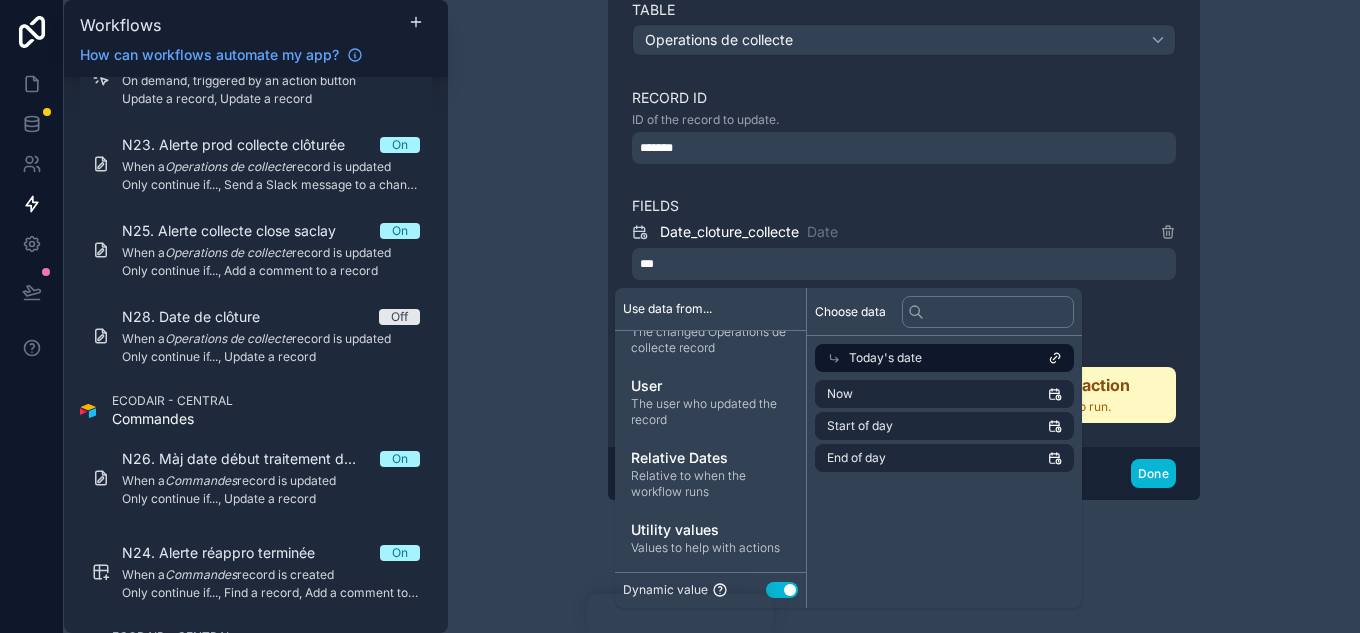 click on "Date *** Add field Note: other workflows will not run as a result of this action When this workflow action is run, it will not trigger any other workflows to run. Done" at bounding box center (904, 151) 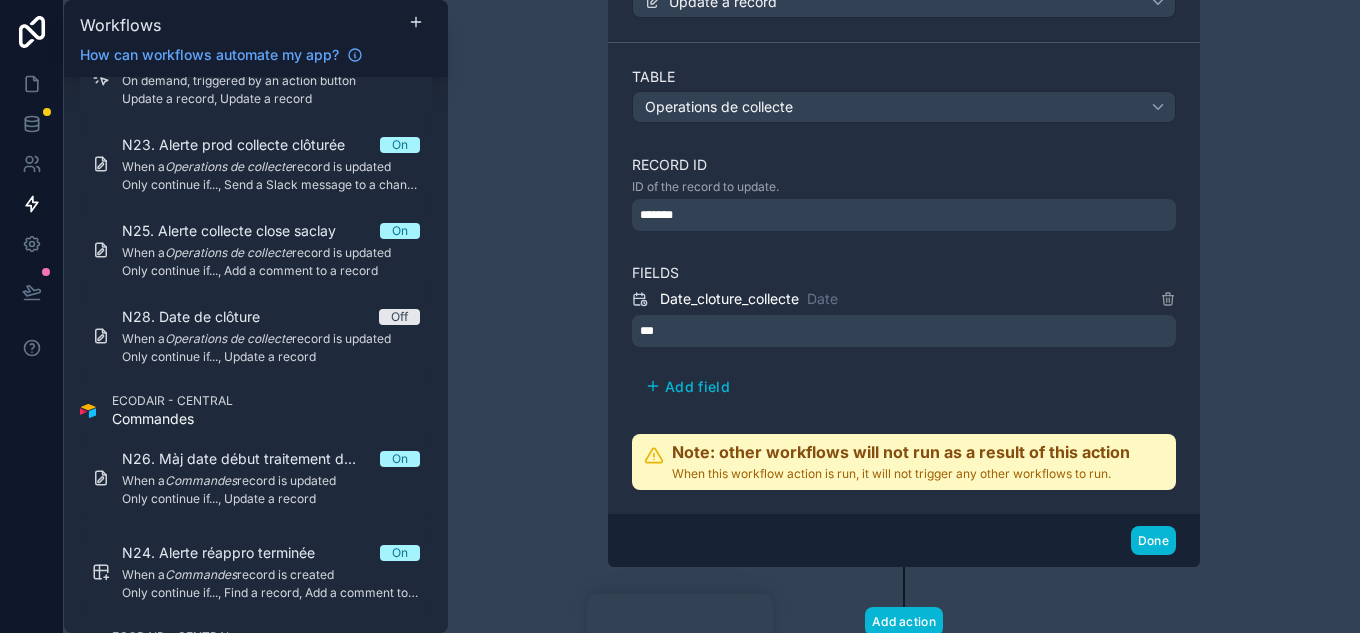 scroll, scrollTop: 696, scrollLeft: 0, axis: vertical 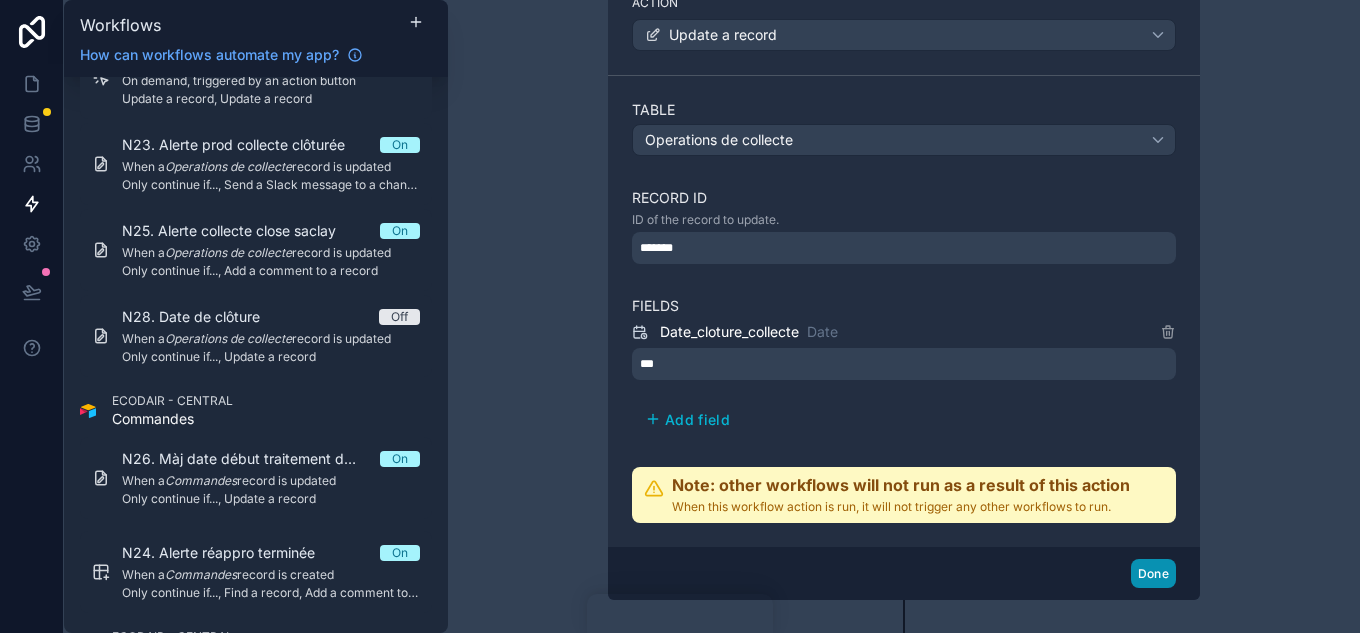 click on "Done" at bounding box center [1153, 573] 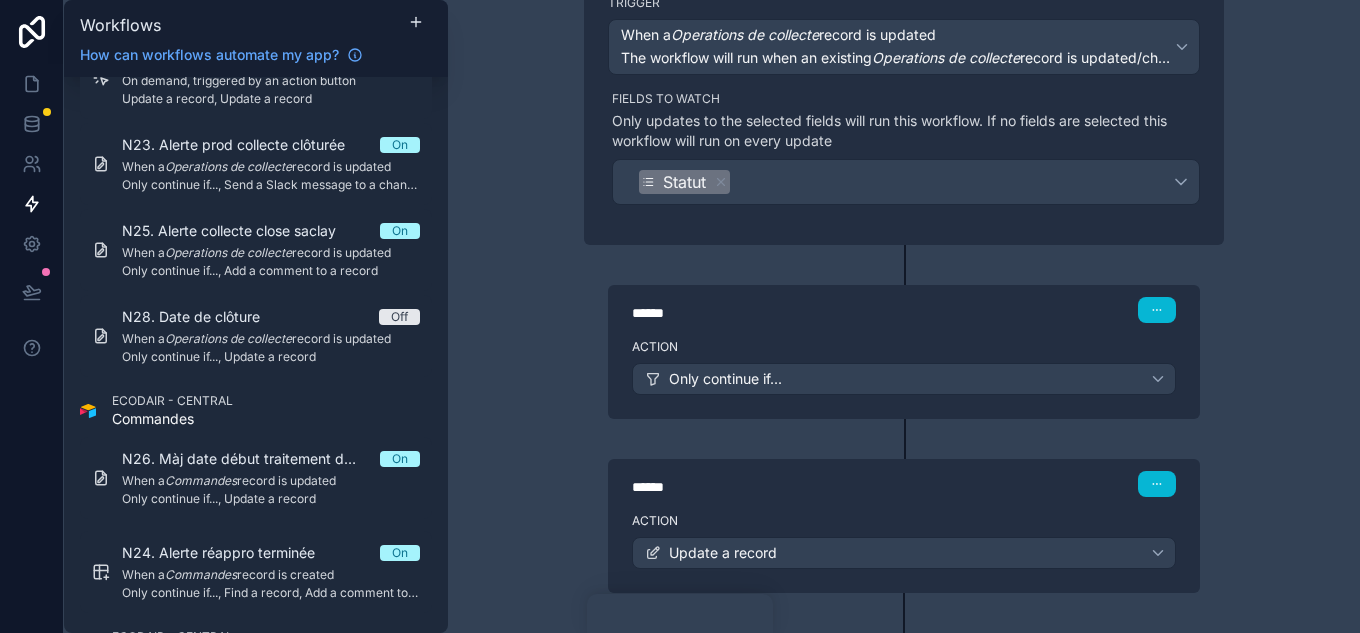 scroll, scrollTop: 271, scrollLeft: 0, axis: vertical 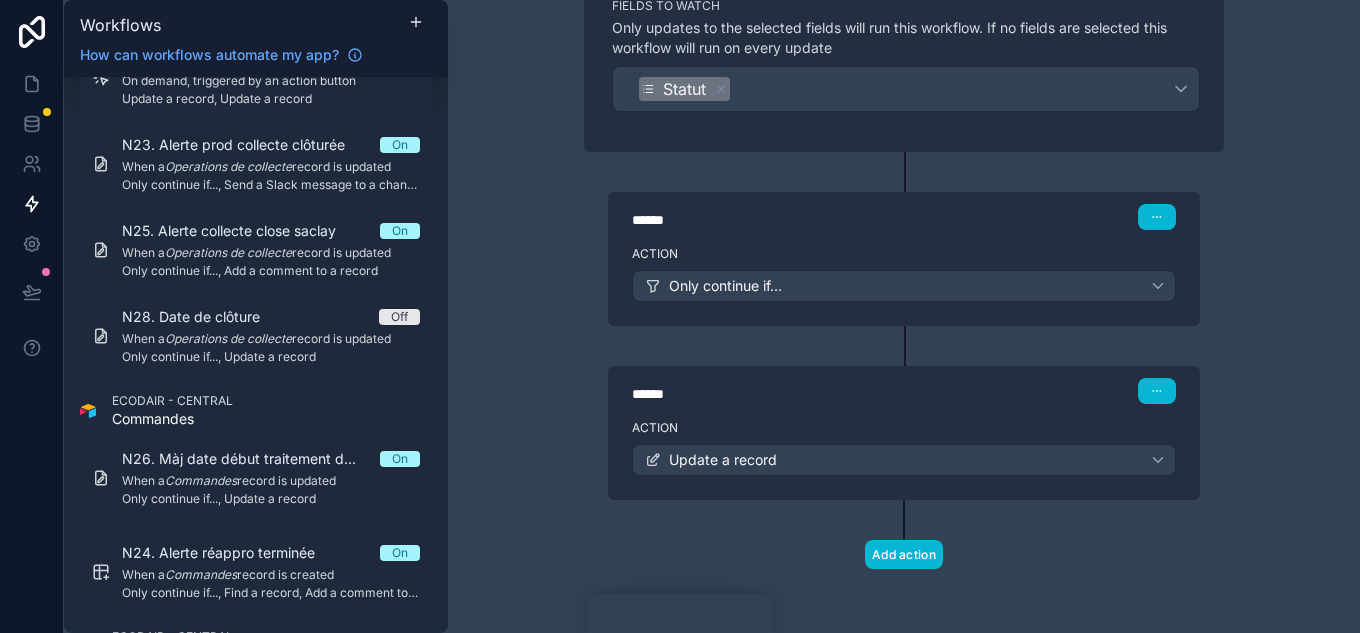 click on "****** Step 2" at bounding box center [904, 391] 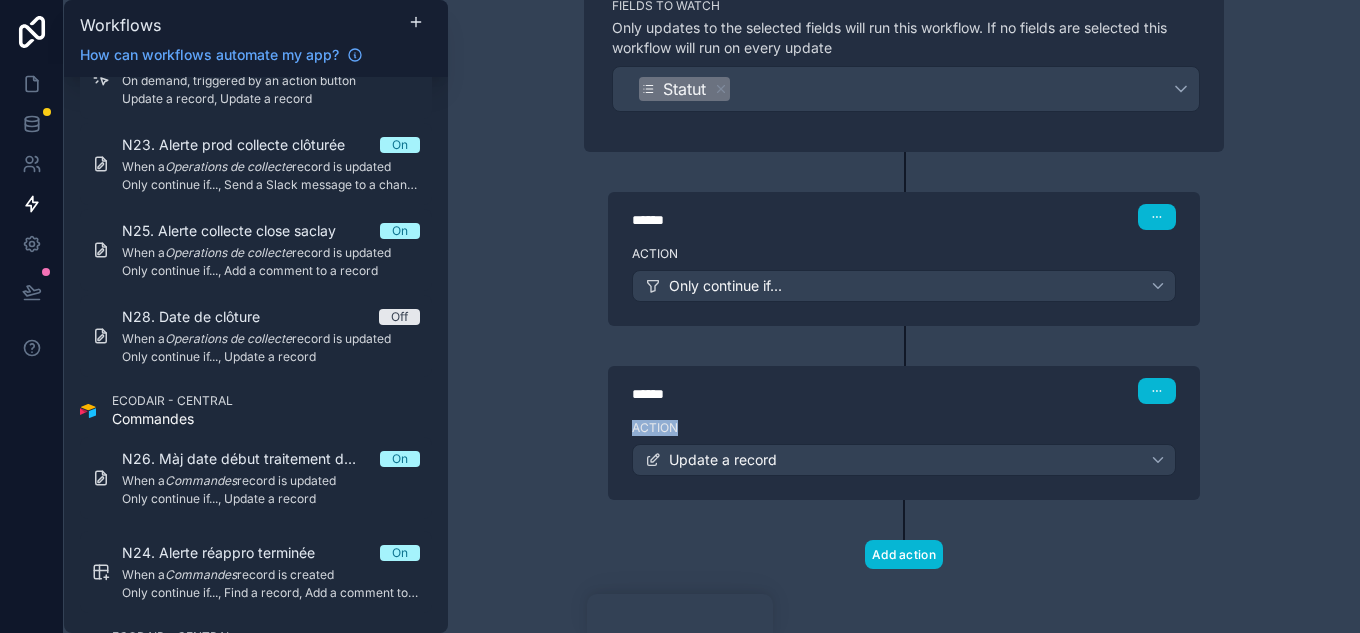 click on "****** Step 2" at bounding box center (904, 391) 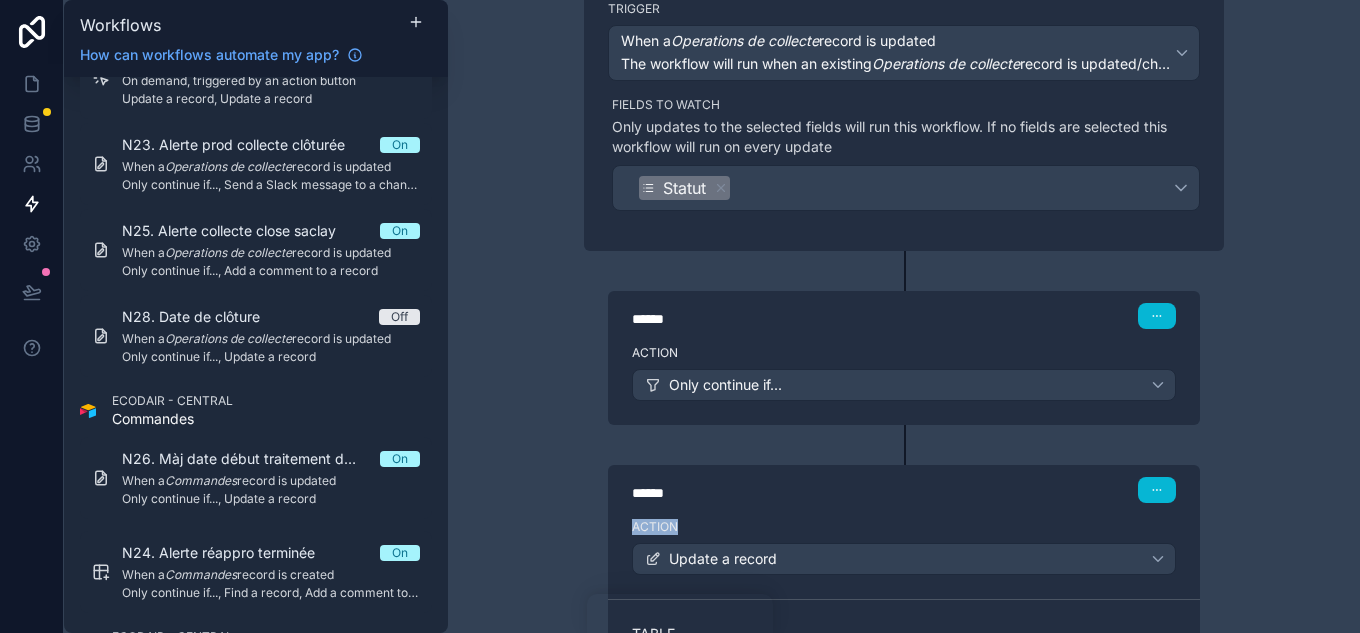 scroll, scrollTop: 171, scrollLeft: 0, axis: vertical 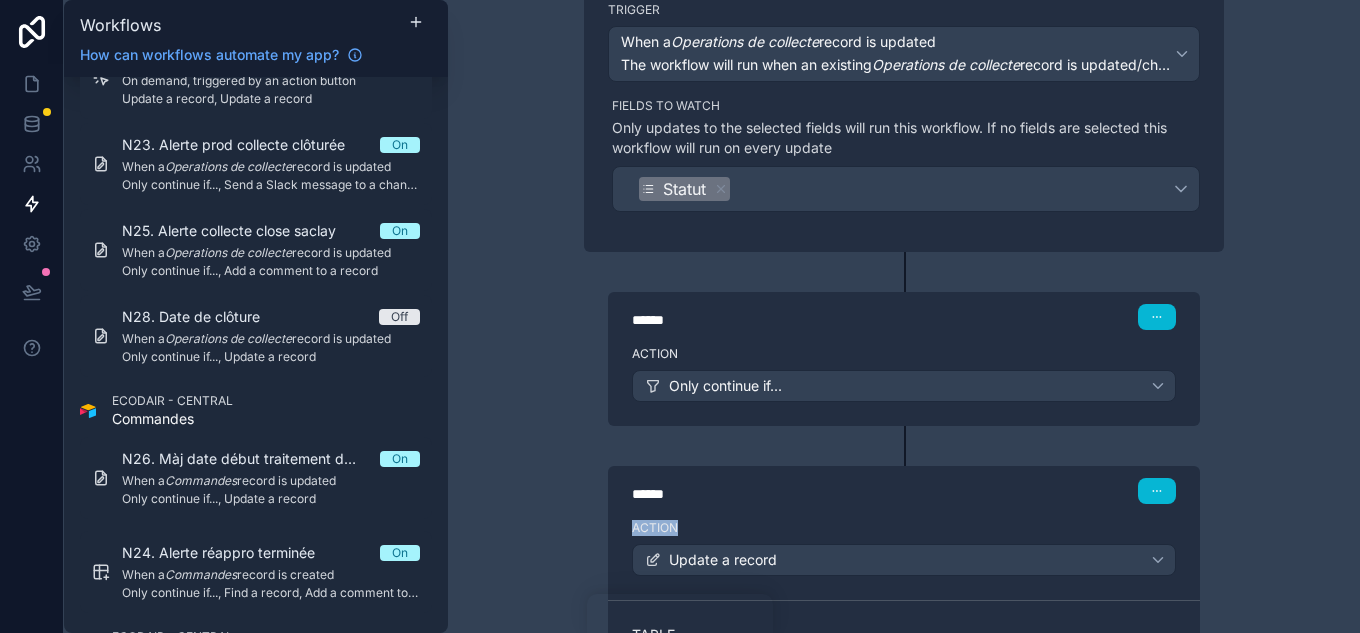 click on "Action Only continue if..." at bounding box center (904, 382) 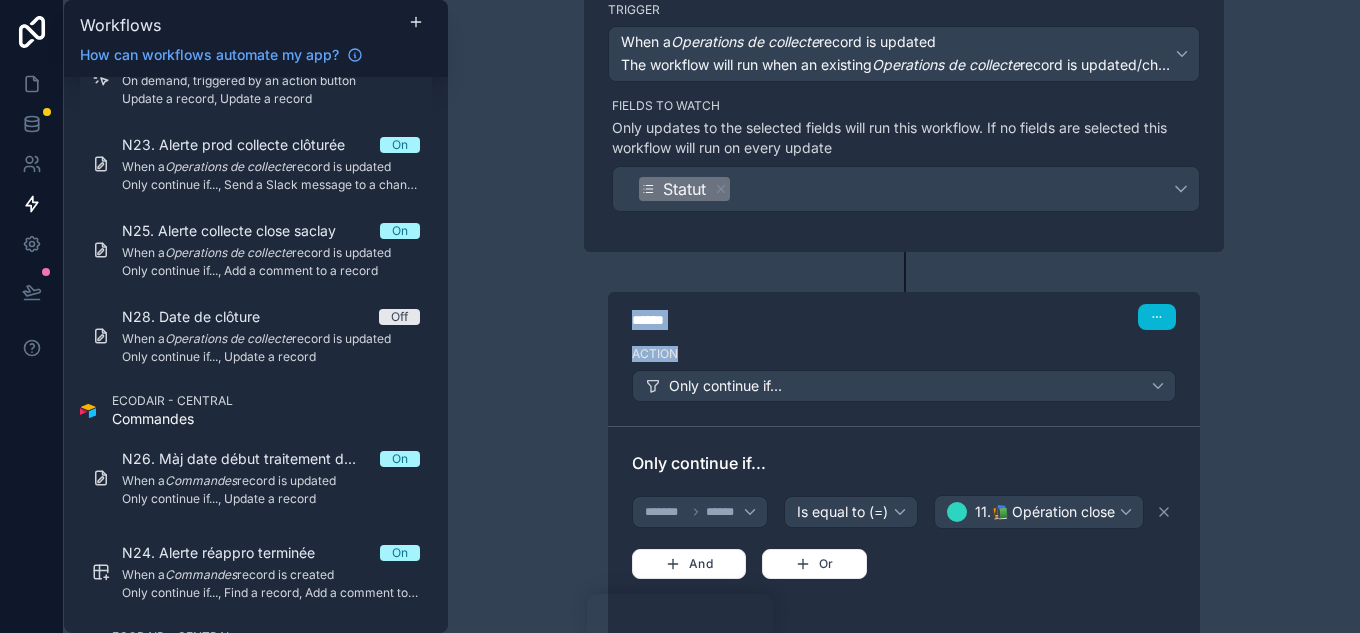 click on "Action Only continue if..." at bounding box center [904, 382] 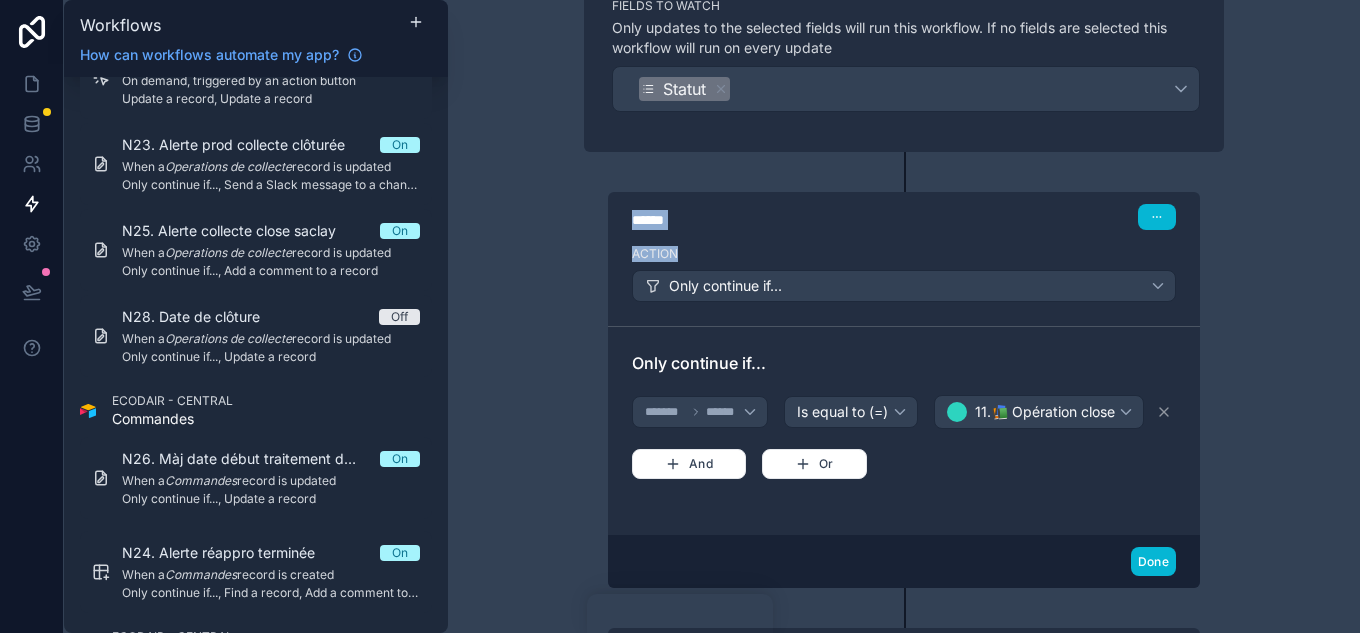 scroll, scrollTop: 0, scrollLeft: 0, axis: both 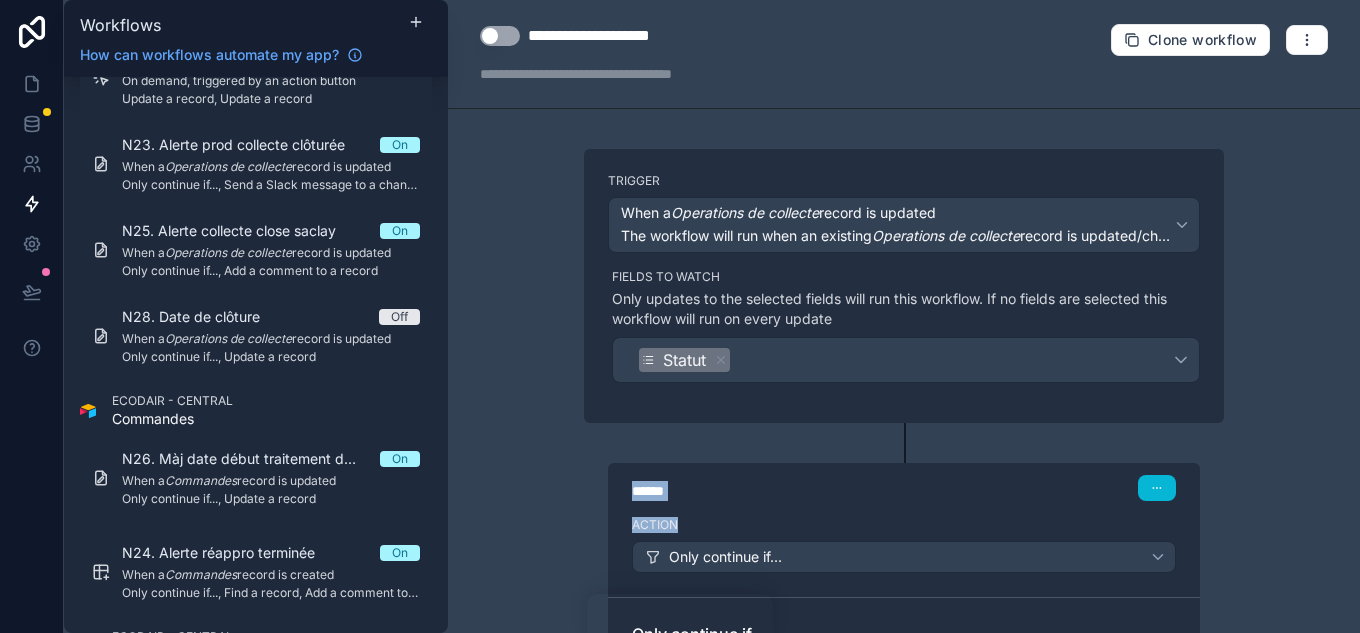 click on "Use setting" at bounding box center [500, 36] 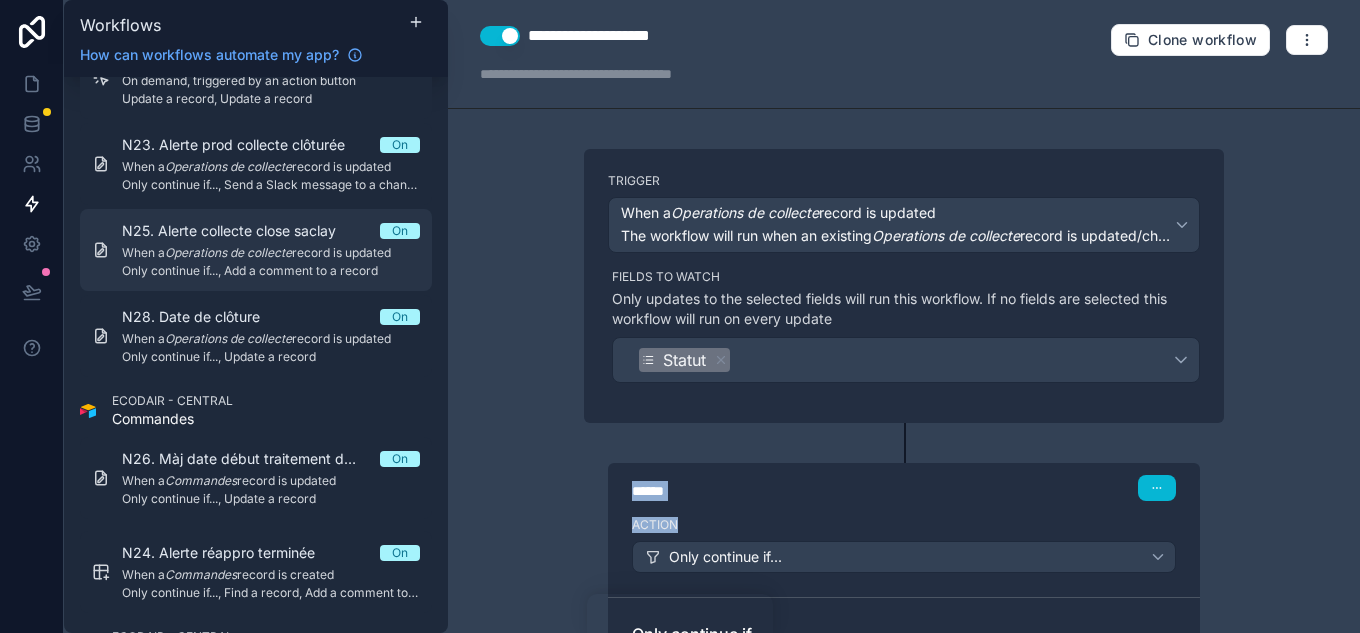 click on "Operations de collecte" at bounding box center [228, 252] 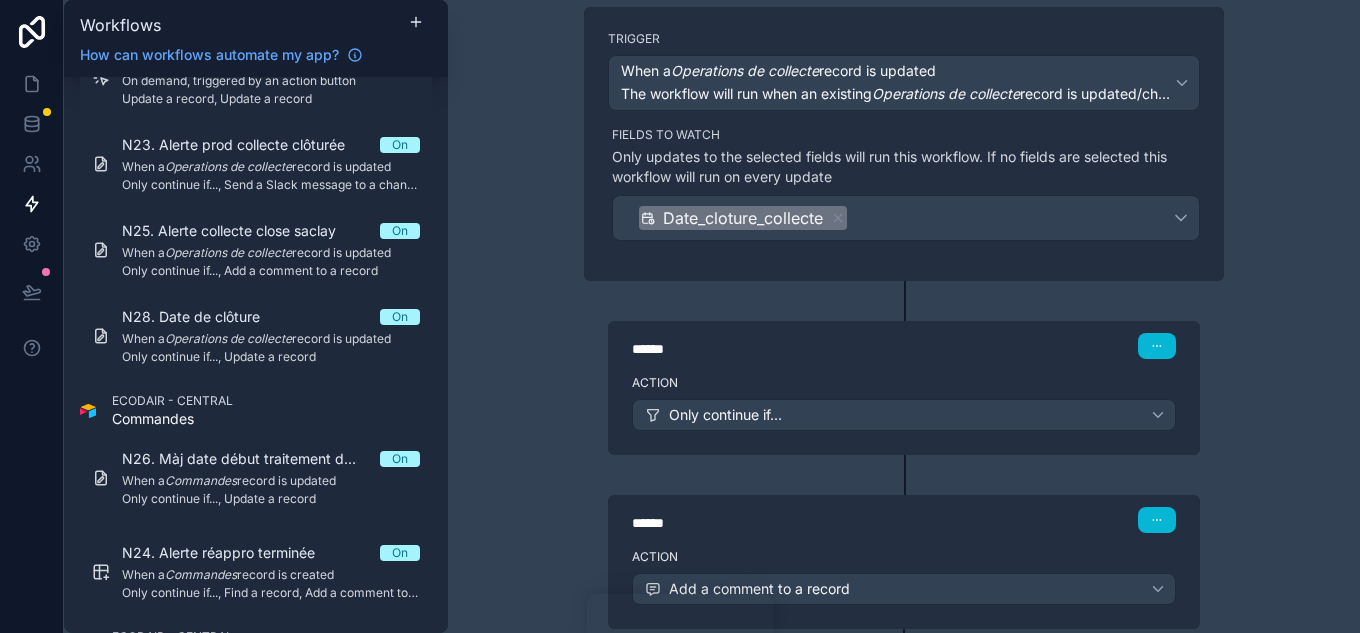 scroll, scrollTop: 271, scrollLeft: 0, axis: vertical 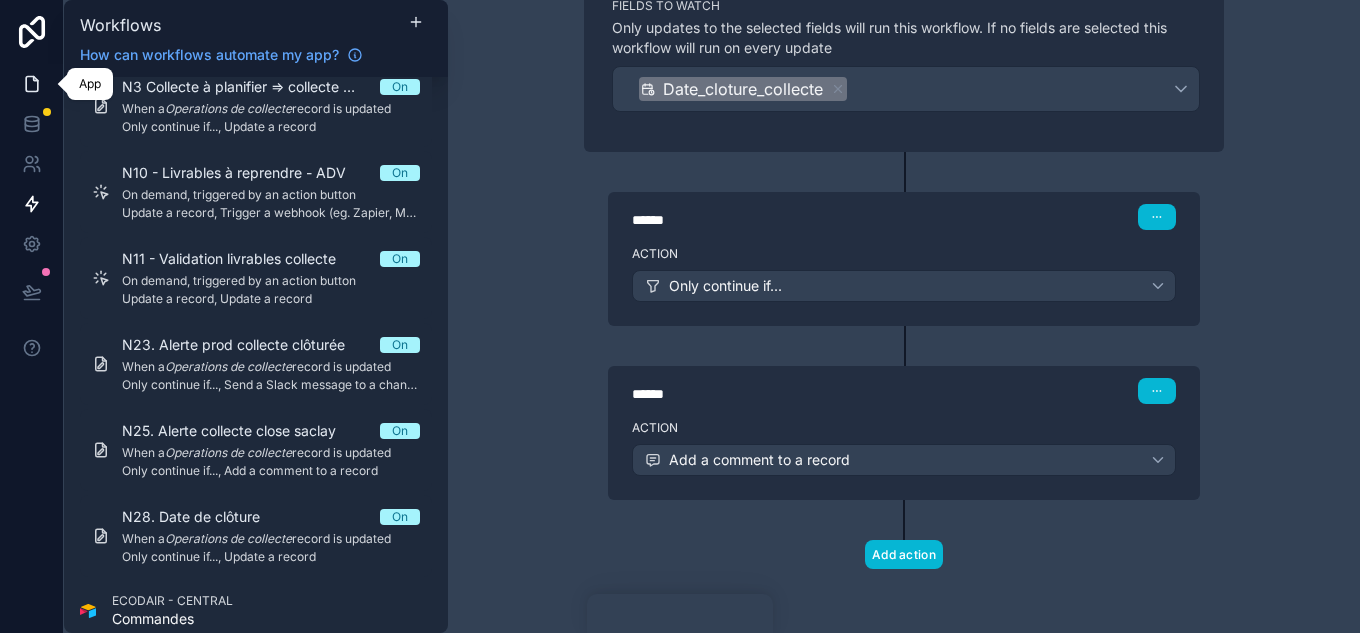 click 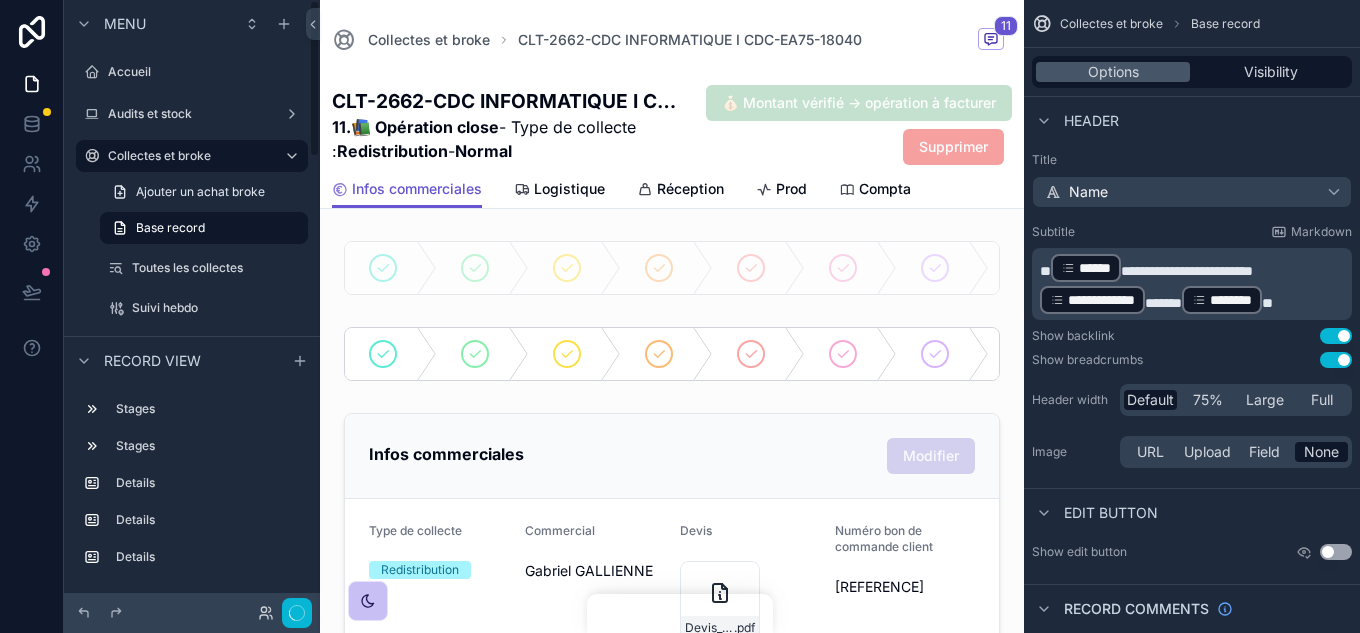 click on "11" at bounding box center [1006, 26] 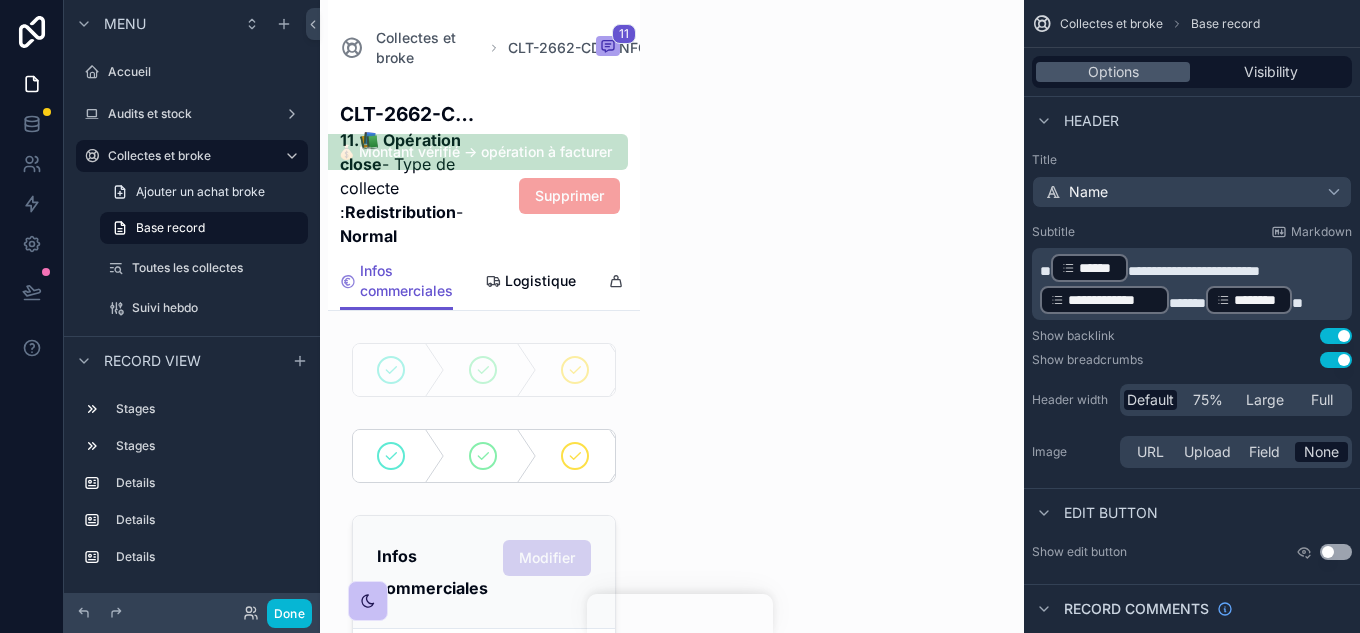 scroll, scrollTop: 671, scrollLeft: 0, axis: vertical 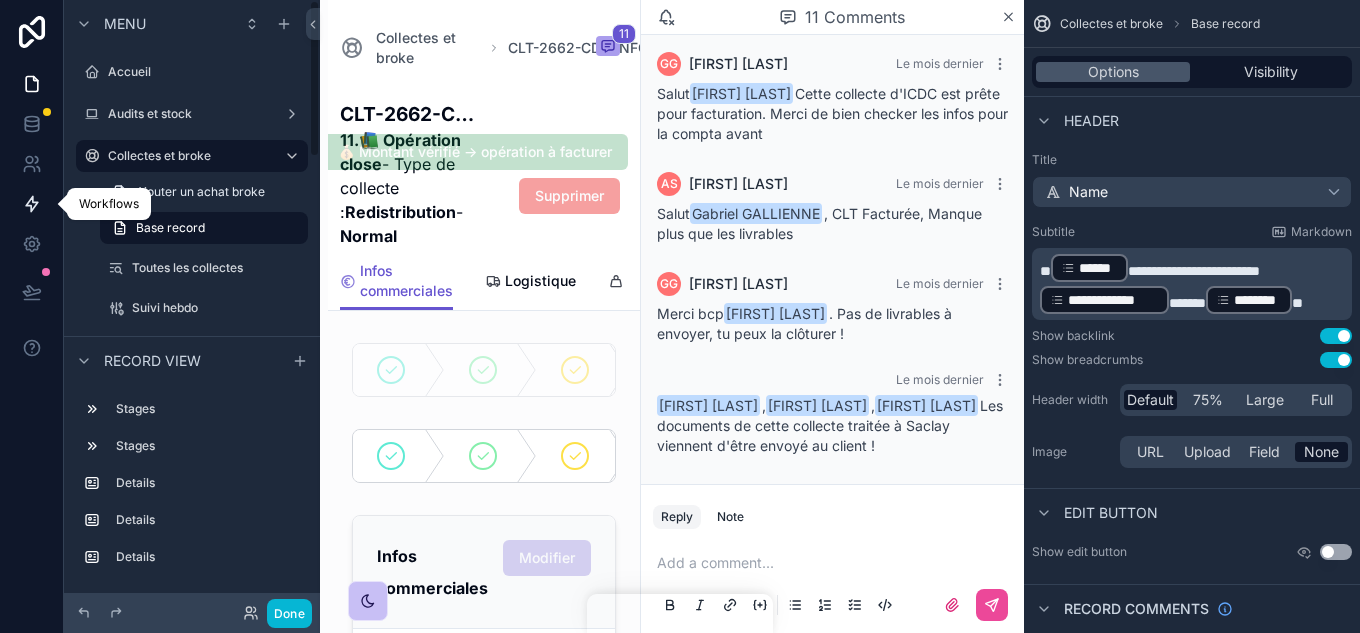 click 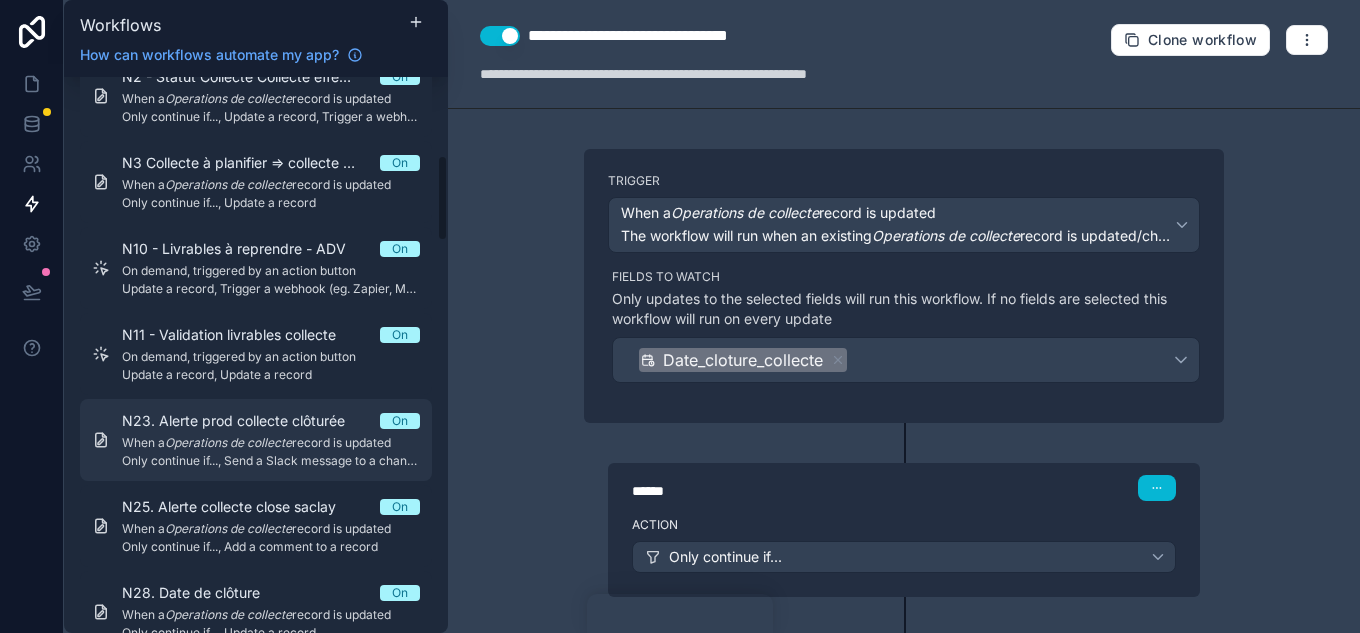 scroll, scrollTop: 800, scrollLeft: 0, axis: vertical 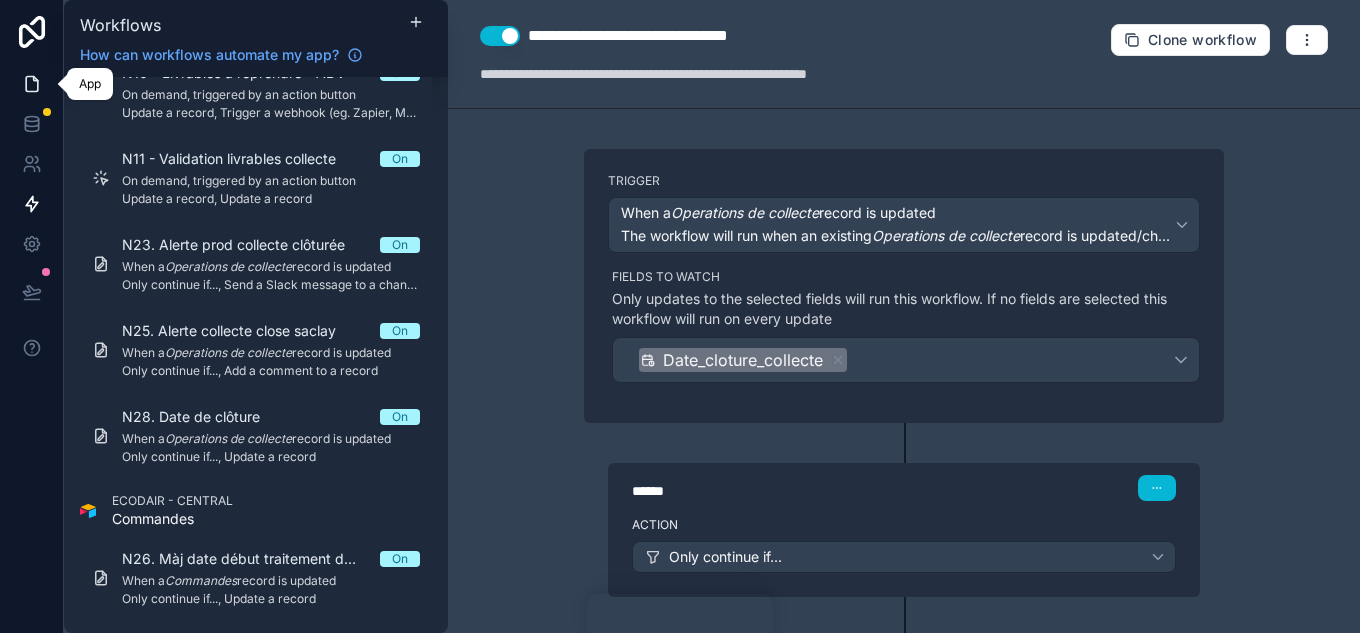 click at bounding box center (31, 84) 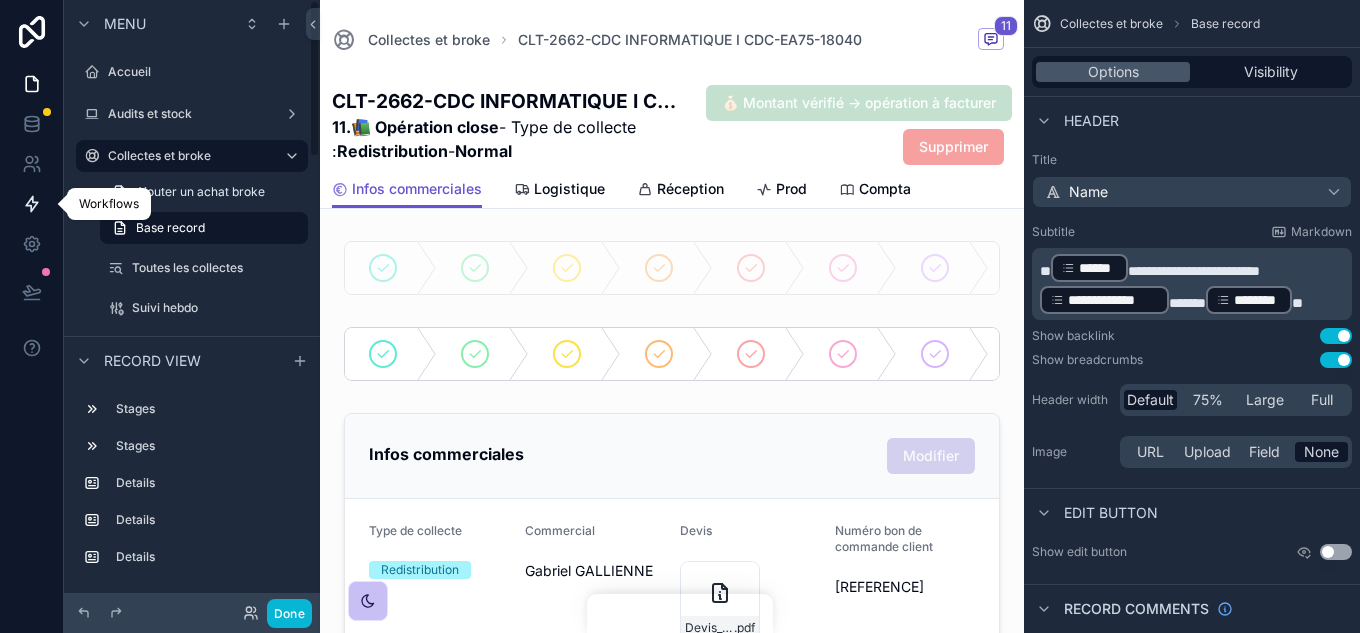 click 